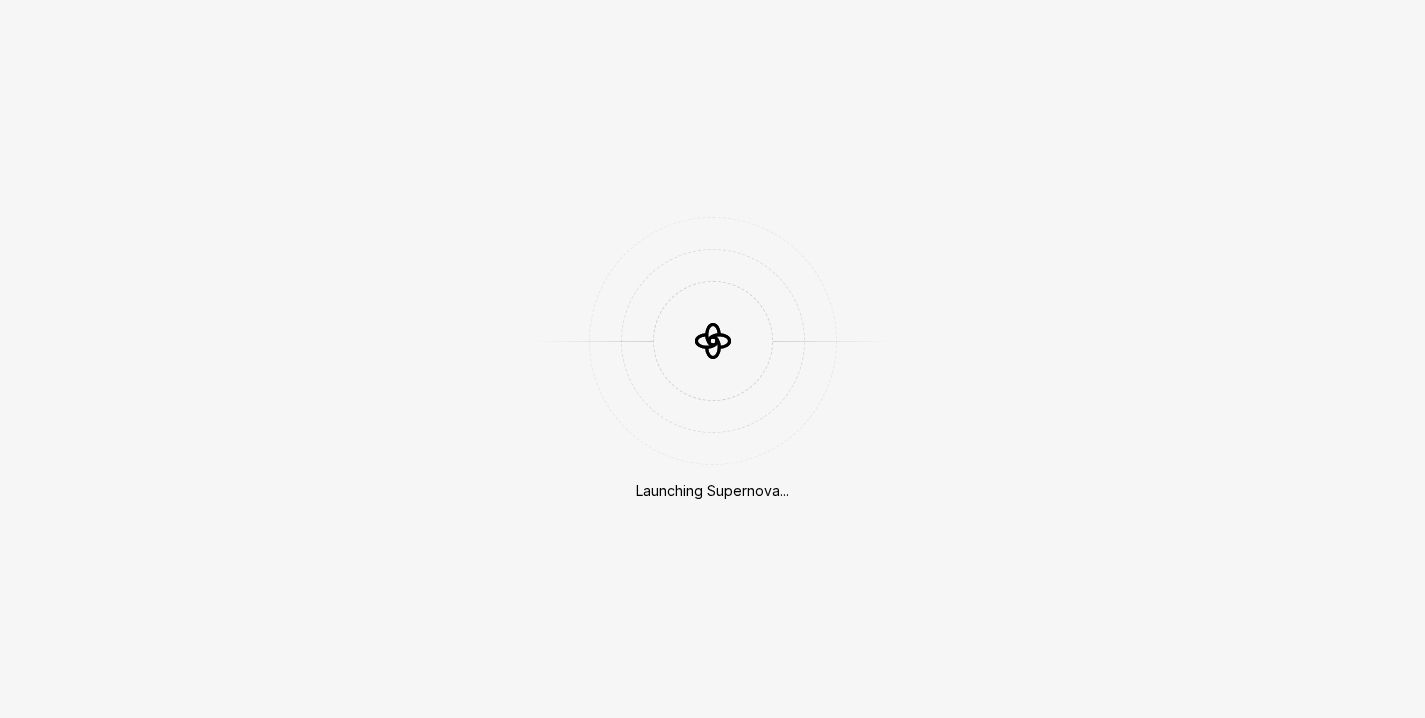 scroll, scrollTop: 0, scrollLeft: 0, axis: both 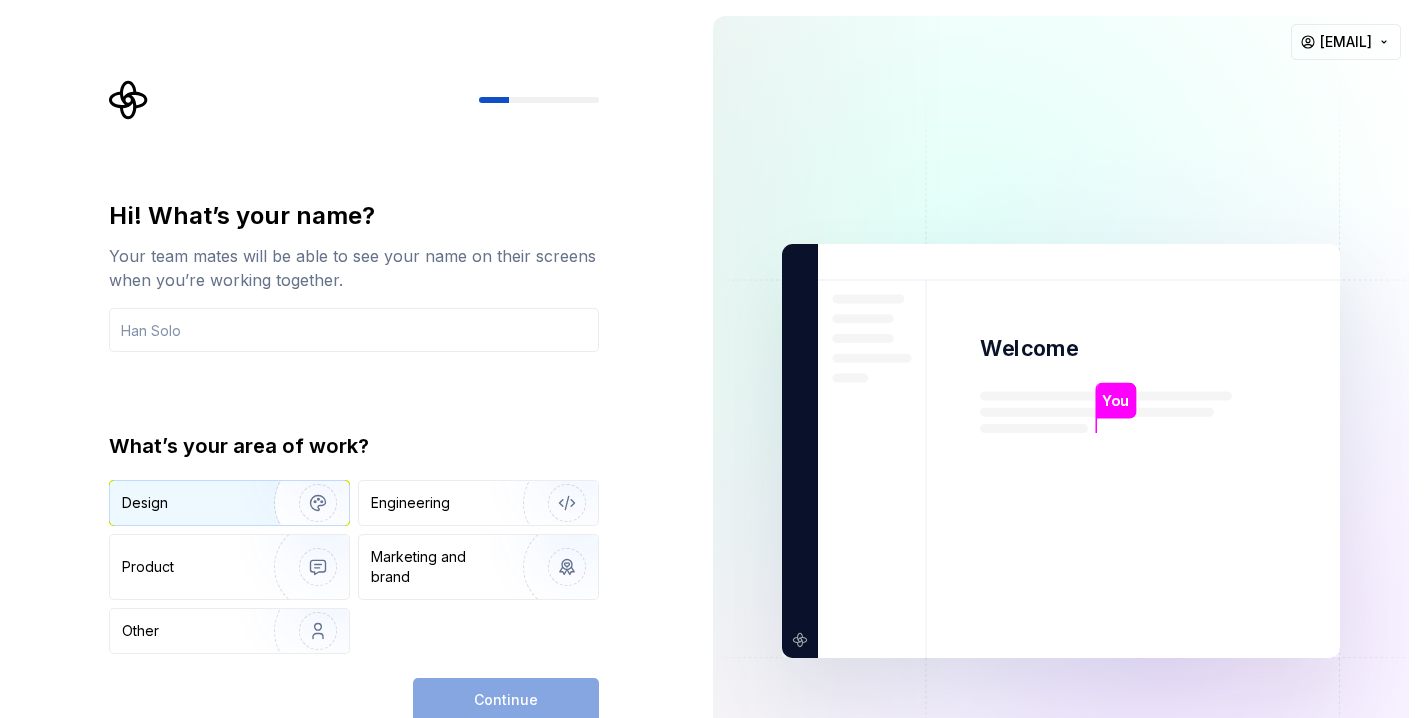 click on "Design" at bounding box center [229, 503] 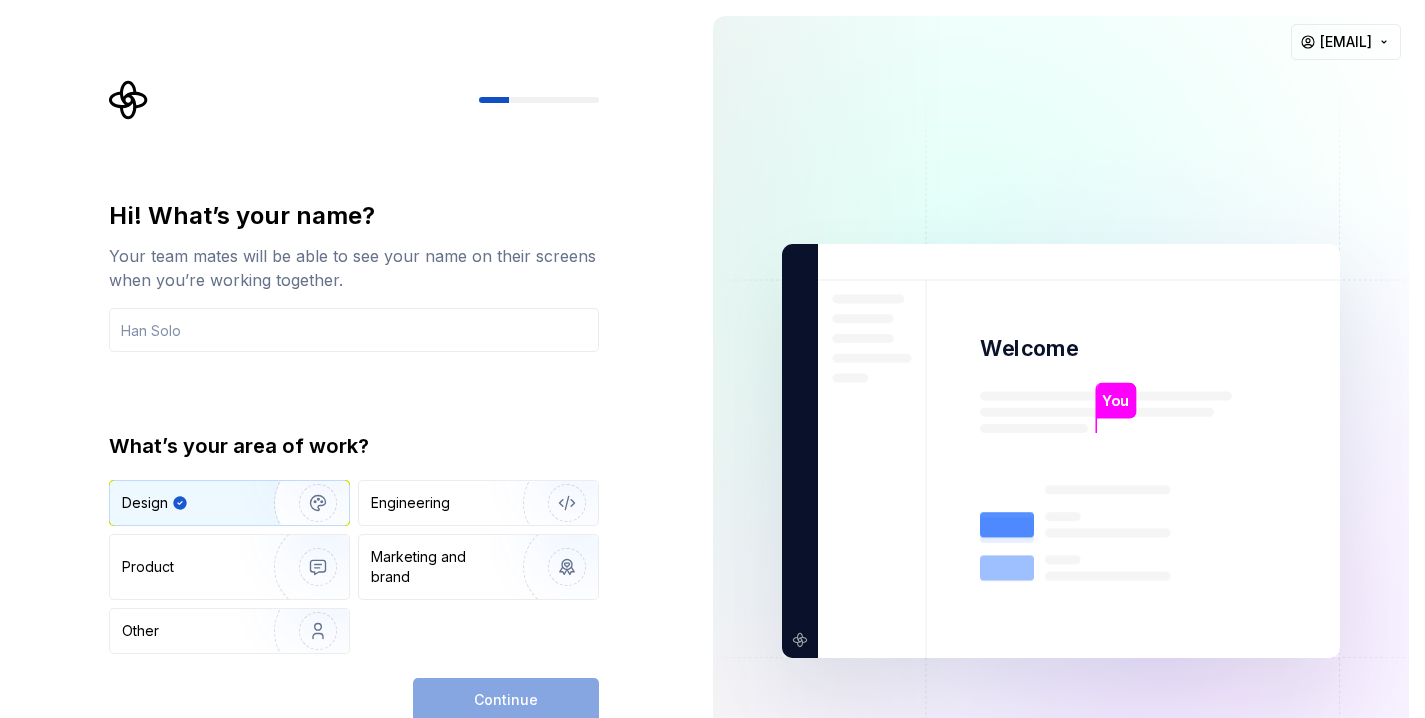 click on "Continue" at bounding box center [506, 700] 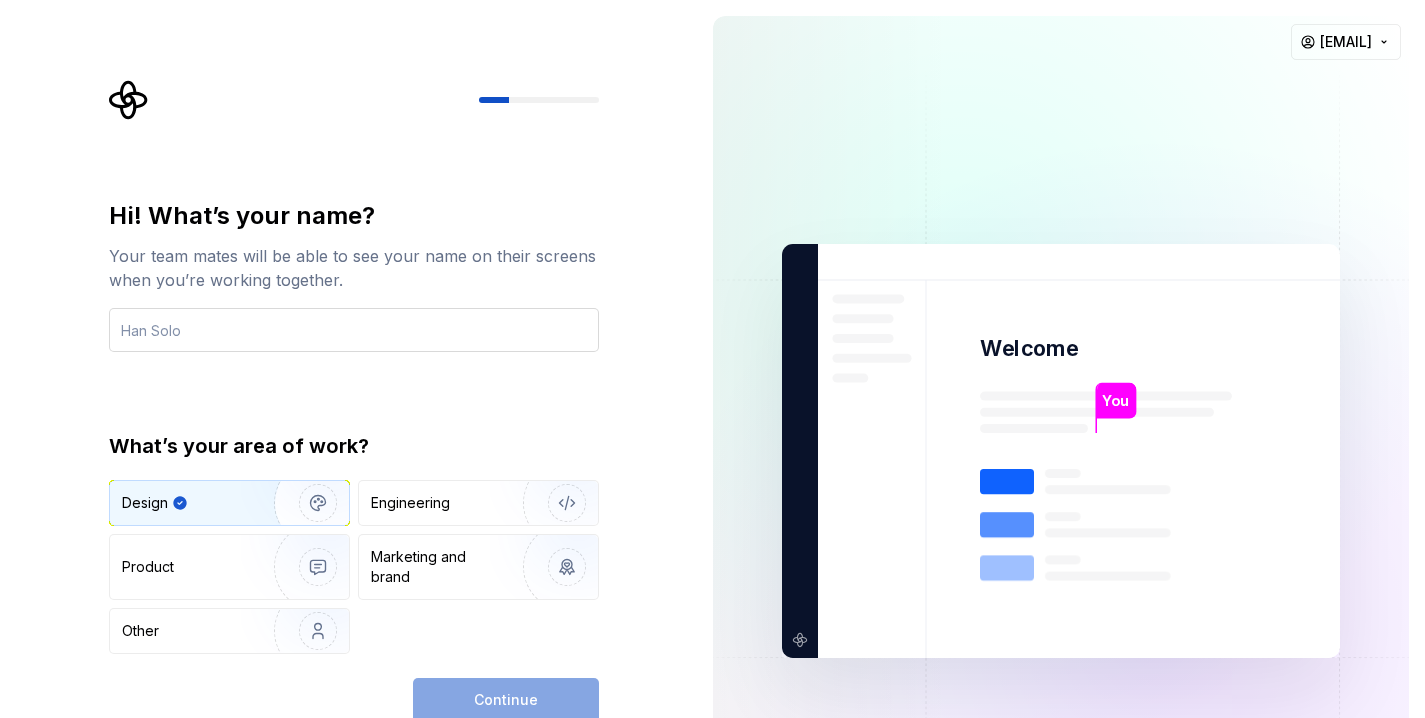 click at bounding box center (354, 330) 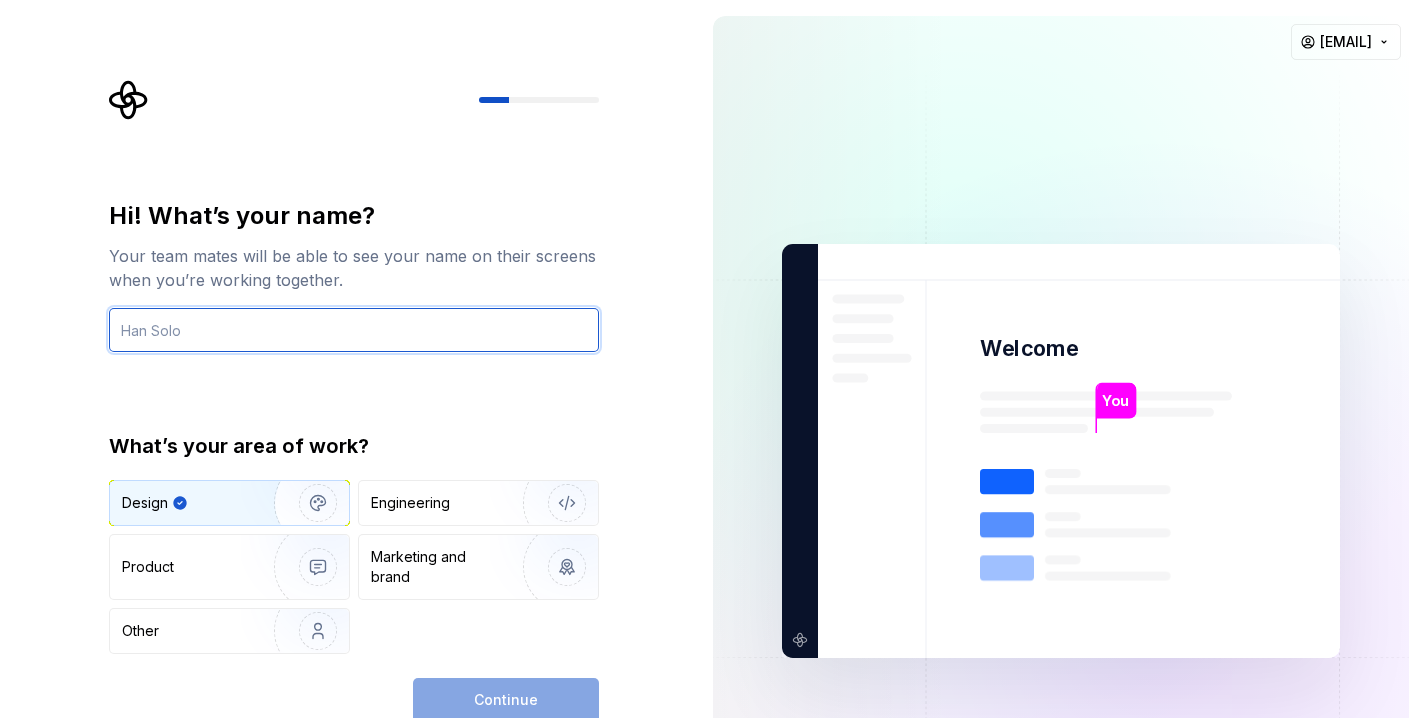 click at bounding box center [354, 330] 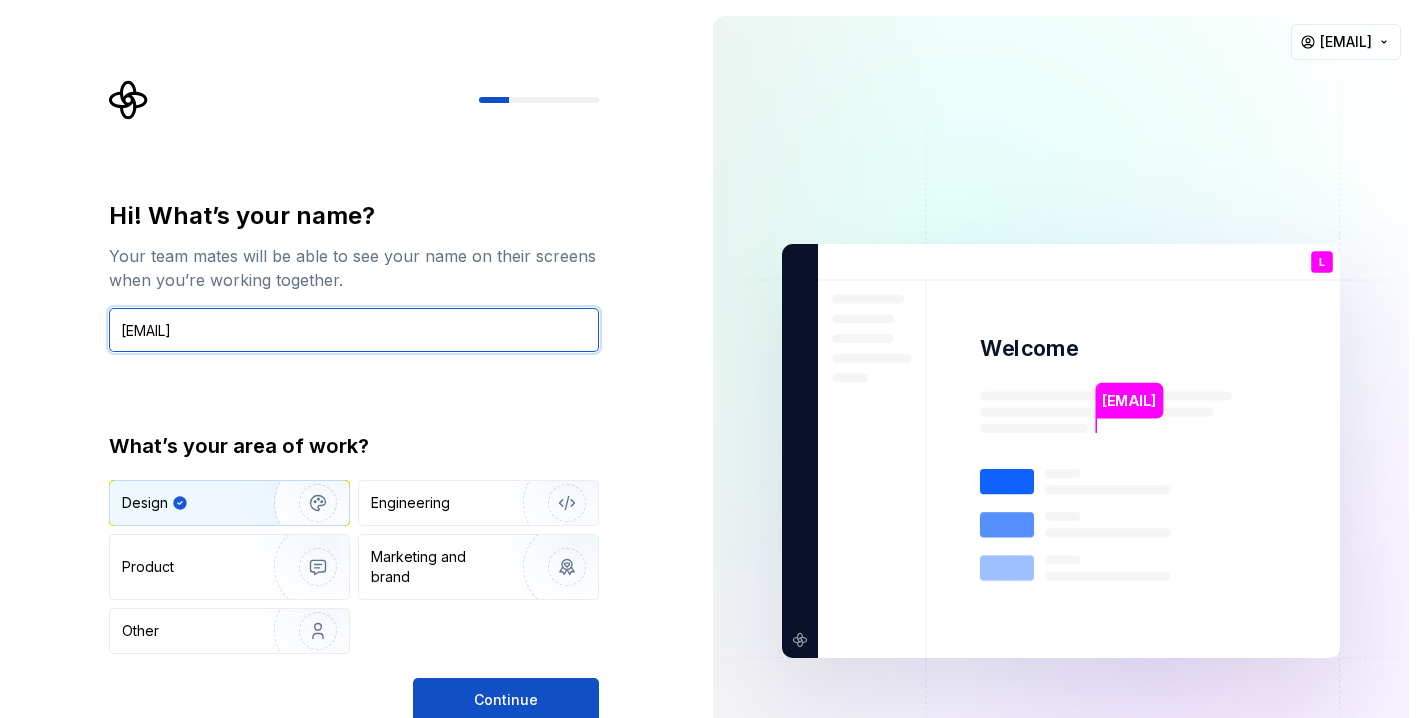 click on "Lead@Money" at bounding box center [354, 330] 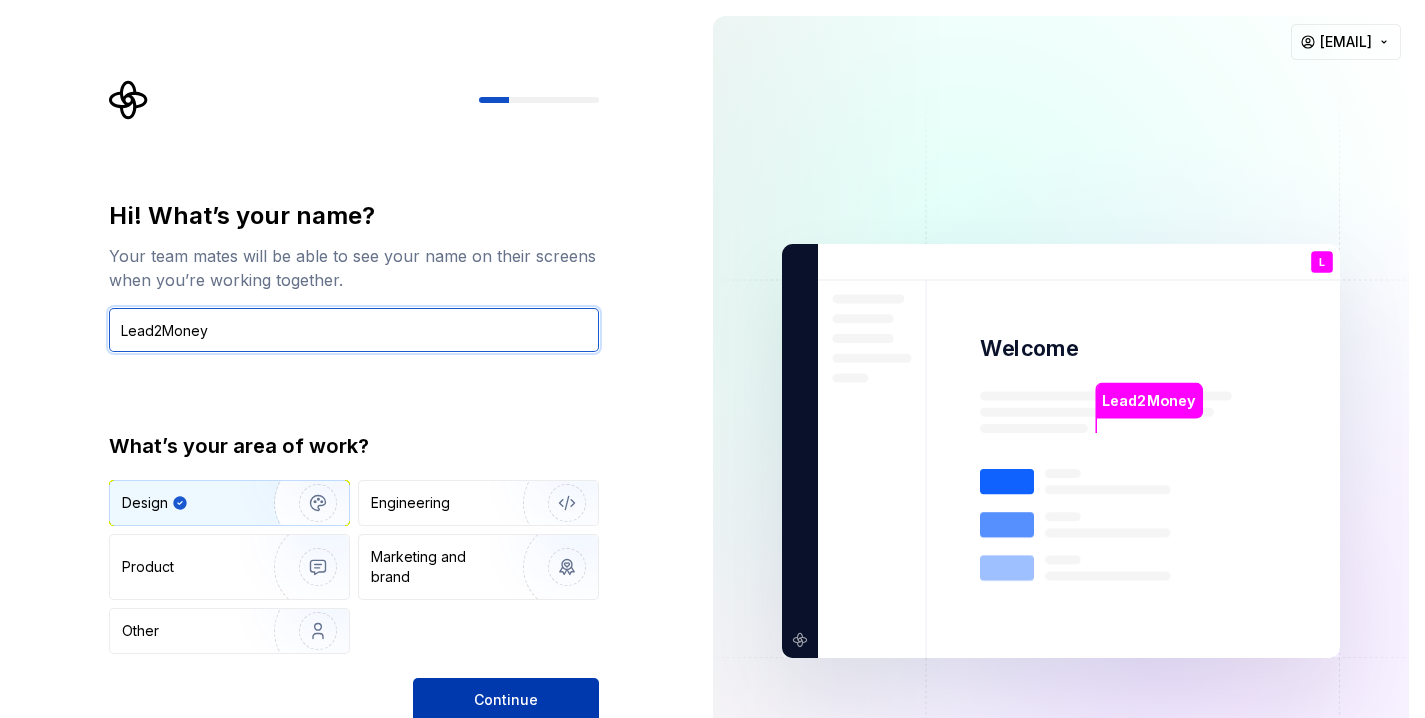 type on "Lead2Money" 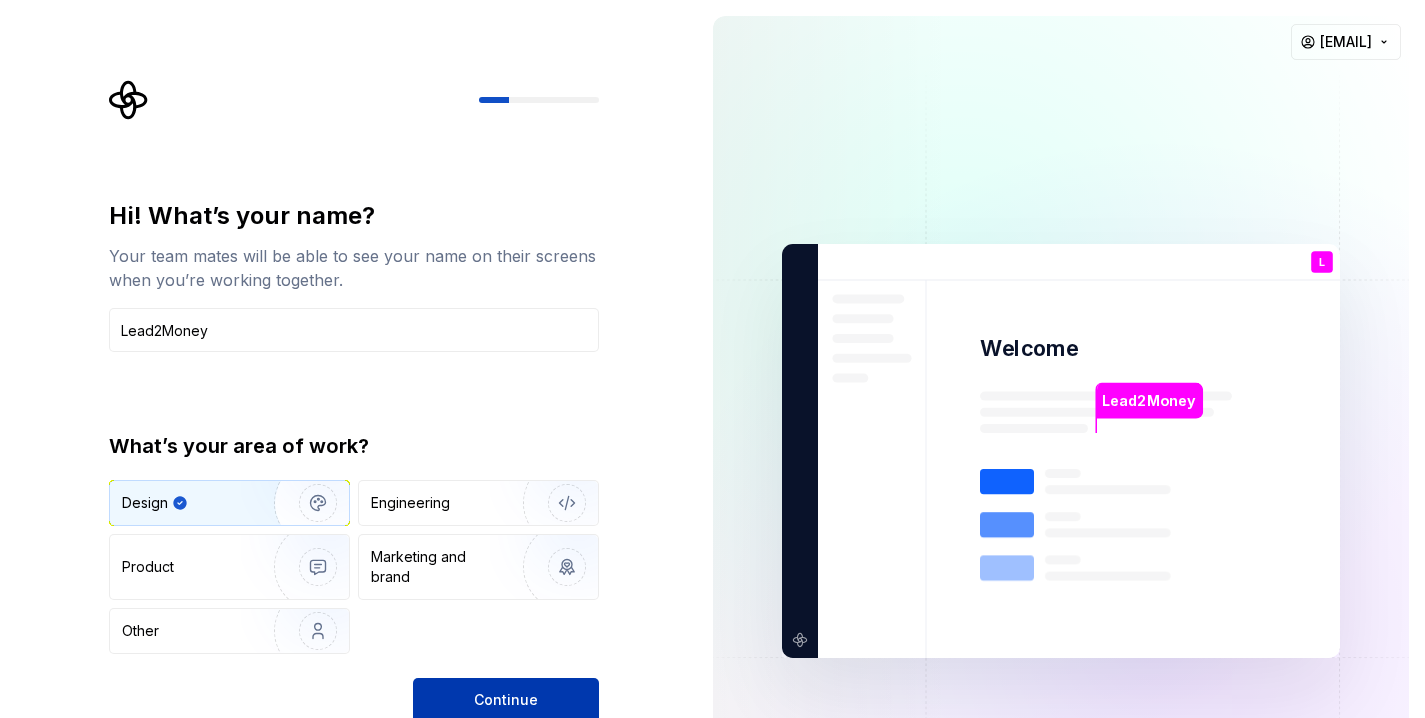 click on "Continue" at bounding box center [506, 700] 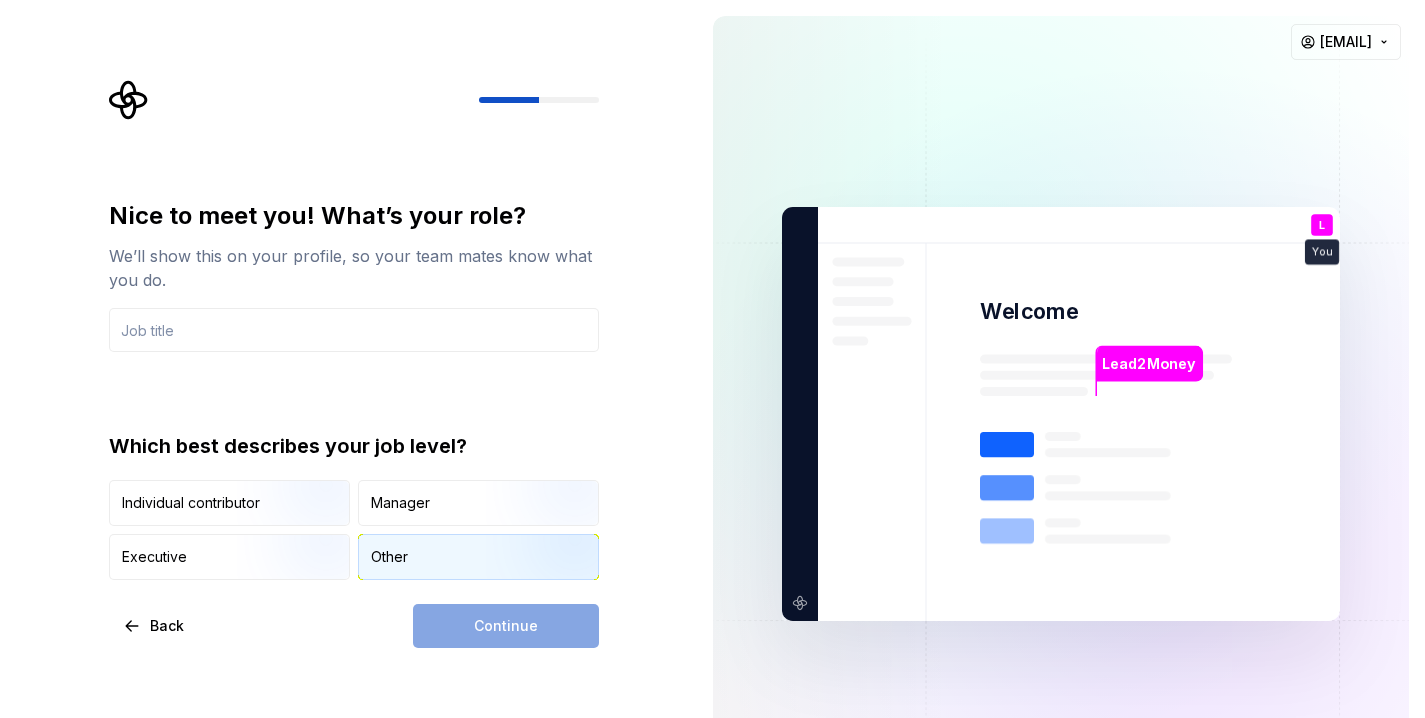 click on "Other" at bounding box center (389, 557) 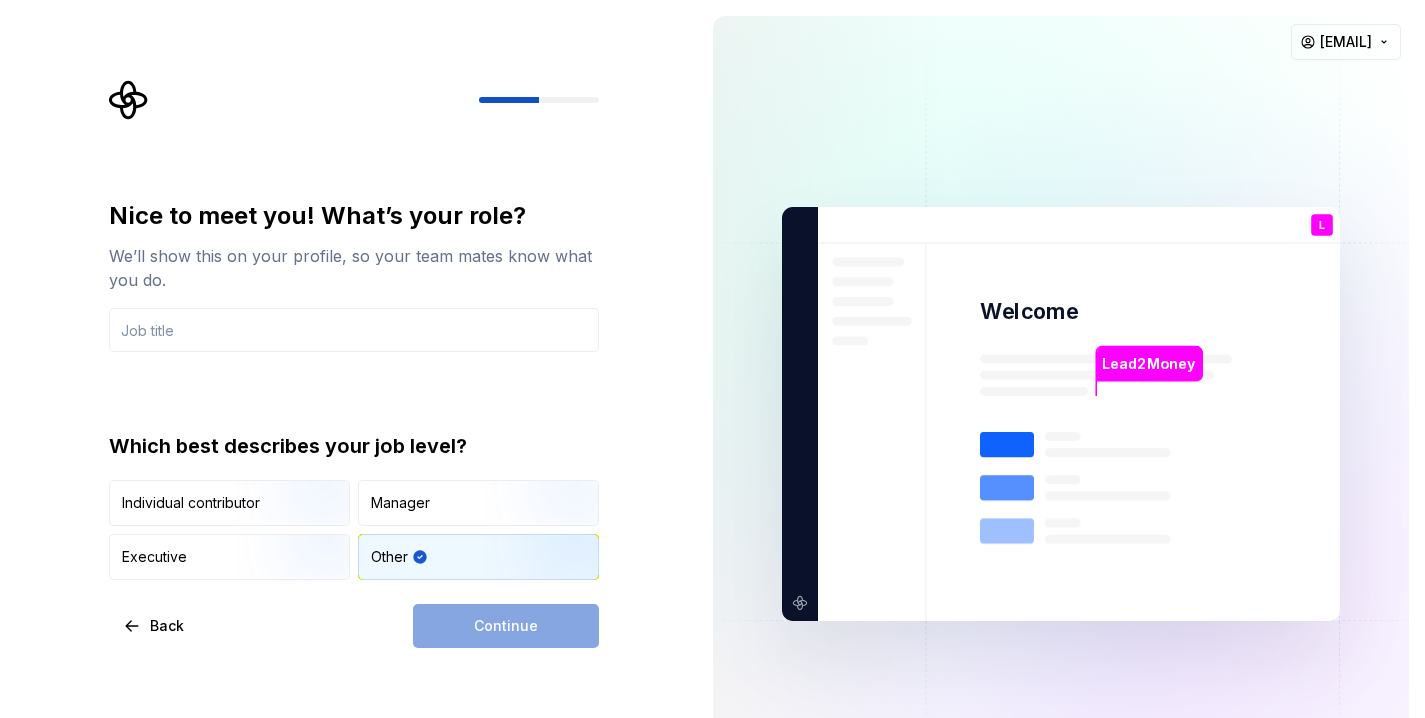 click on "Continue" at bounding box center (506, 626) 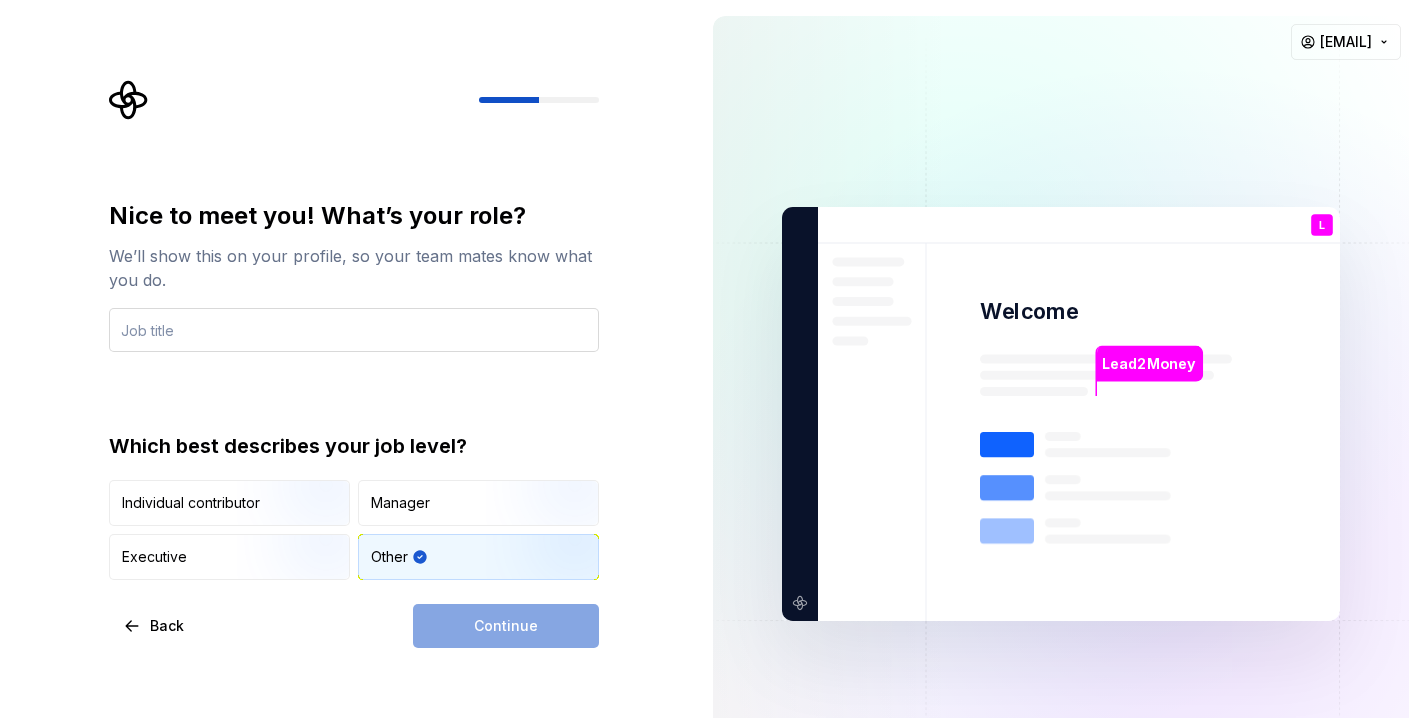 click at bounding box center (354, 330) 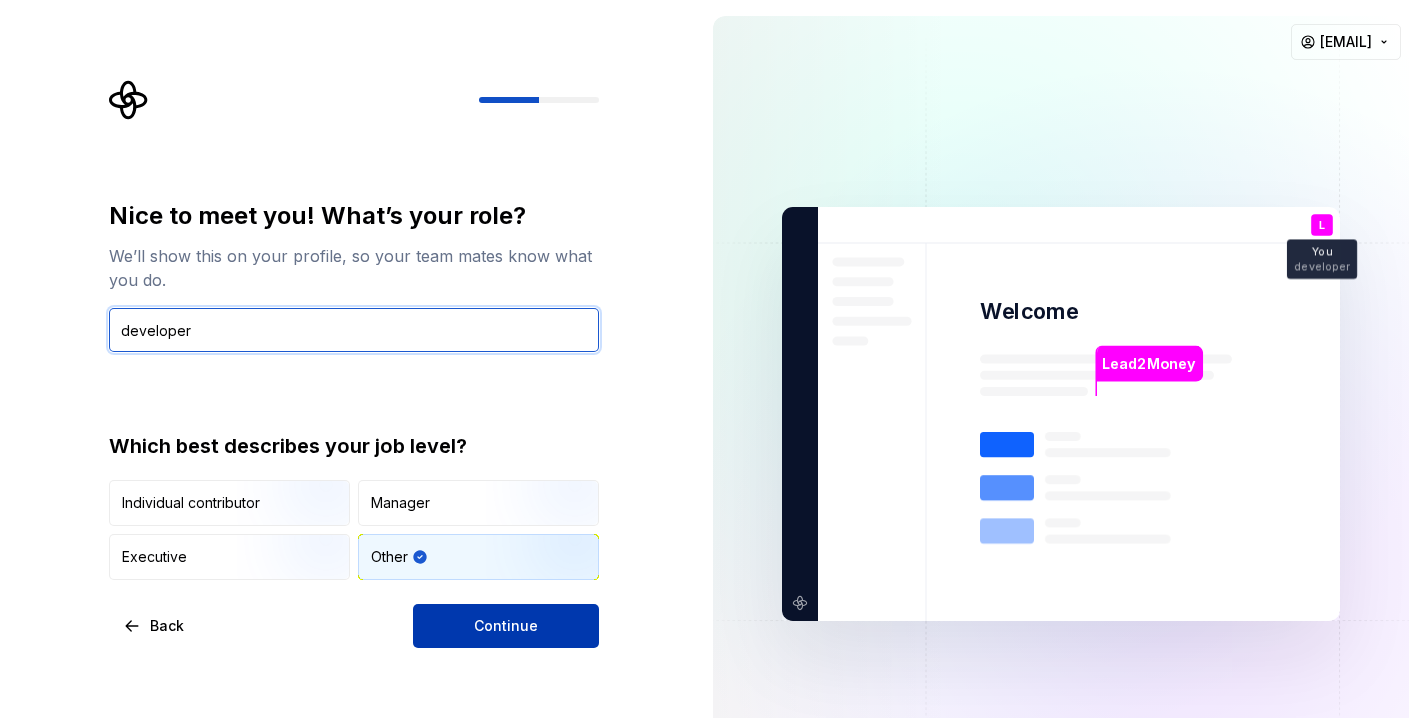 type on "developer" 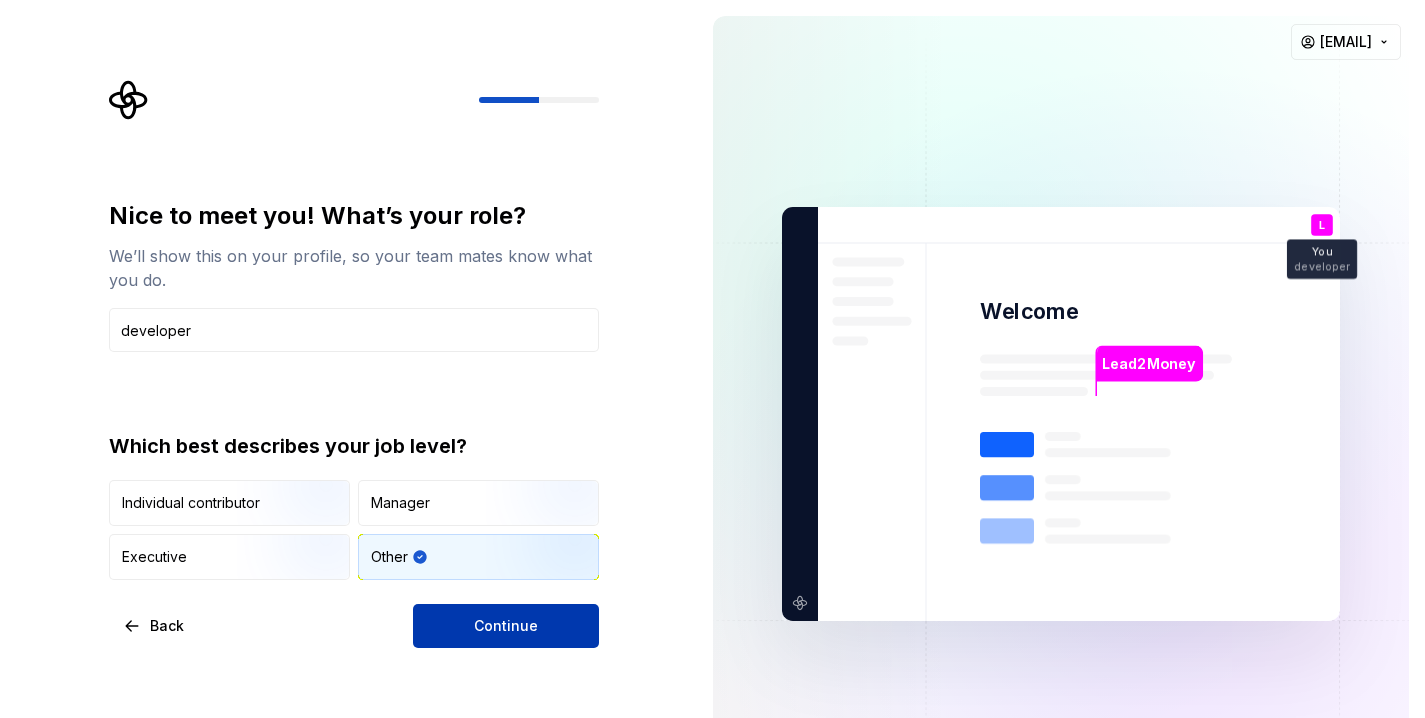 click on "Continue" at bounding box center [506, 626] 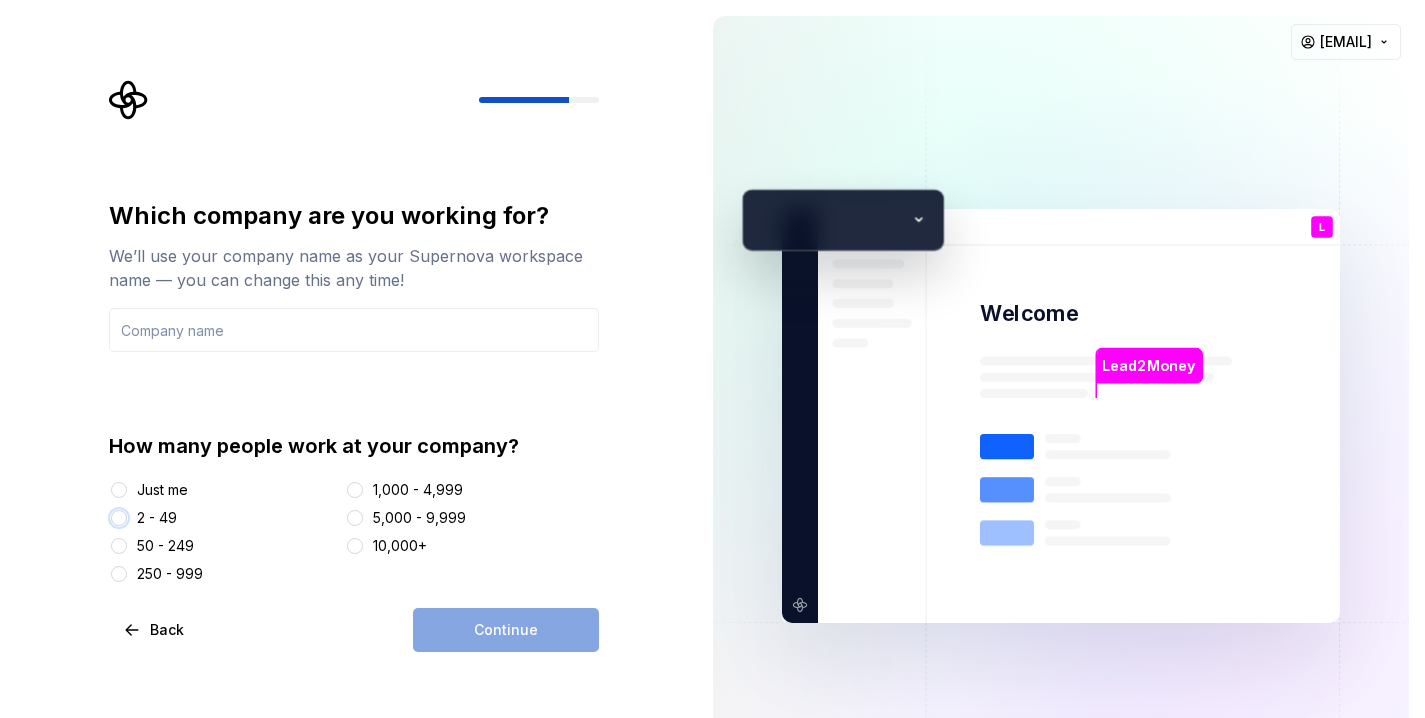 click on "2 - 49" at bounding box center (119, 518) 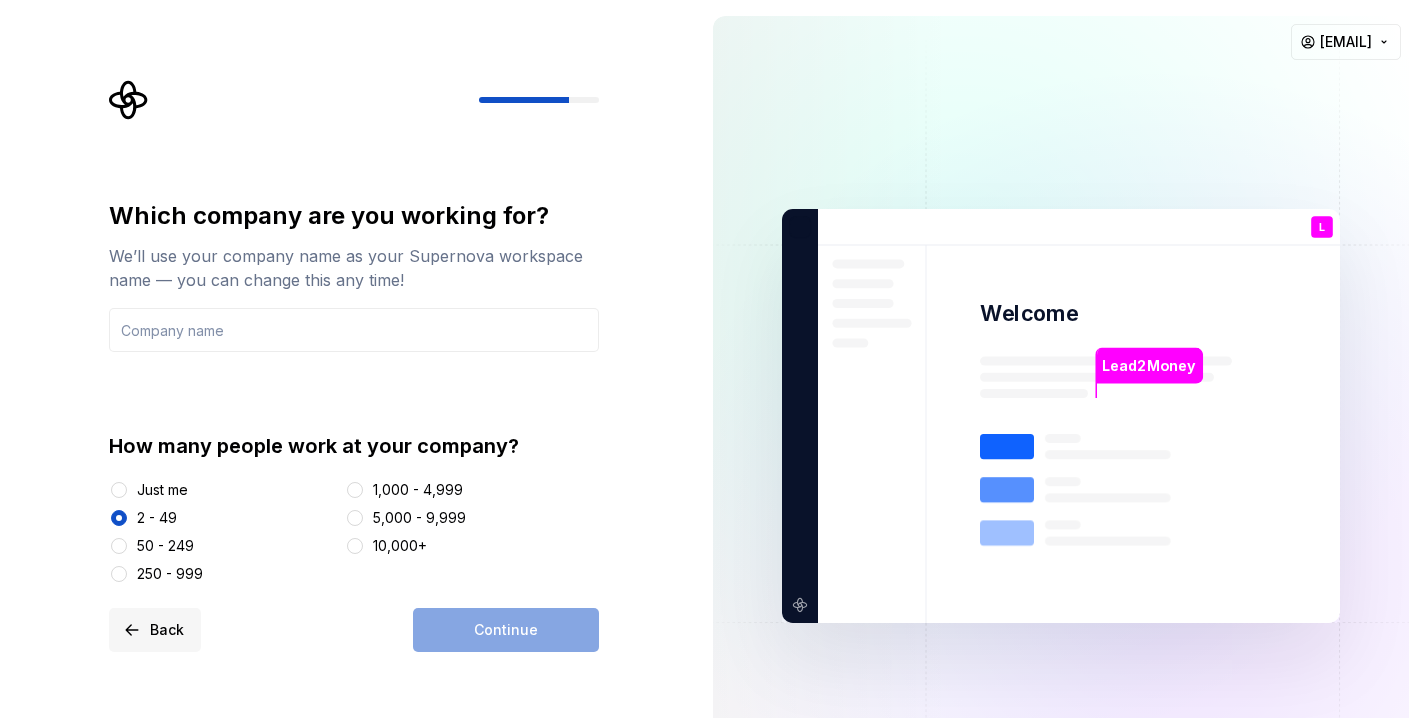 click on "Back" at bounding box center (155, 630) 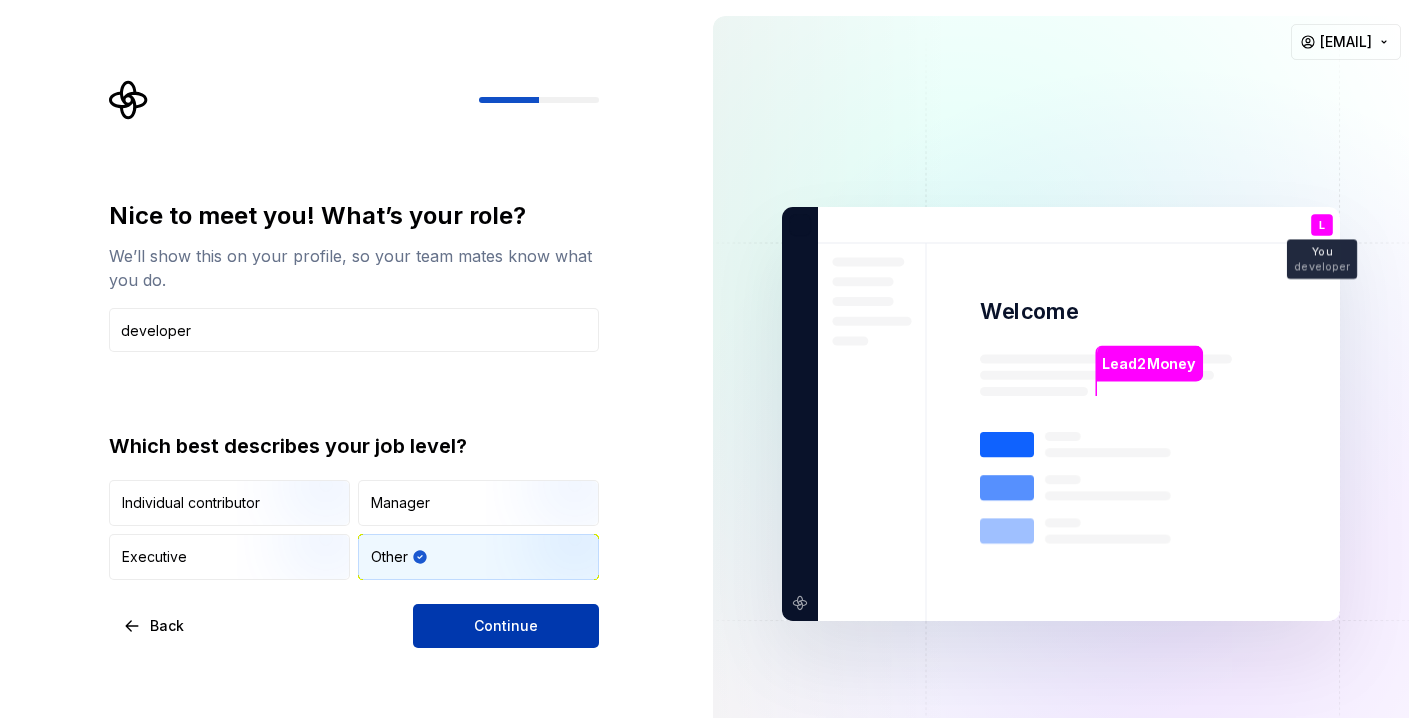 click on "Continue" at bounding box center (506, 626) 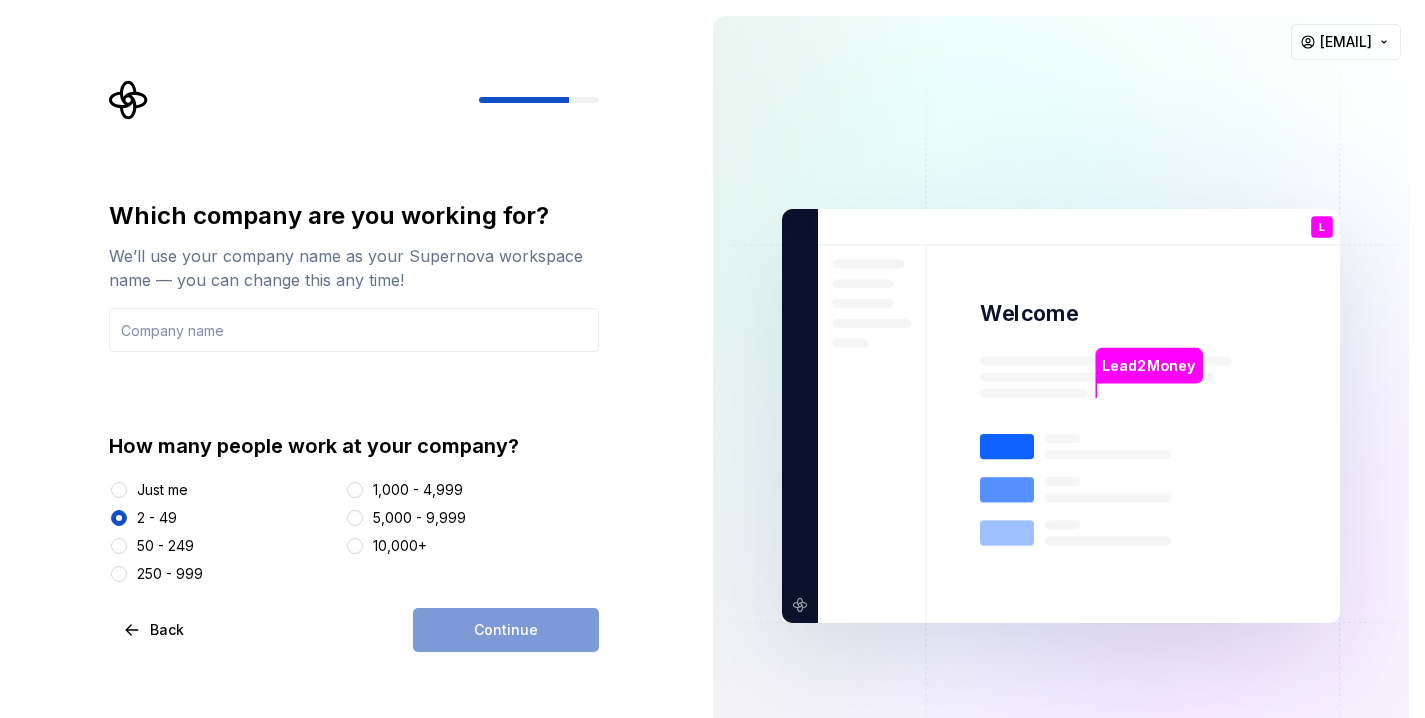 click on "Continue" at bounding box center (506, 630) 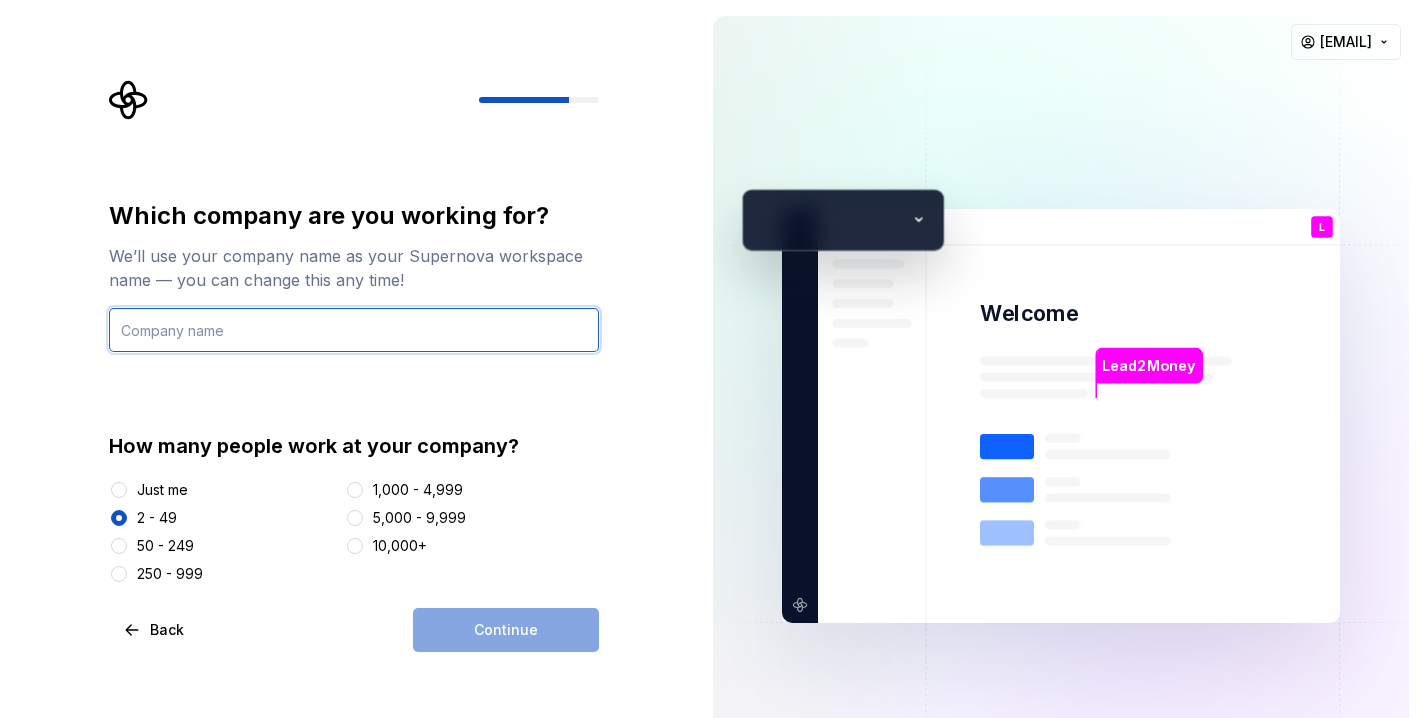 click at bounding box center (354, 330) 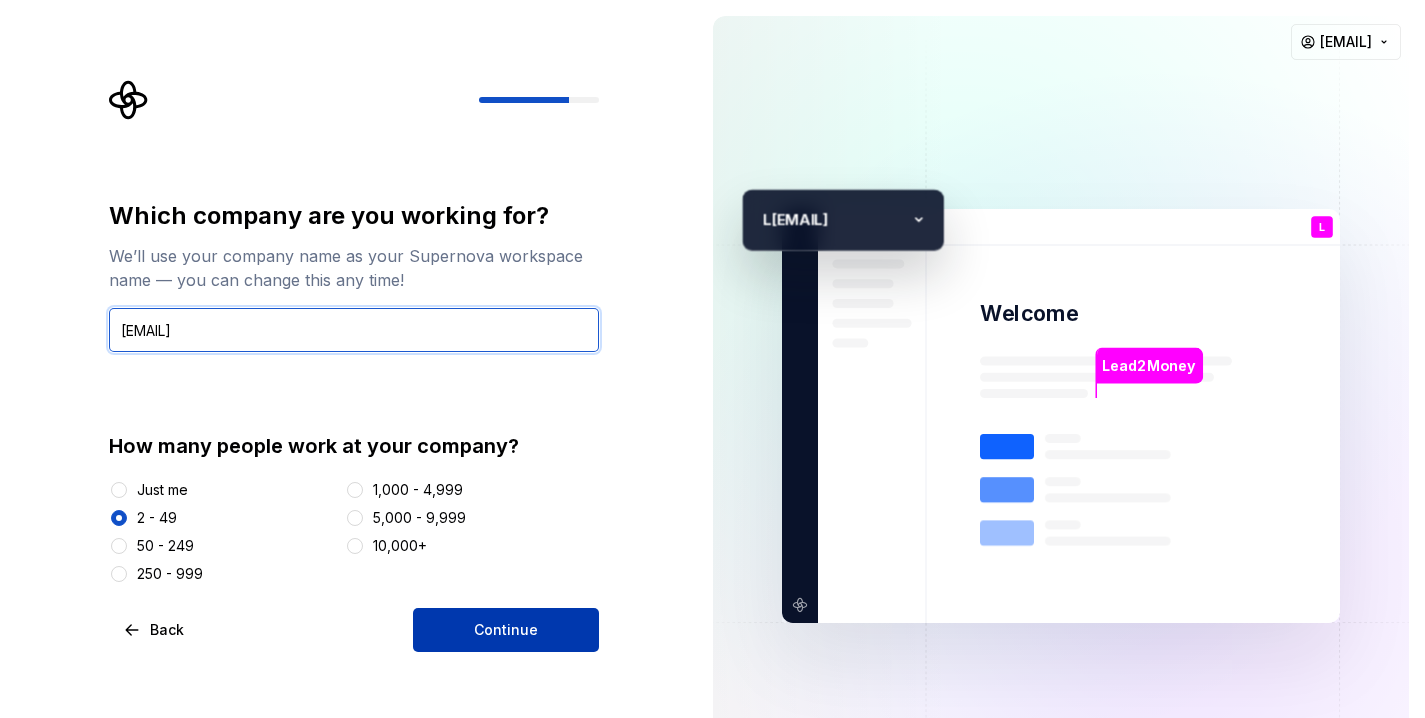 type on "Lead@money" 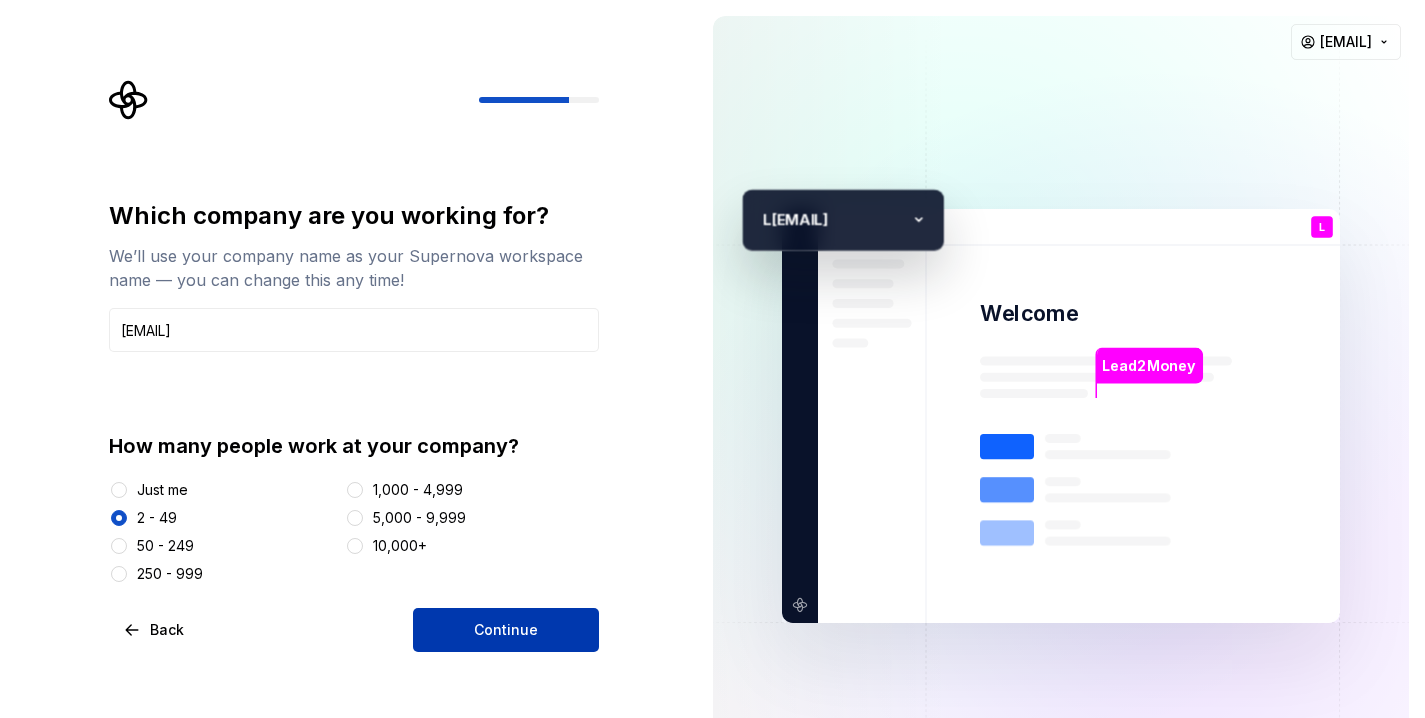 click on "Continue" at bounding box center [506, 630] 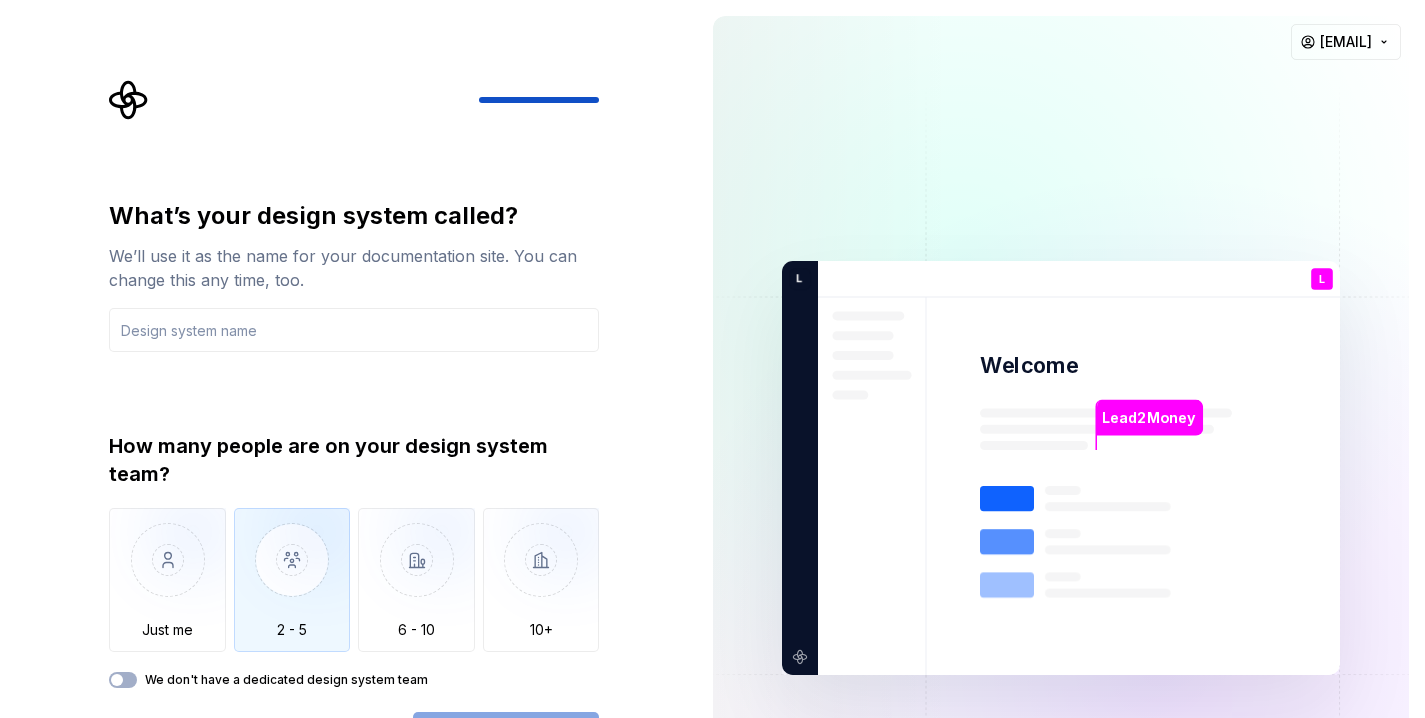 click at bounding box center [292, 575] 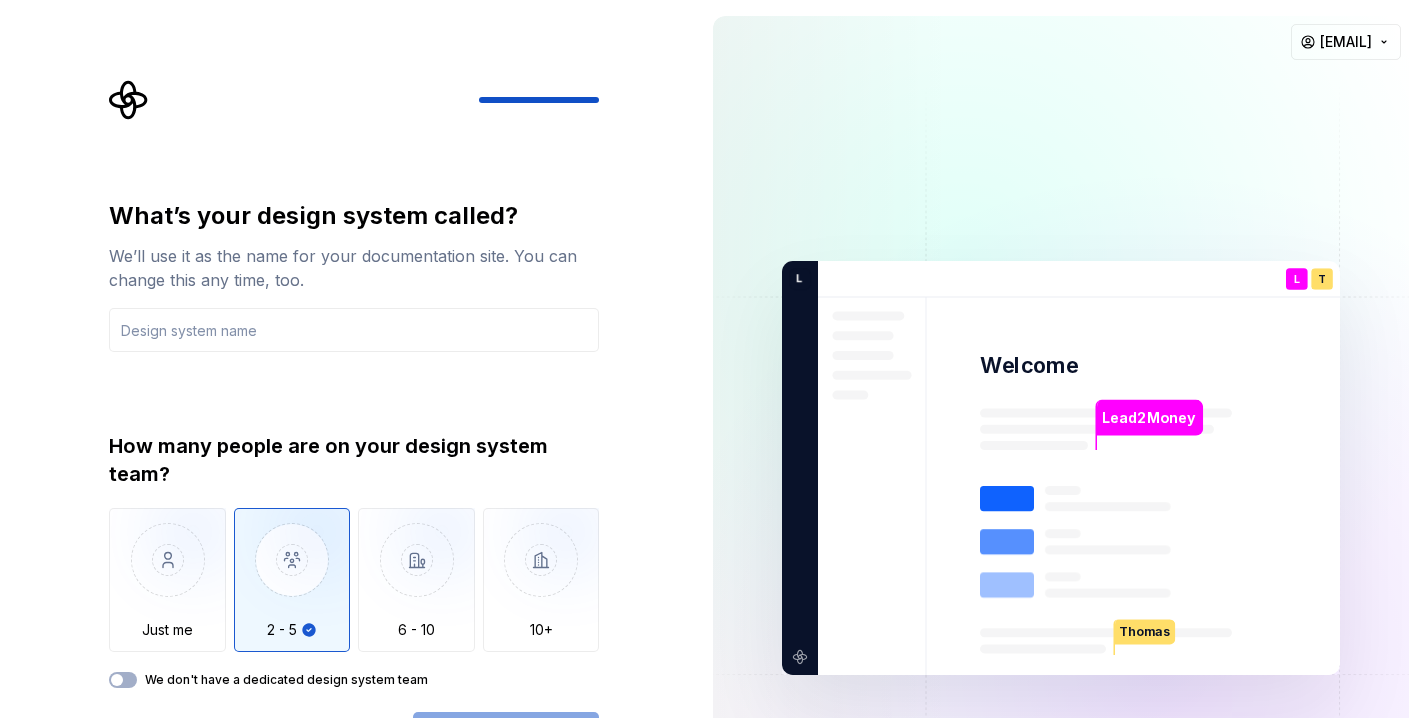 click on "We don't have a dedicated design system team" at bounding box center [354, 680] 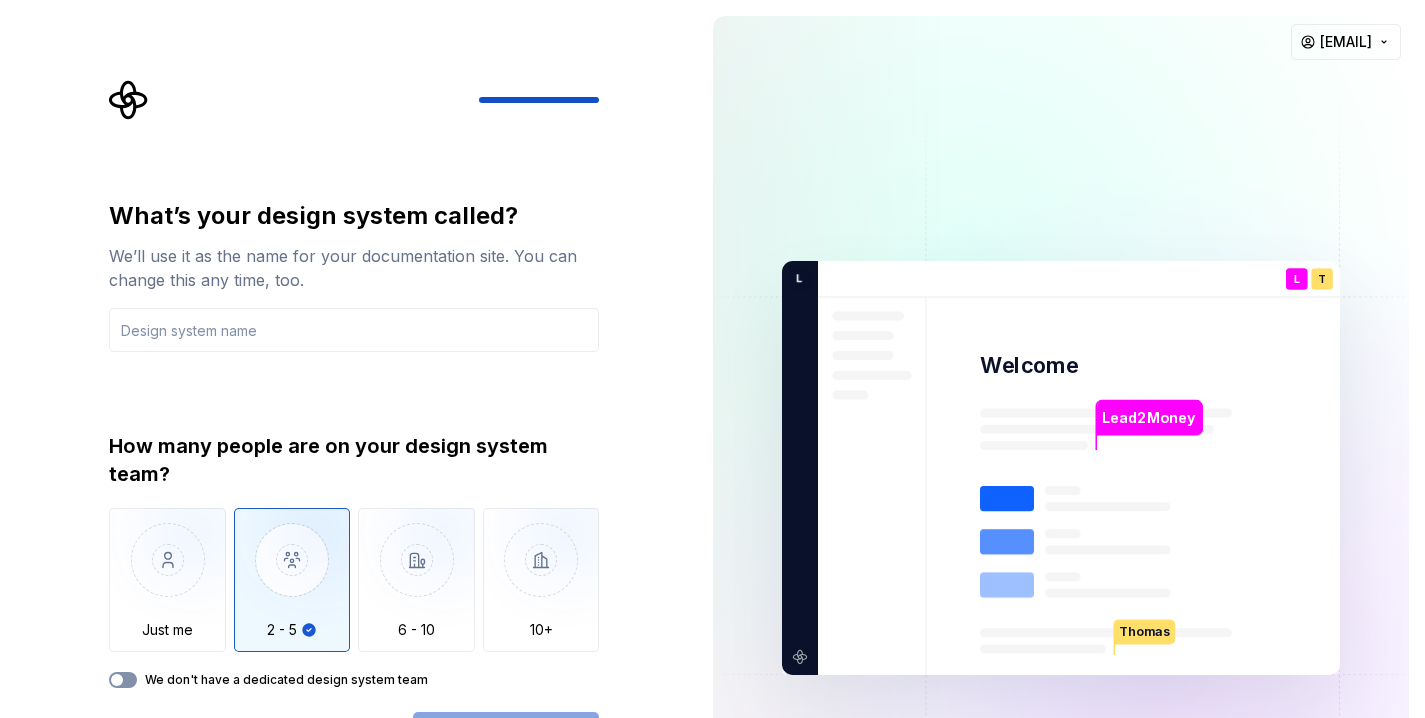 click 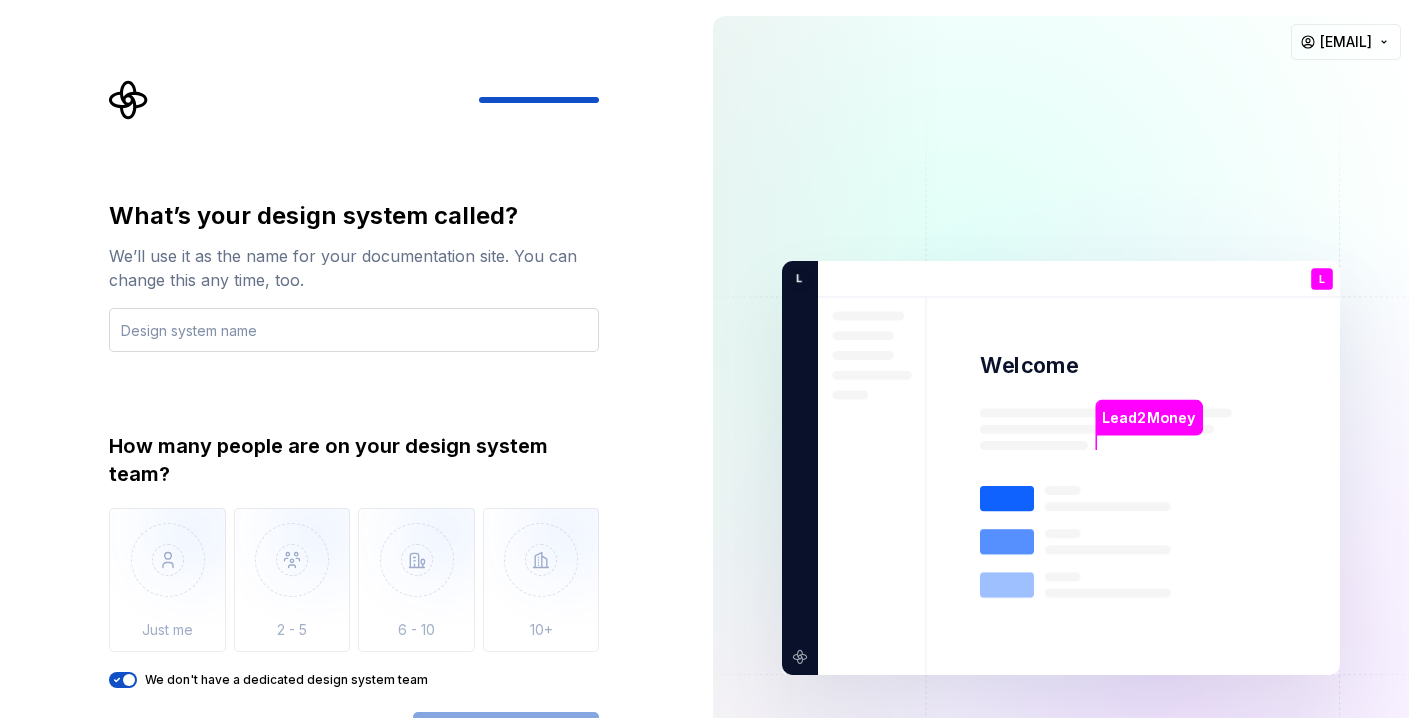 click at bounding box center (354, 330) 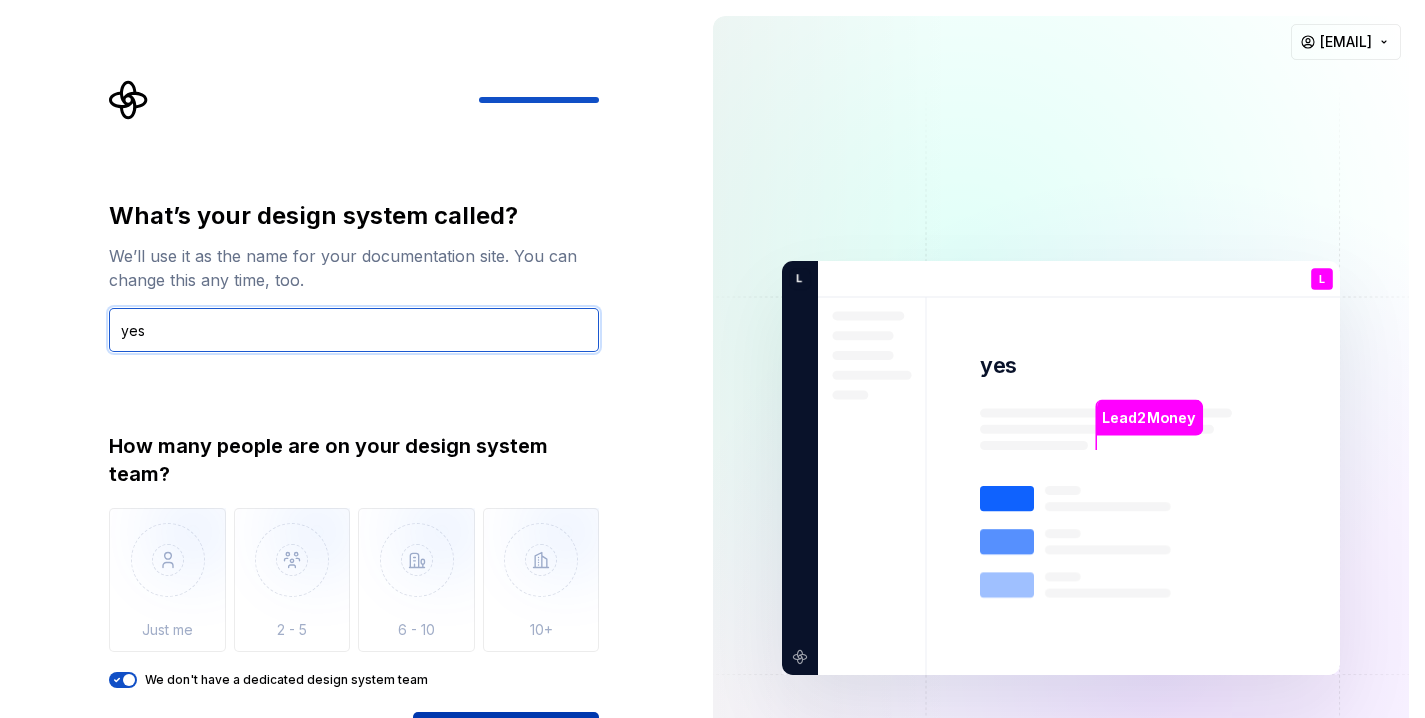 type on "yes" 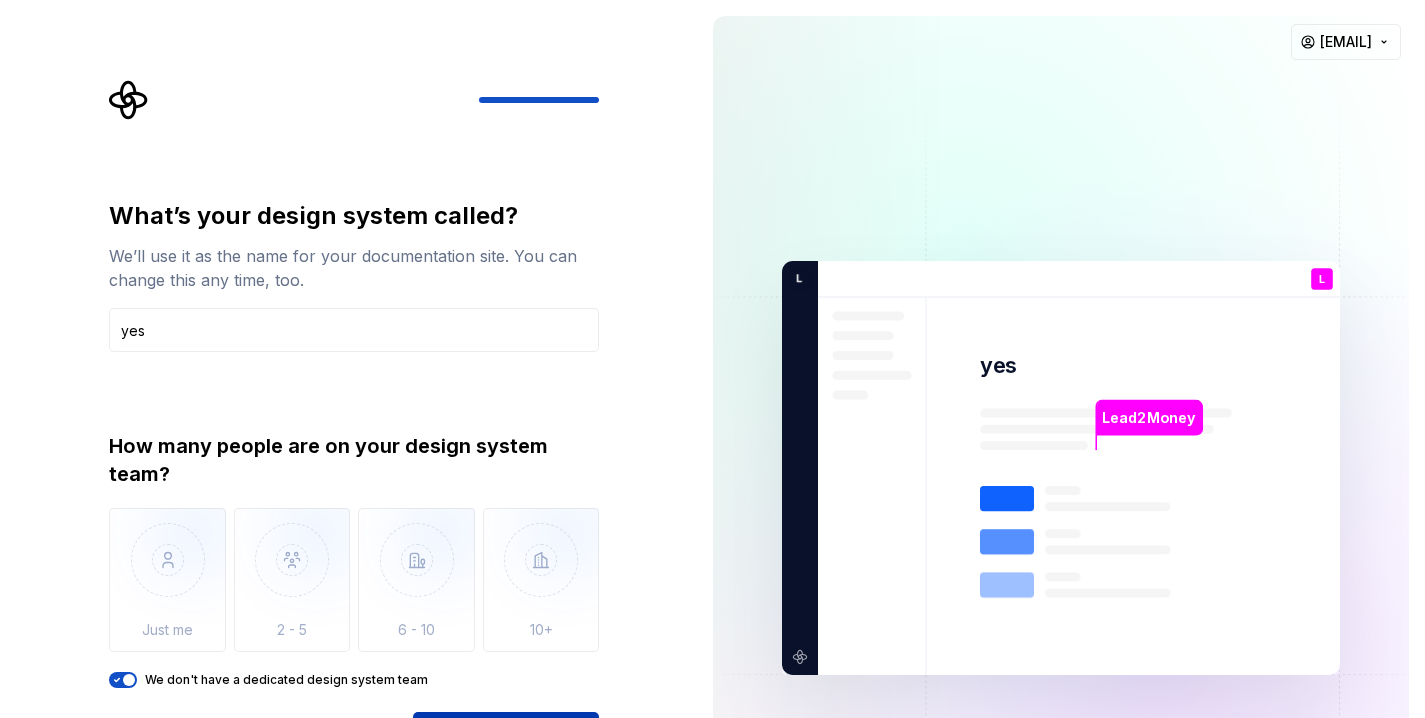 click on "Open Supernova" at bounding box center [506, 734] 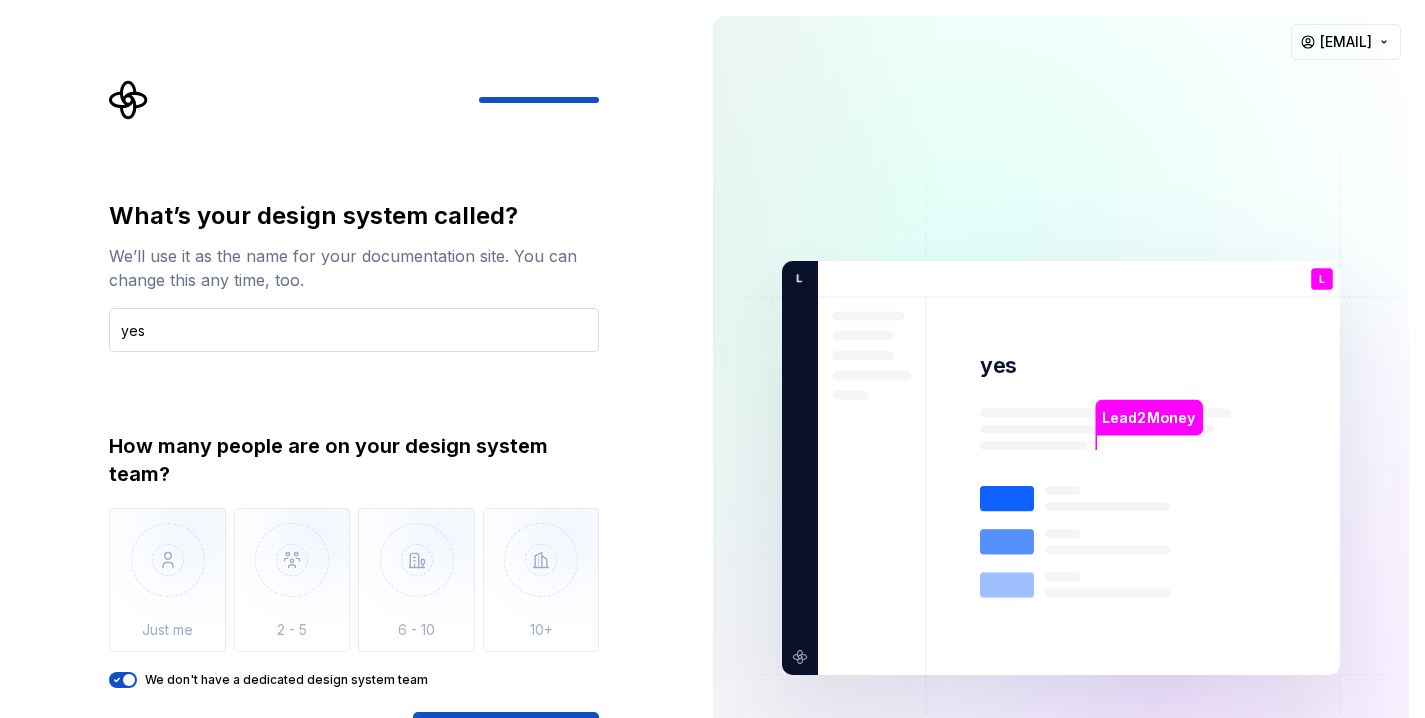 click on "yes" at bounding box center [354, 330] 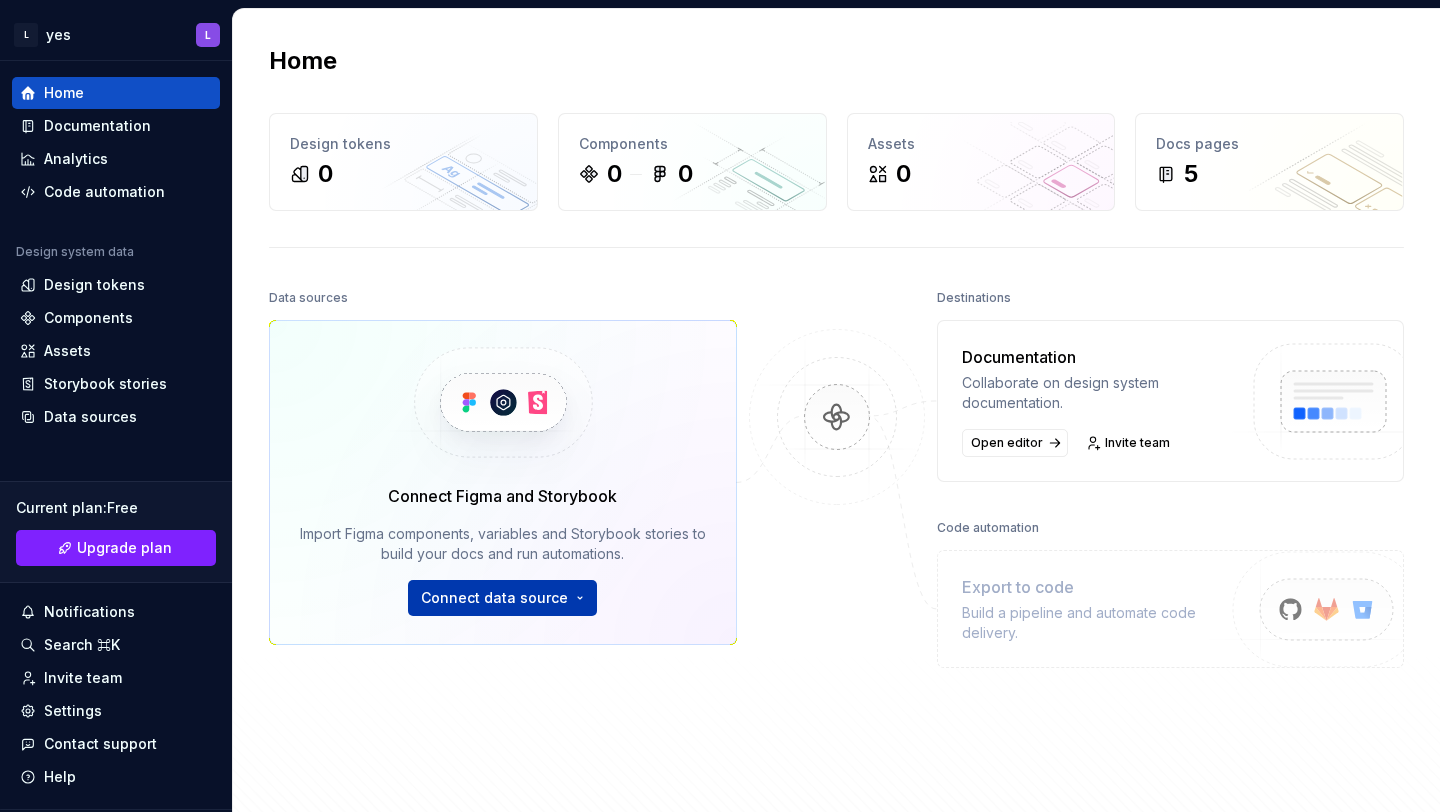 click on "L yes L Home Documentation Analytics Code automation Design system data Design tokens Components Assets Storybook stories Data sources Current plan :  Free Upgrade plan Notifications Search ⌘K Invite team Settings Contact support Help Home Design tokens 0 Components 0 0 Assets 0 Docs pages 5 Data sources Connect Figma and Storybook Import Figma components, variables and Storybook stories to build your docs and run automations. Connect data source Destinations Documentation Collaborate on design system documentation. Open editor Invite team Code automation Export to code Build a pipeline and automate code delivery. Product documentation Learn how to build, manage and maintain design systems in smarter ways. Developer documentation Start delivering your design choices to your codebases right away. Join our Slack community Connect and learn with other design system practitioners." at bounding box center [720, 406] 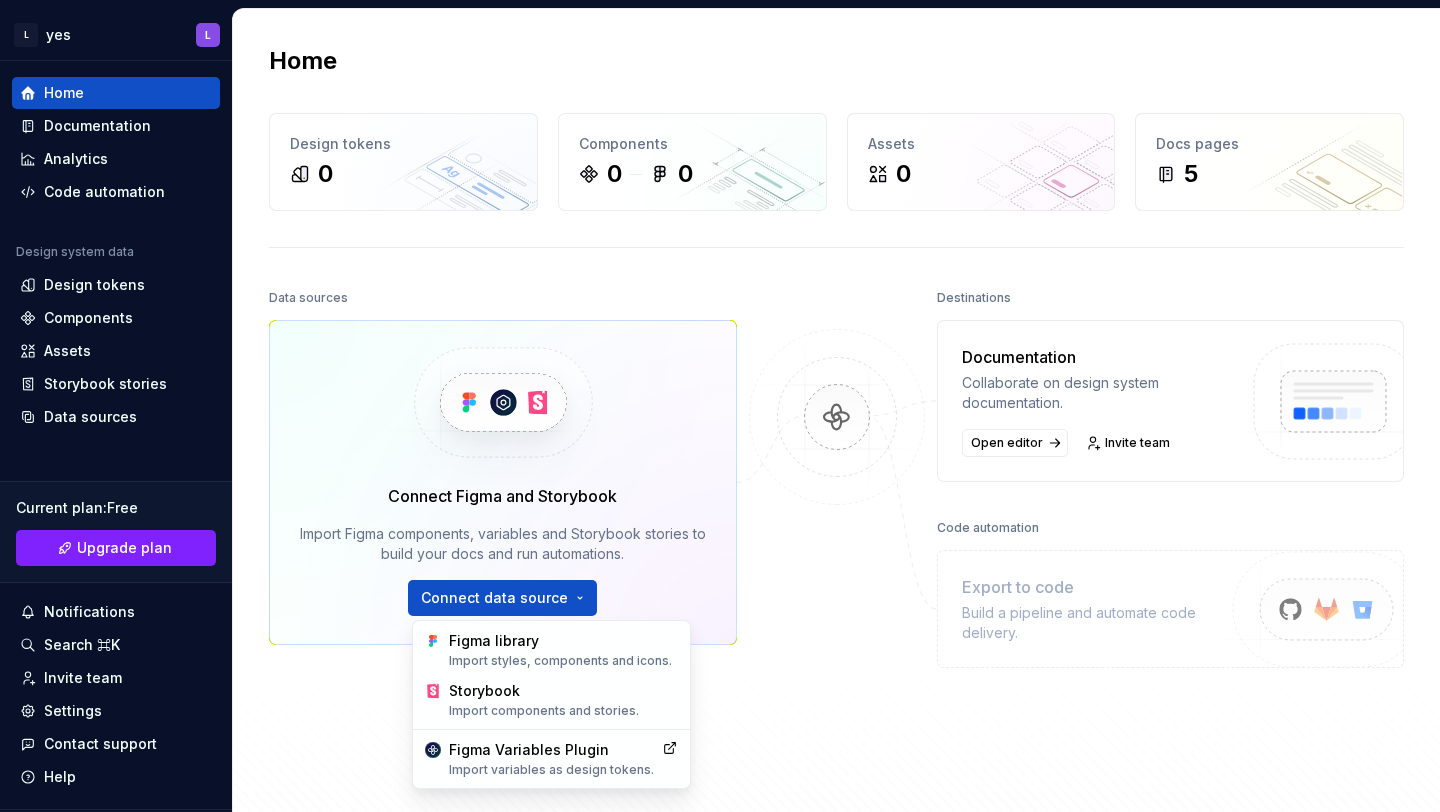 click on "L yes L Home Documentation Analytics Code automation Design system data Design tokens Components Assets Storybook stories Data sources Current plan :  Free Upgrade plan Notifications Search ⌘K Invite team Settings Contact support Help Home Design tokens 0 Components 0 0 Assets 0 Docs pages 5 Data sources Connect Figma and Storybook Import Figma components, variables and Storybook stories to build your docs and run automations. Connect data source Destinations Documentation Collaborate on design system documentation. Open editor Invite team Code automation Export to code Build a pipeline and automate code delivery. Product documentation Learn how to build, manage and maintain design systems in smarter ways. Developer documentation Start delivering your design choices to your codebases right away. Join our Slack community Connect and learn with other design system practitioners.   Figma library Import styles, components and icons. Storybook Import components and stories. Figma Variables Plugin" at bounding box center (720, 406) 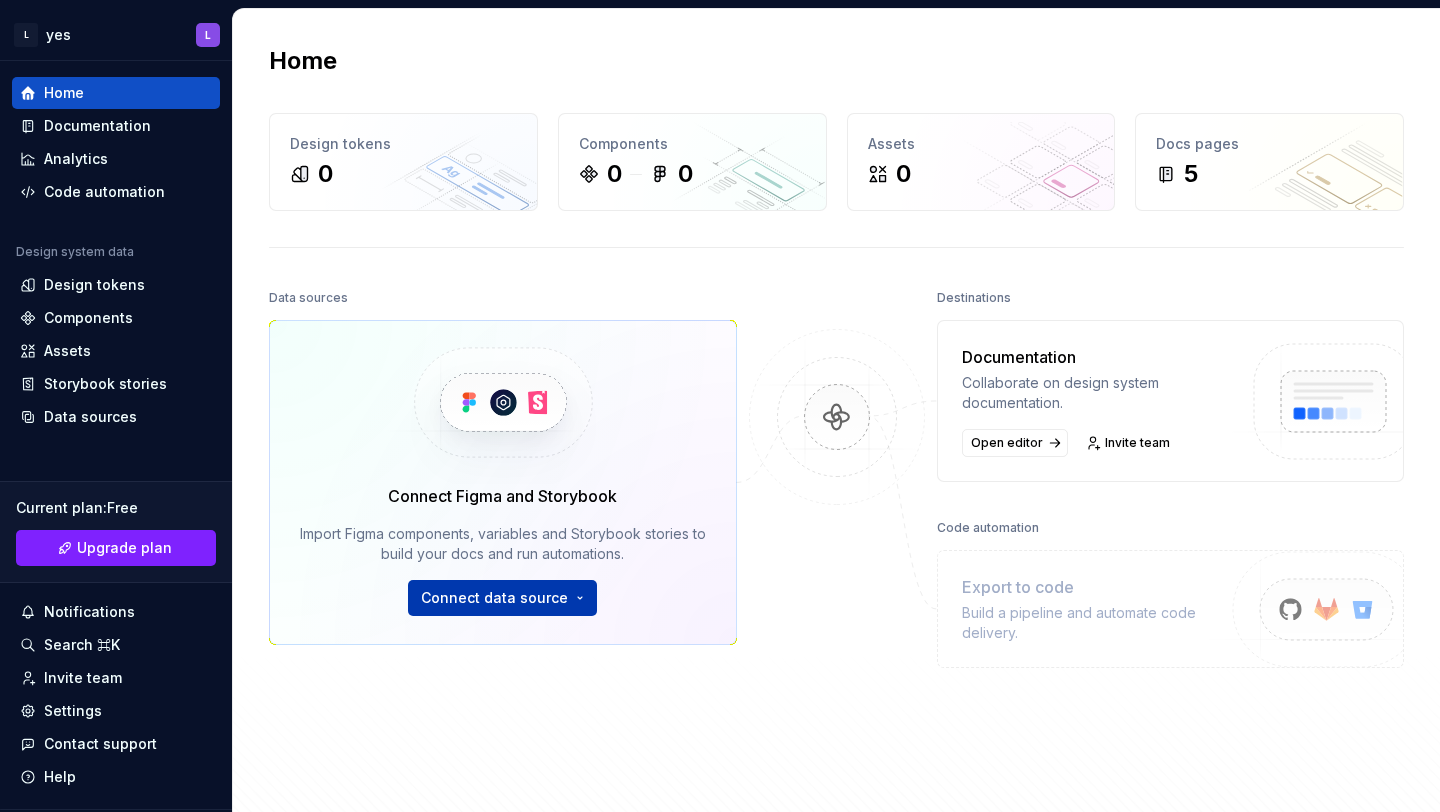 click on "L yes L Home Documentation Analytics Code automation Design system data Design tokens Components Assets Storybook stories Data sources Current plan :  Free Upgrade plan Notifications Search ⌘K Invite team Settings Contact support Help Home Design tokens 0 Components 0 0 Assets 0 Docs pages 5 Data sources Connect Figma and Storybook Import Figma components, variables and Storybook stories to build your docs and run automations. Connect data source Destinations Documentation Collaborate on design system documentation. Open editor Invite team Code automation Export to code Build a pipeline and automate code delivery. Product documentation Learn how to build, manage and maintain design systems in smarter ways. Developer documentation Start delivering your design choices to your codebases right away. Join our Slack community Connect and learn with other design system practitioners." at bounding box center (720, 406) 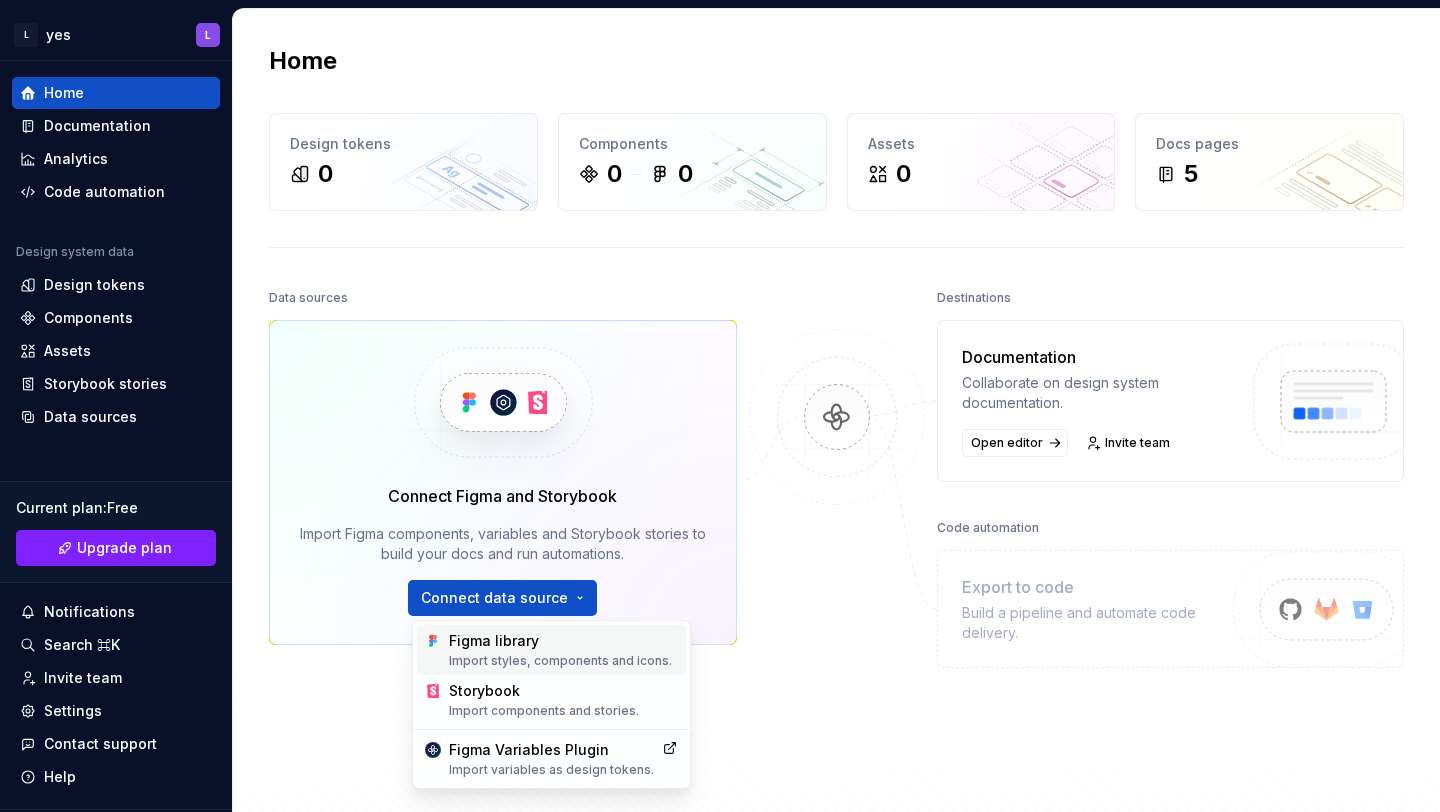 click on "Figma library Import styles, components and icons." at bounding box center (563, 650) 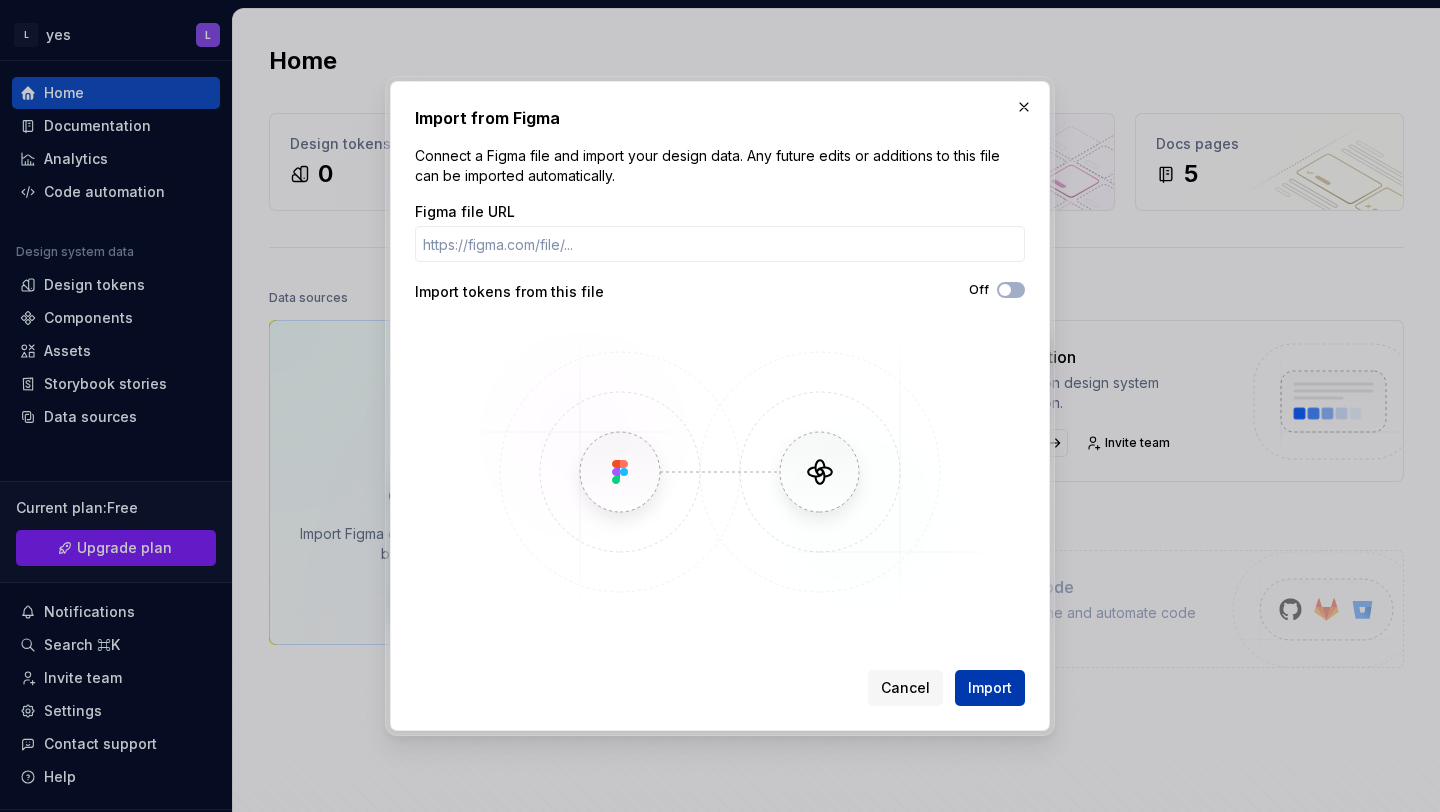 click on "Import" at bounding box center [990, 688] 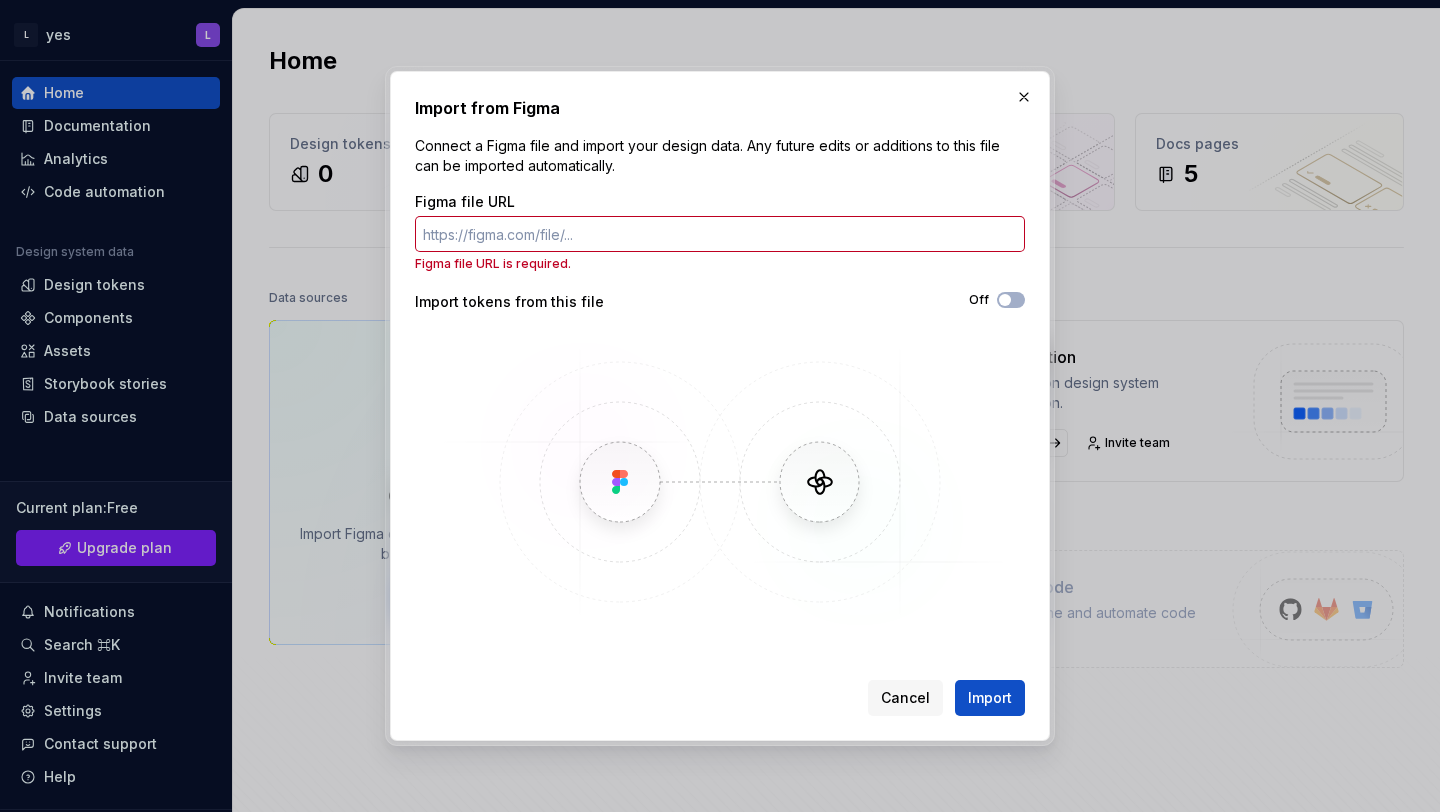 click at bounding box center (720, 482) 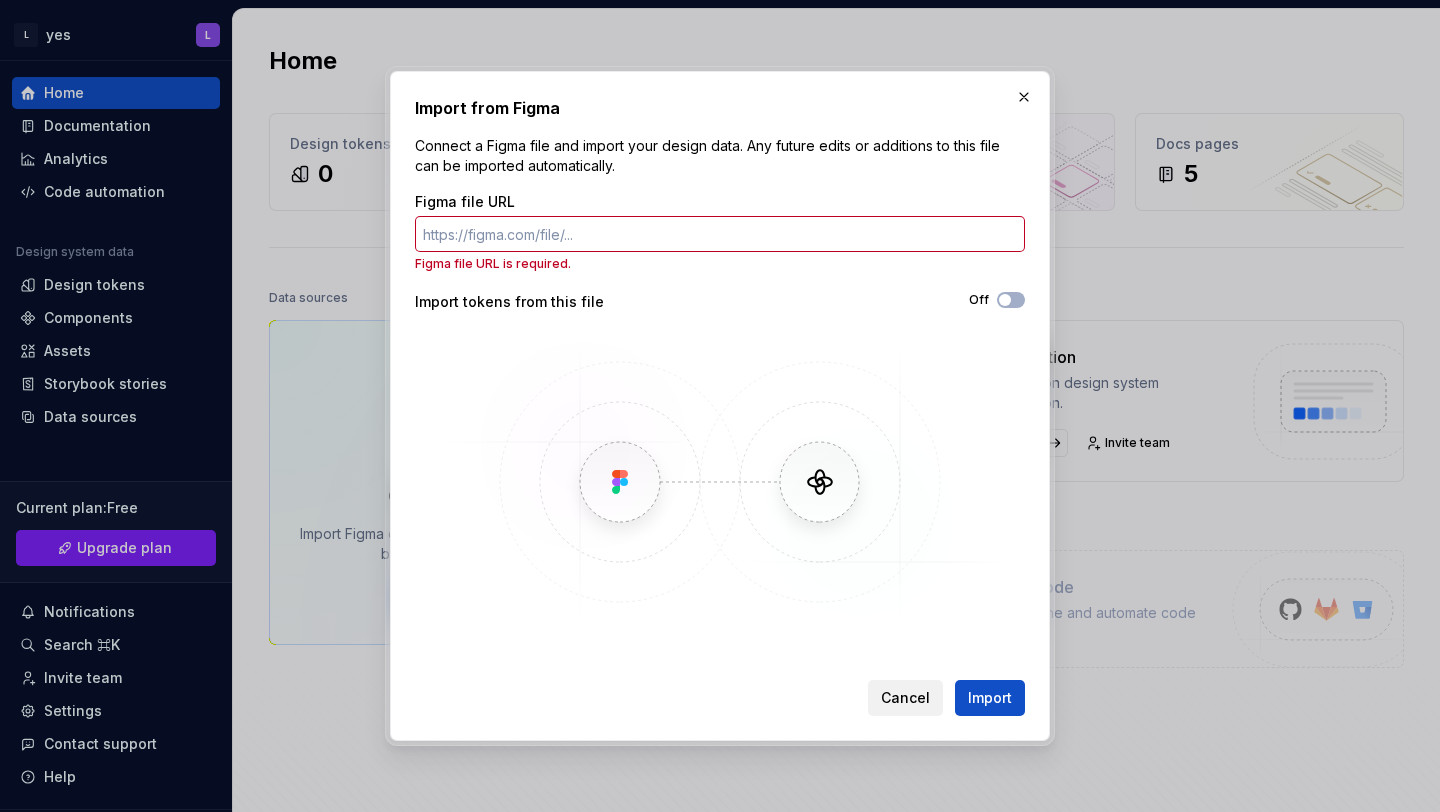 click on "Cancel" at bounding box center (905, 698) 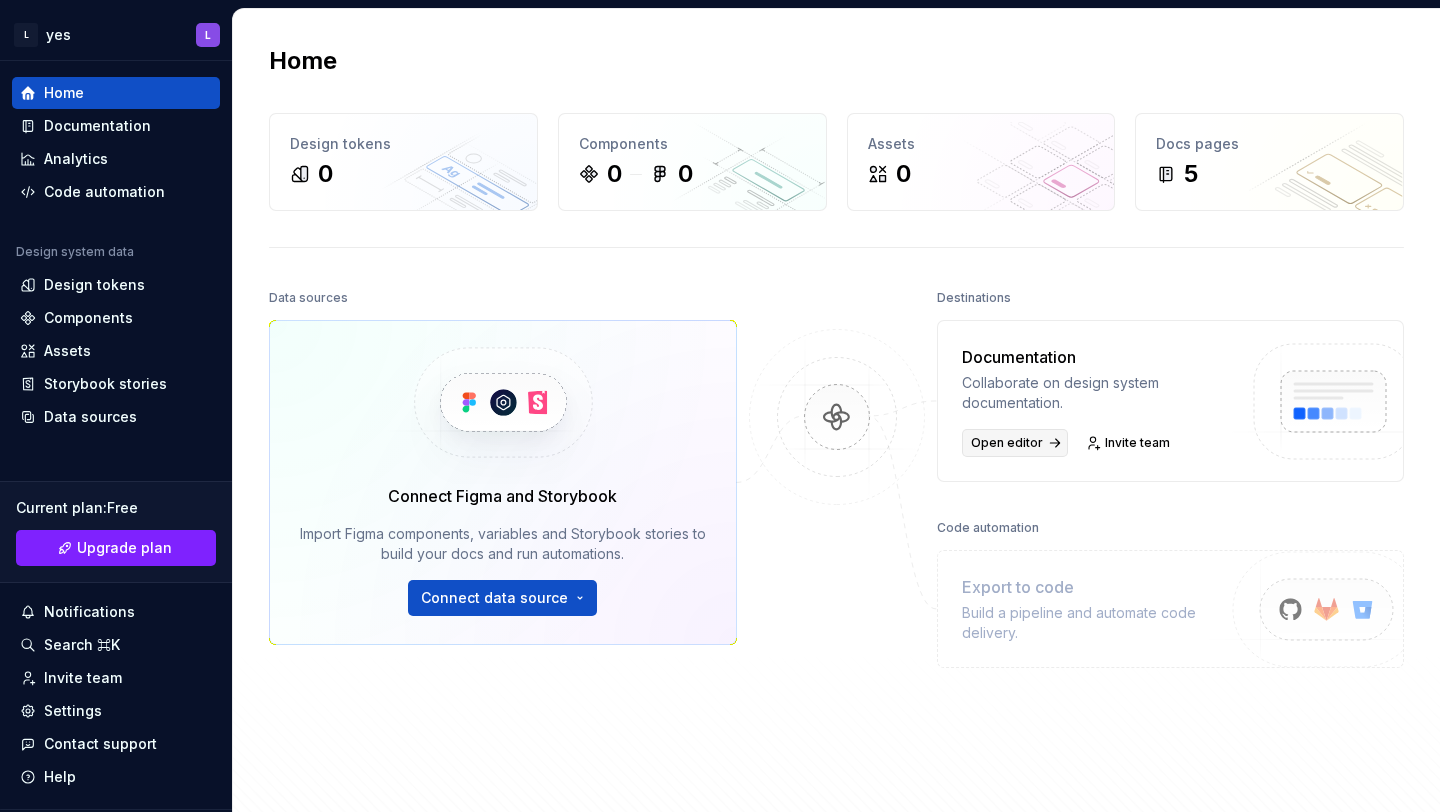 click on "Open editor" at bounding box center (1007, 443) 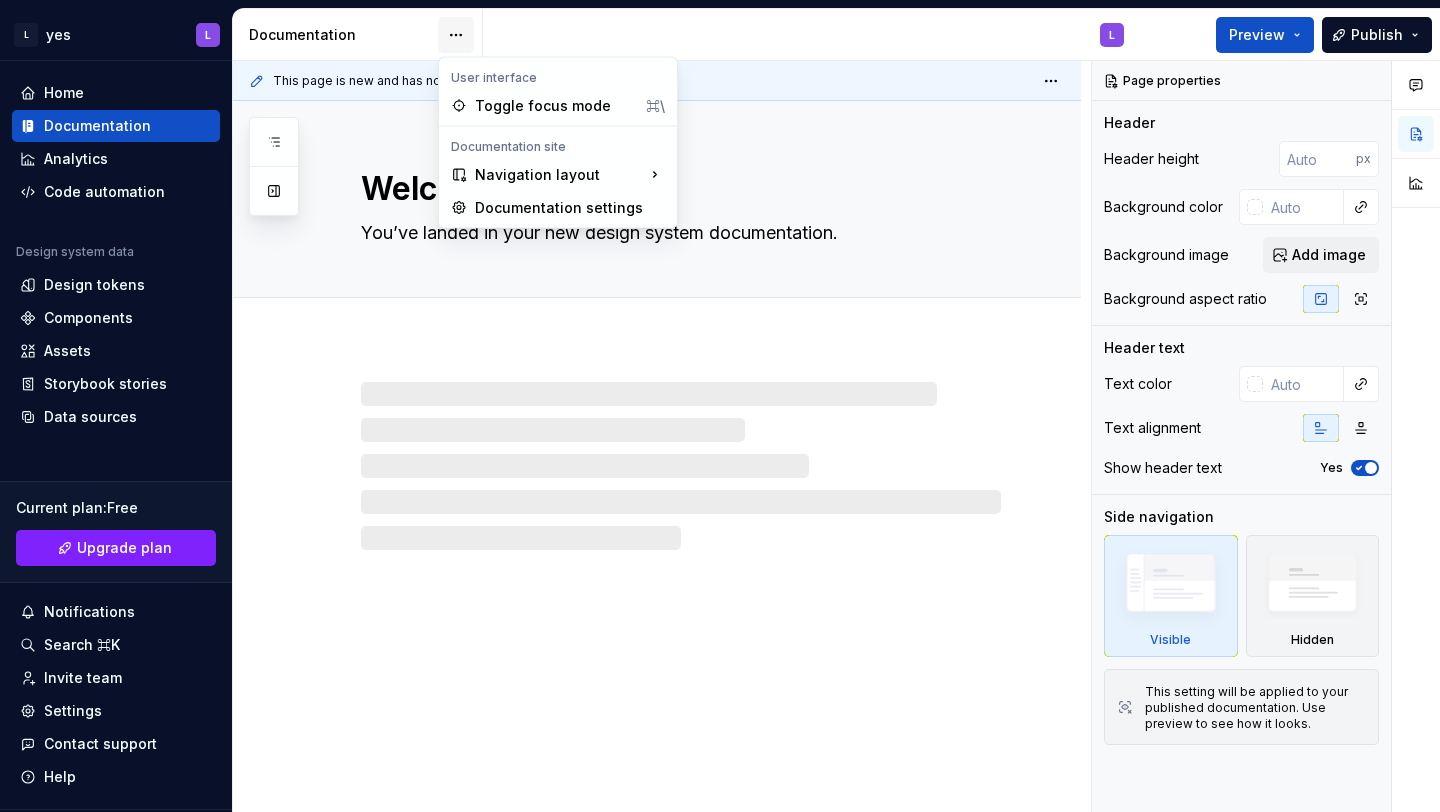 click on "L yes L Home Documentation Analytics Code automation Design system data Design tokens Components Assets Storybook stories Data sources Current plan :  Free Upgrade plan Notifications Search ⌘K Invite team Settings Contact support Help Documentation L Preview Publish Pages Add
Accessibility guide for tree Page tree.
Navigate the tree with the arrow keys. Common tree hotkeys apply. Further keybindings are available:
enter to execute primary action on focused item
f2 to start renaming the focused item
escape to abort renaming an item
control+d to start dragging selected items
Welcome! L Foundations Design tokens Typography Components Component overview Component detail Changes Welcome! Foundations  /  Design tokens Foundations  /  Typography Components  /  Component overview Components  /  Component detail Upgrade to Enterprise to turn on approval workflow View edited pages by status when selecting which pages to publish. Welcome!" at bounding box center [720, 406] 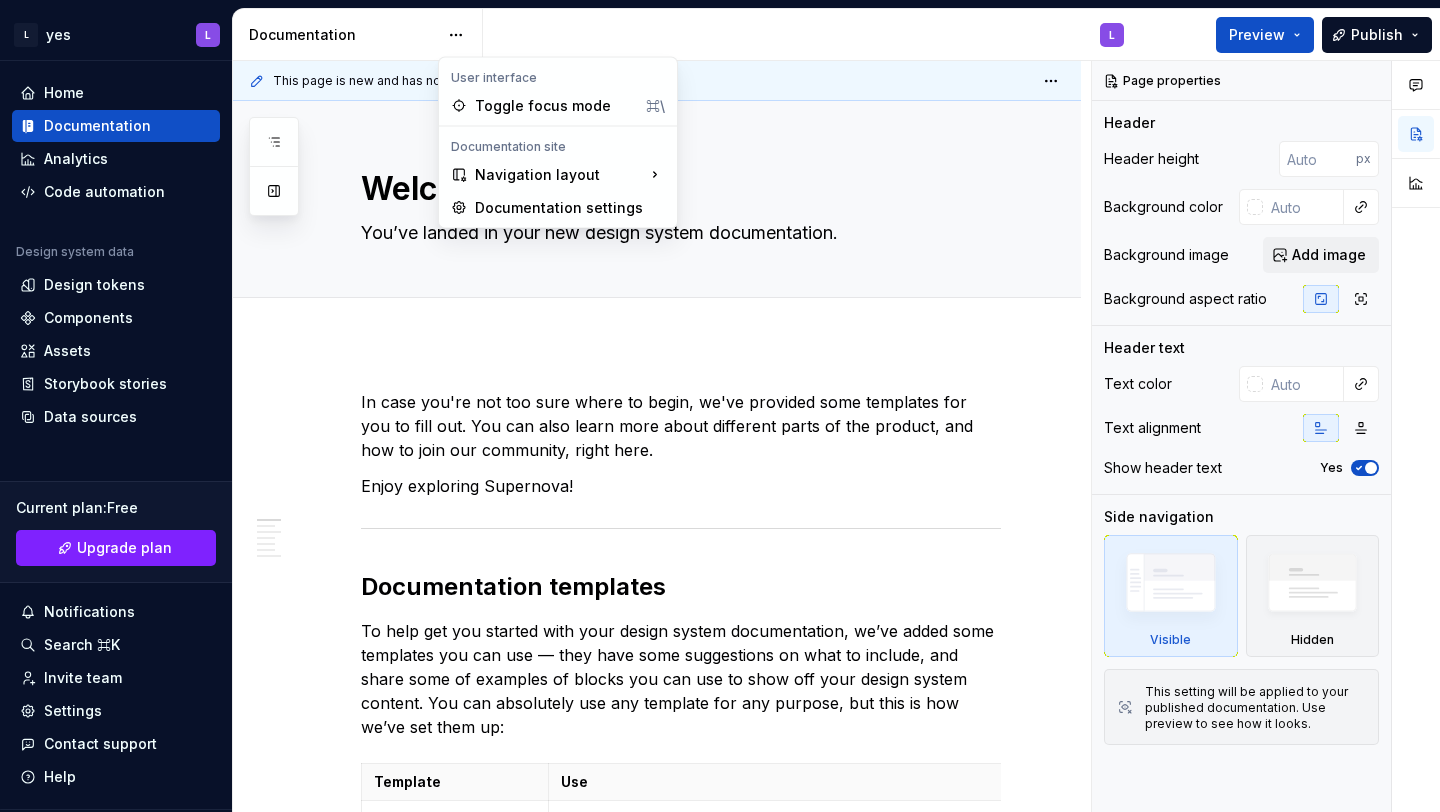 click on "L yes L Home Documentation Analytics Code automation Design system data Design tokens Components Assets Storybook stories Data sources Current plan :  Free Upgrade plan Notifications Search ⌘K Invite team Settings Contact support Help Documentation L Preview Publish Pages Add
Accessibility guide for tree Page tree.
Navigate the tree with the arrow keys. Common tree hotkeys apply. Further keybindings are available:
enter to execute primary action on focused item
f2 to start renaming the focused item
escape to abort renaming an item
control+d to start dragging selected items
Welcome! L Foundations Design tokens Typography Components Component overview Component detail Changes Welcome! Foundations  /  Design tokens Foundations  /  Typography Components  /  Component overview Components  /  Component detail Upgrade to Enterprise to turn on approval workflow View edited pages by status when selecting which pages to publish. Welcome!" at bounding box center (720, 406) 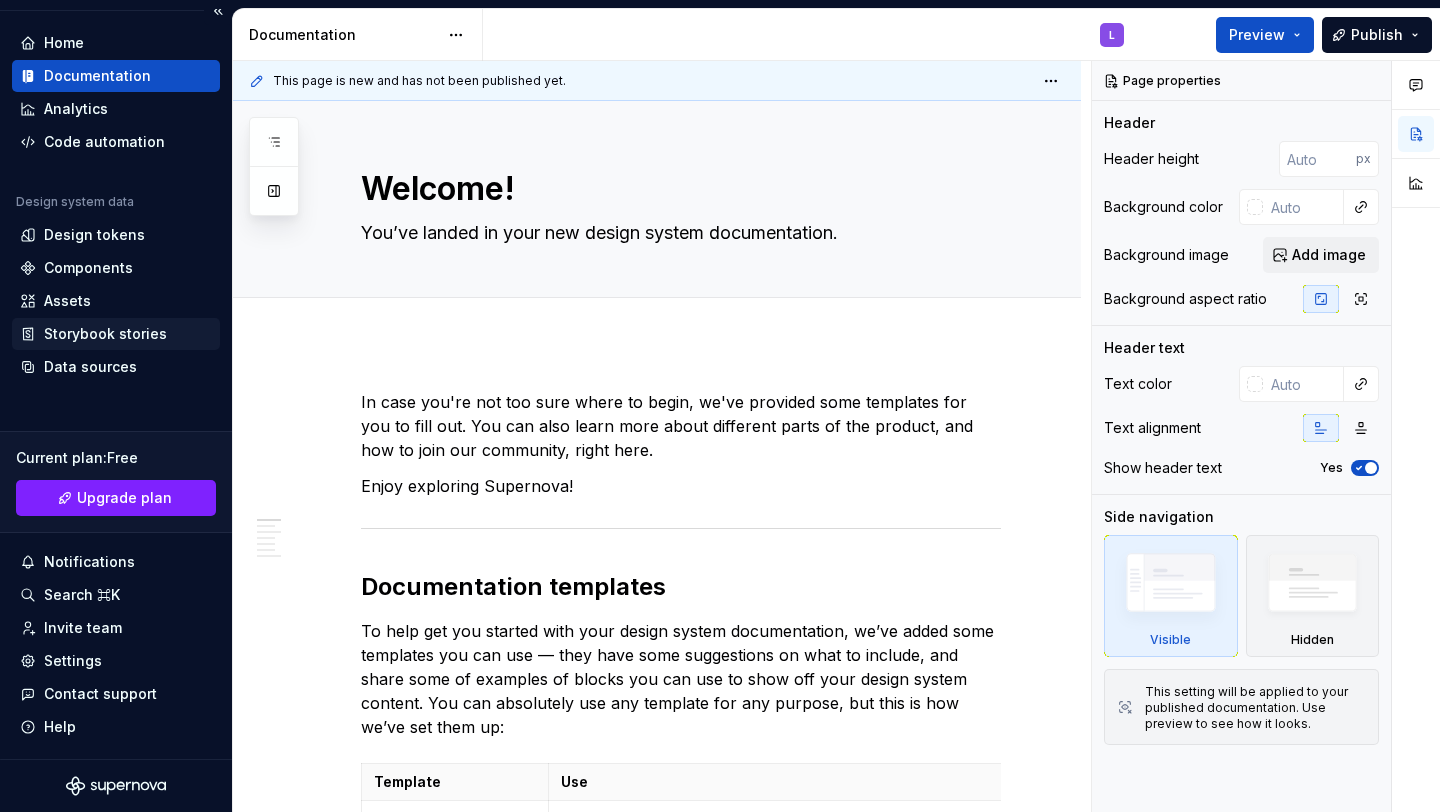 scroll, scrollTop: 0, scrollLeft: 0, axis: both 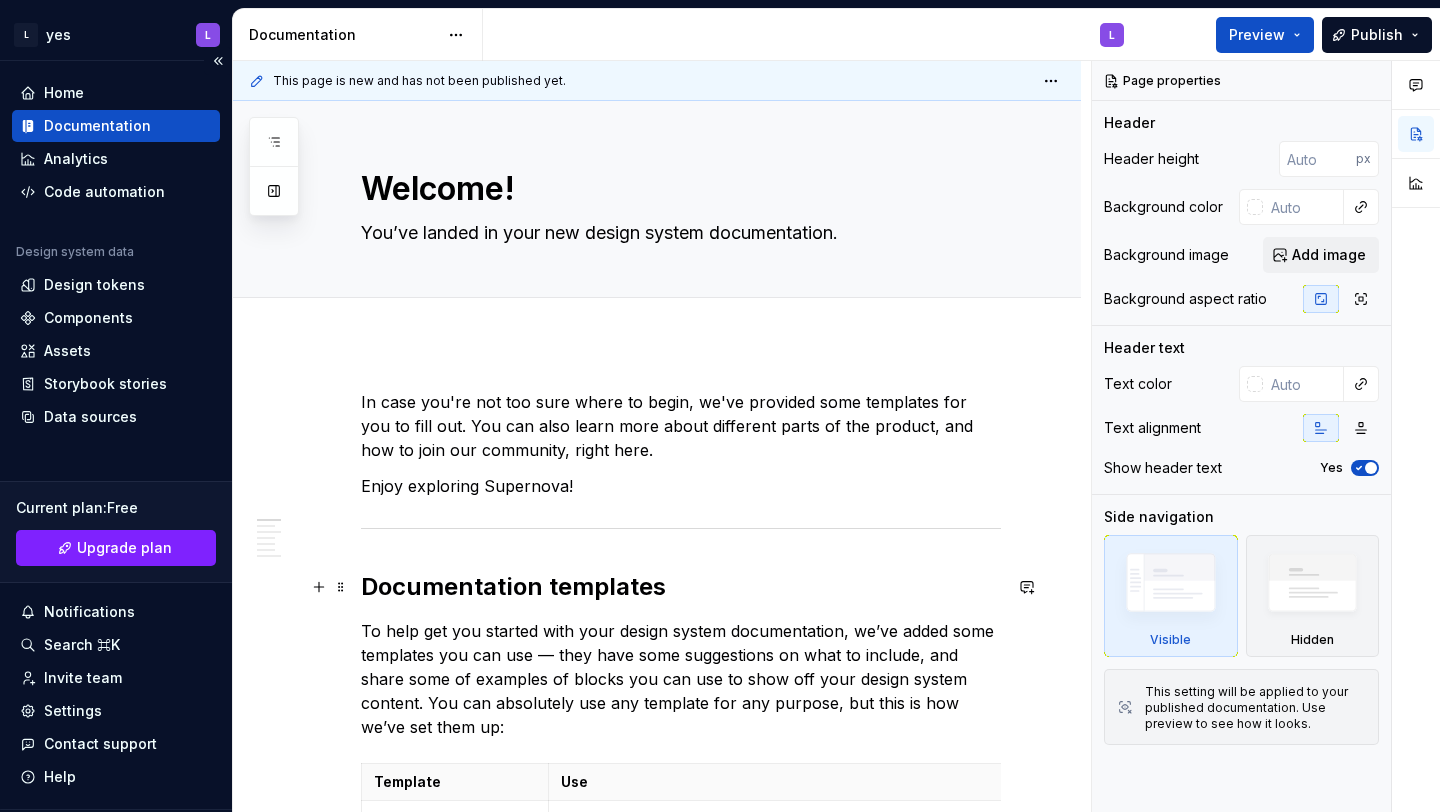 type on "*" 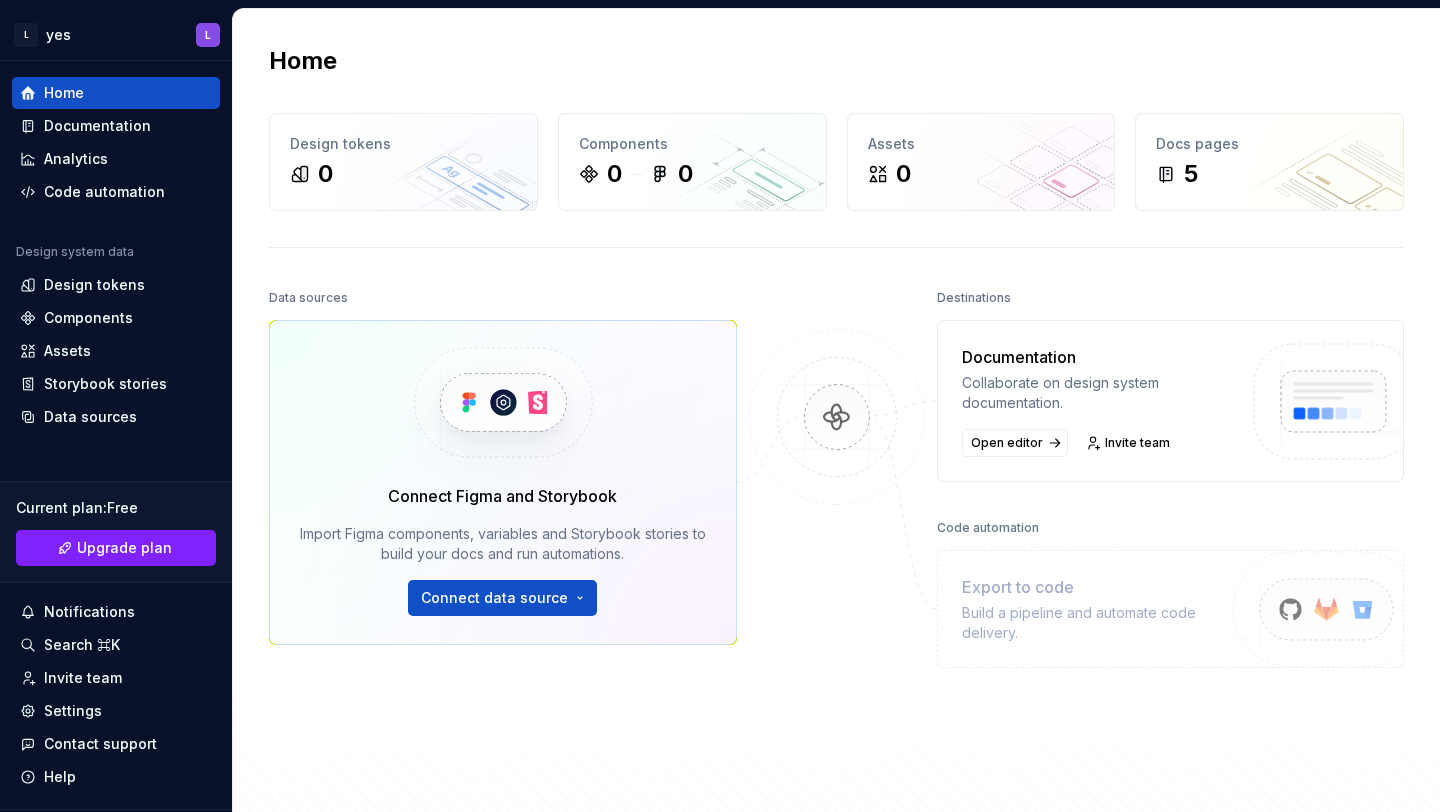 click at bounding box center [502, 402] 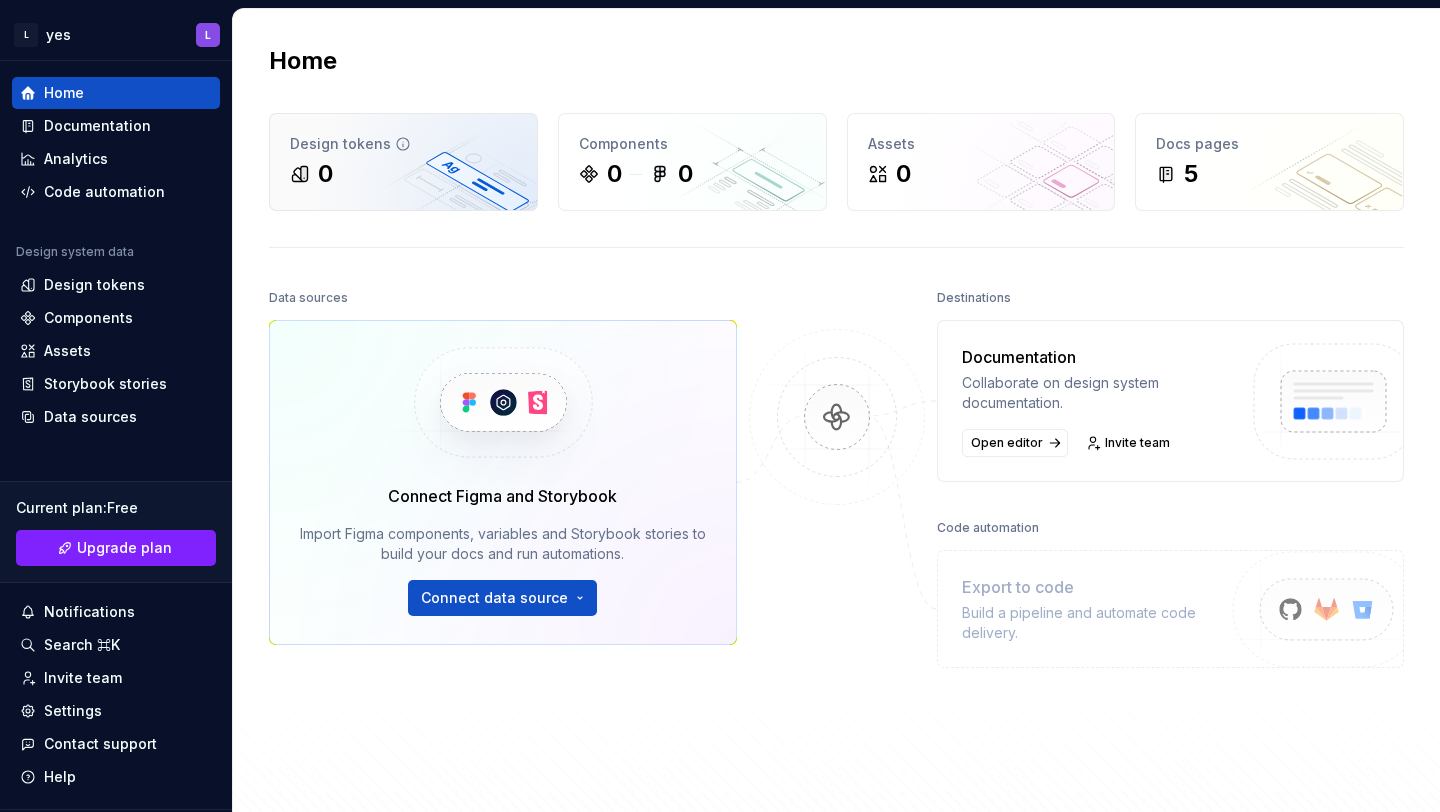 click on "0" at bounding box center (403, 174) 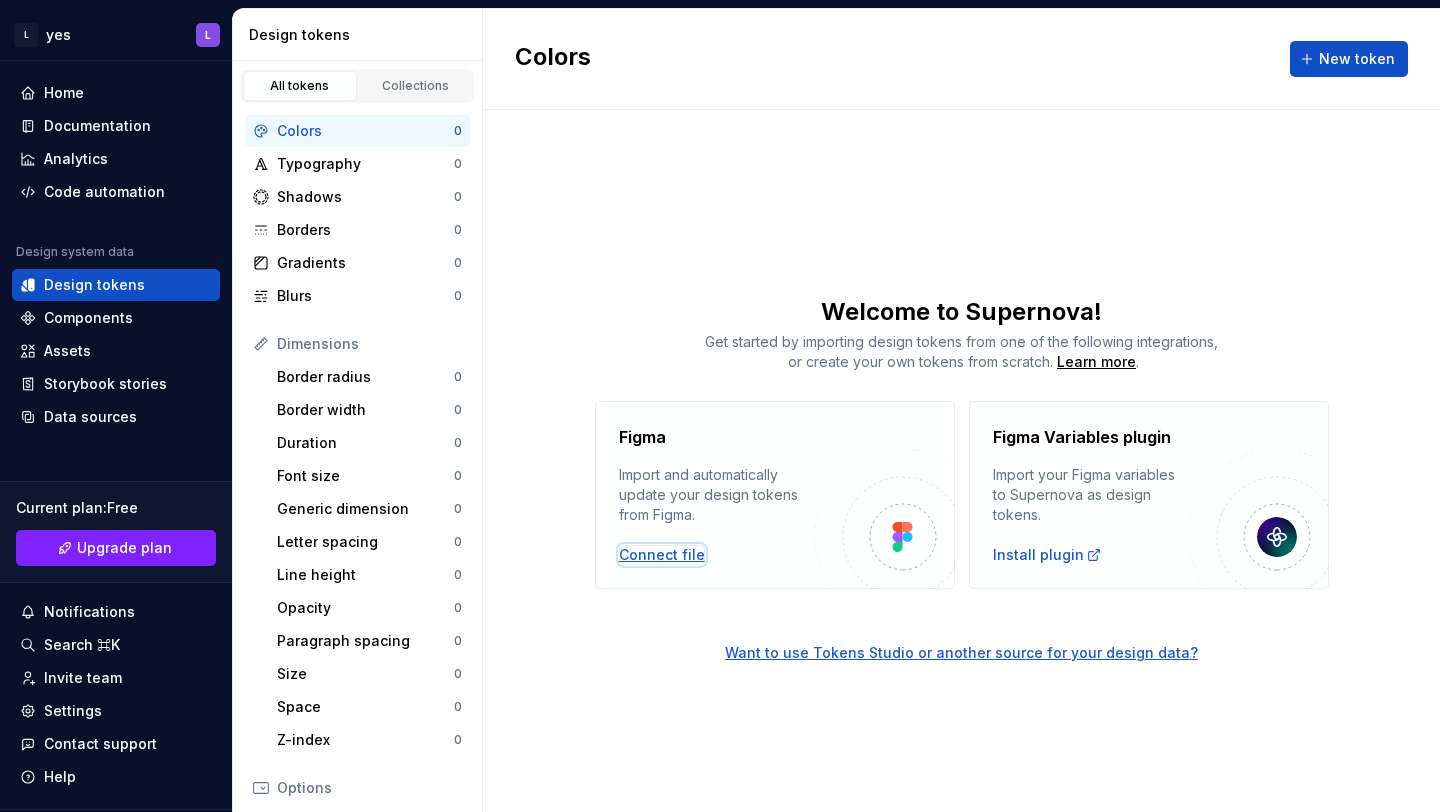 click on "Connect file" at bounding box center [662, 555] 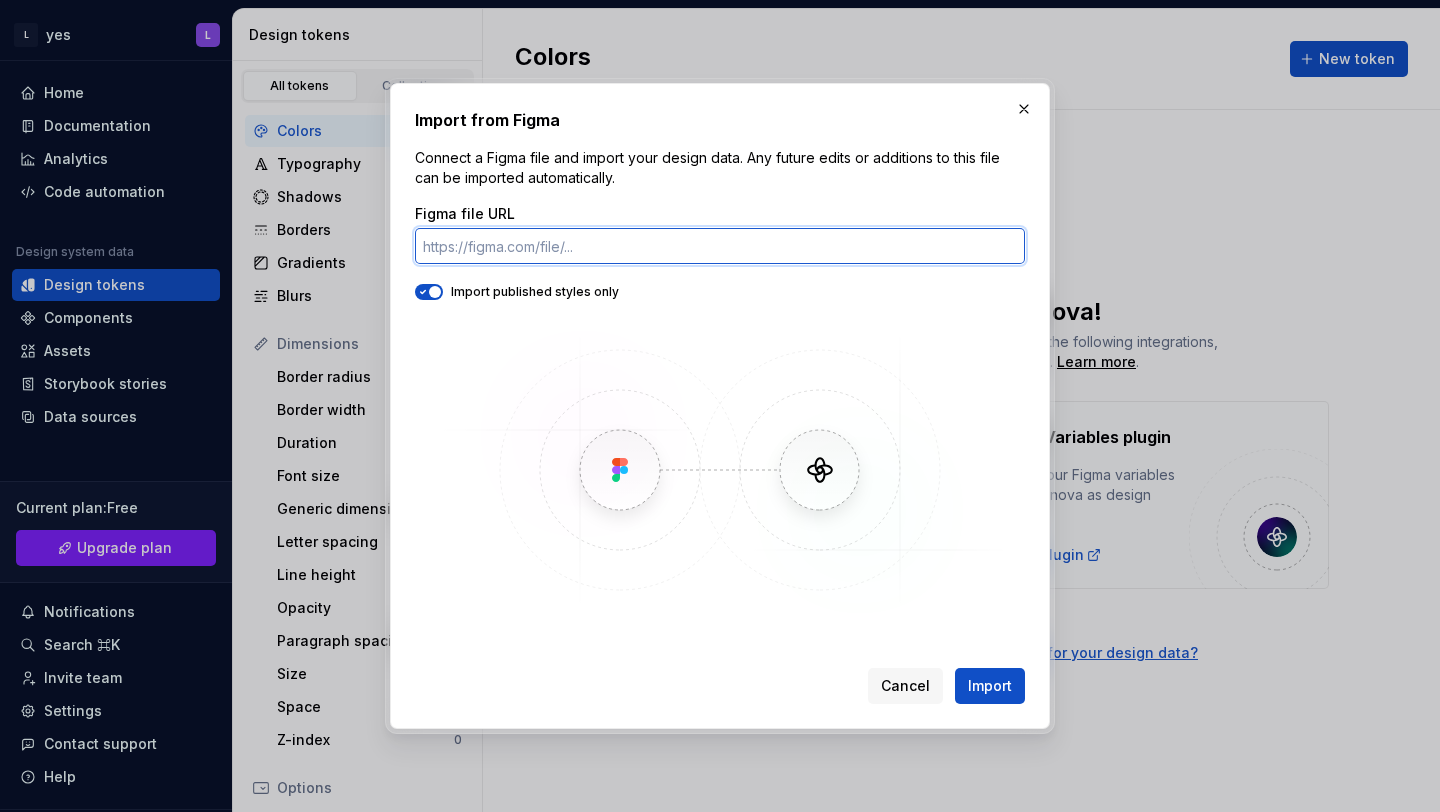 click on "Figma file URL" at bounding box center (720, 246) 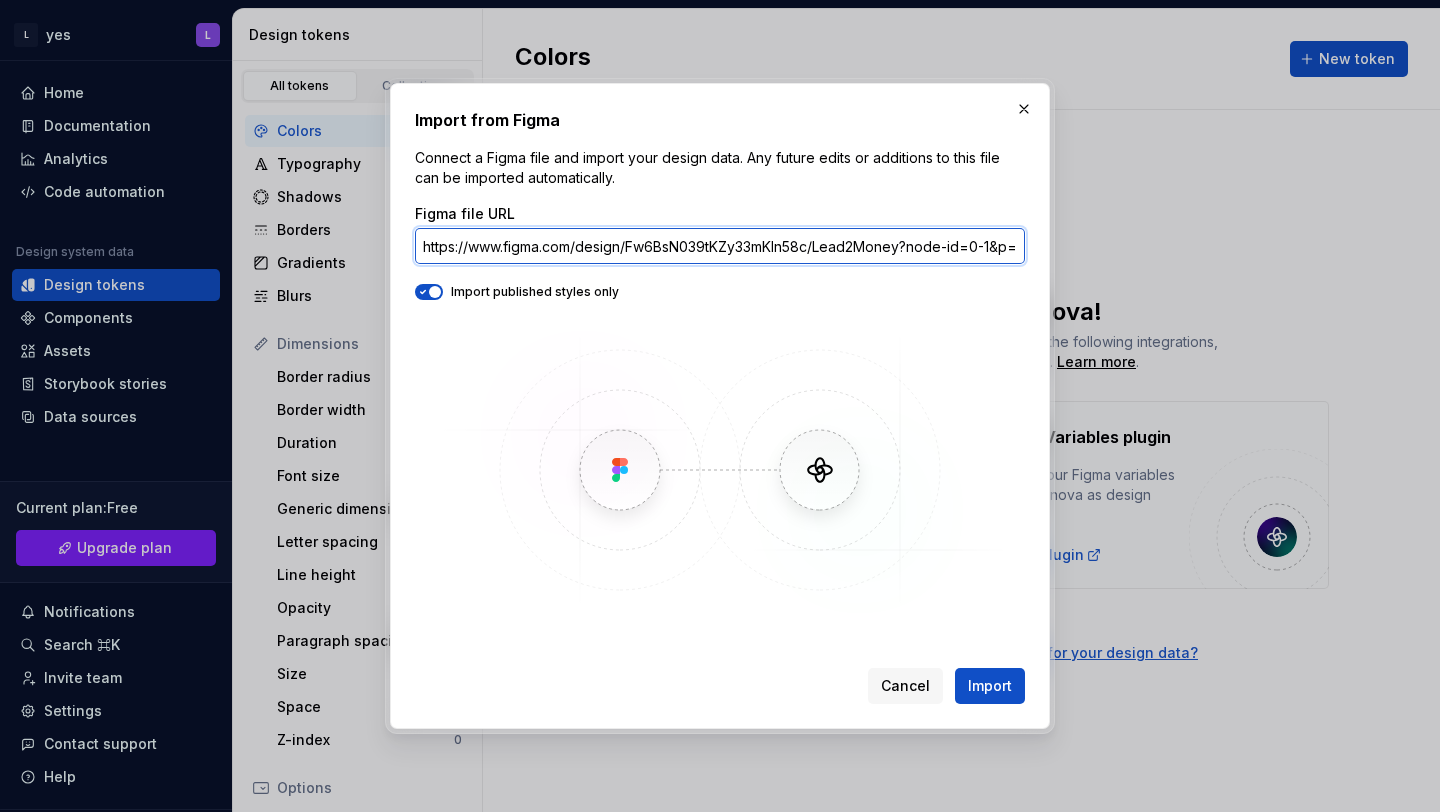 scroll, scrollTop: 0, scrollLeft: 186, axis: horizontal 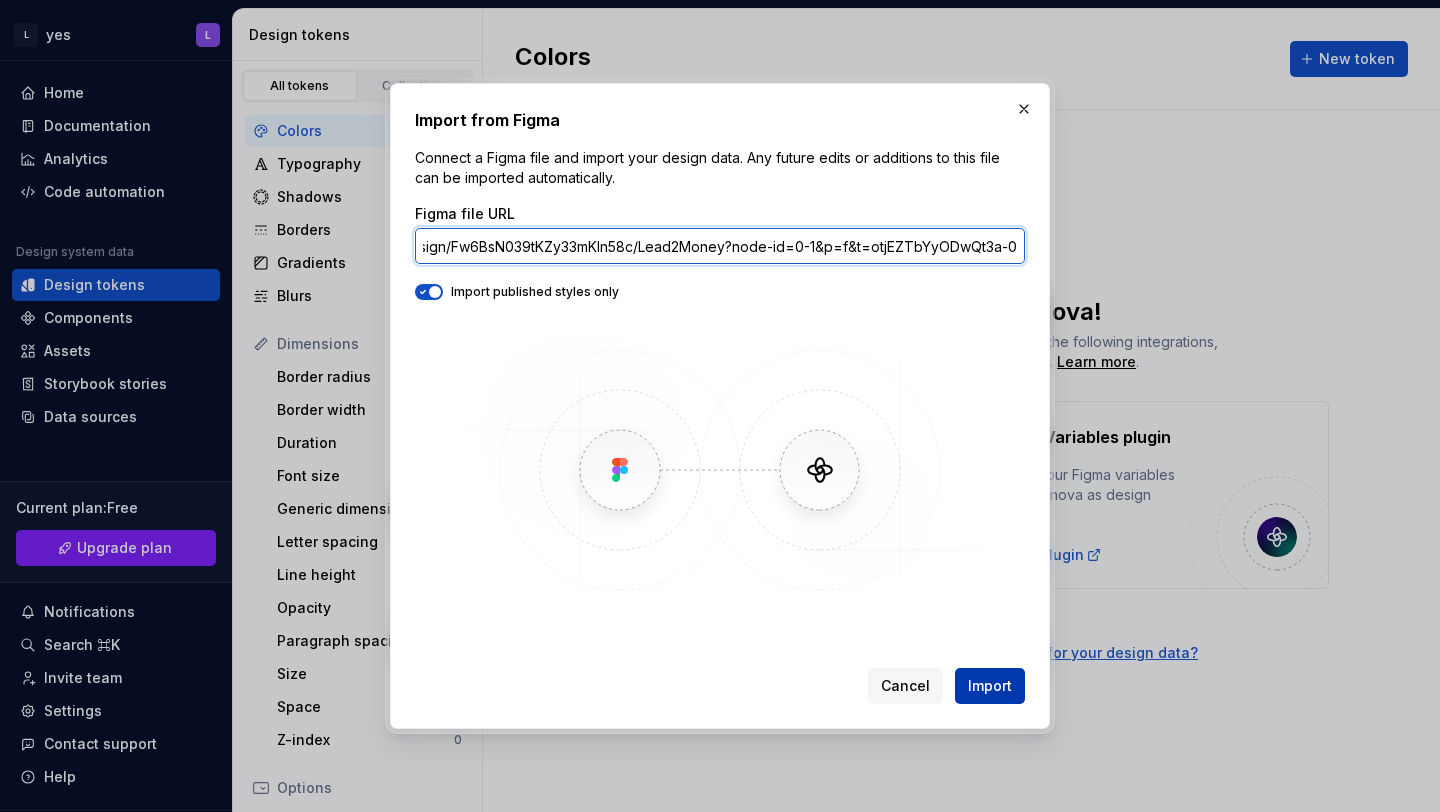 type on "https://www.figma.com/design/Fw6BsN039tKZy33mKIn58c/Lead2Money?node-id=0-1&p=f&t=otjEZTbYyODwQt3a-0" 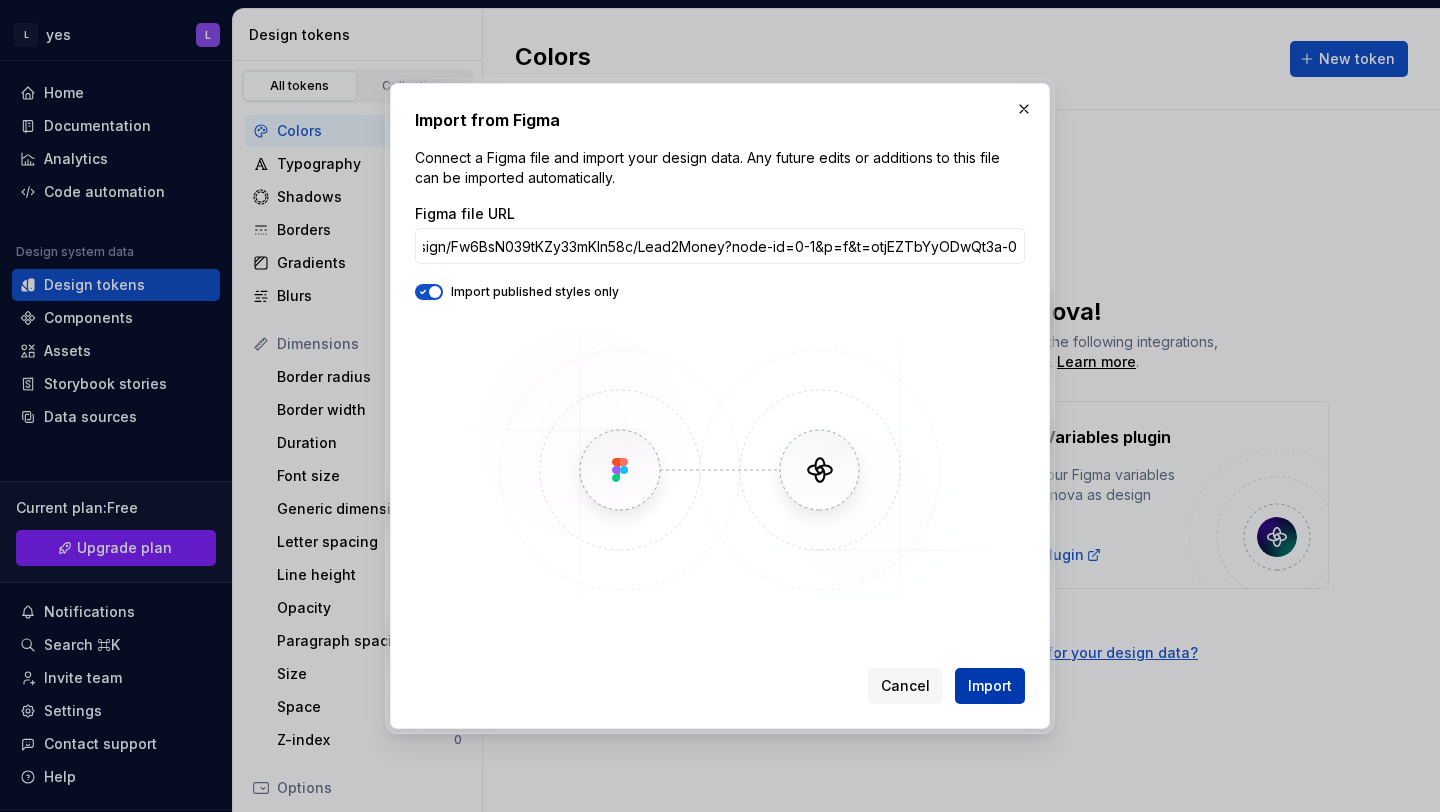 click on "Import" at bounding box center [990, 686] 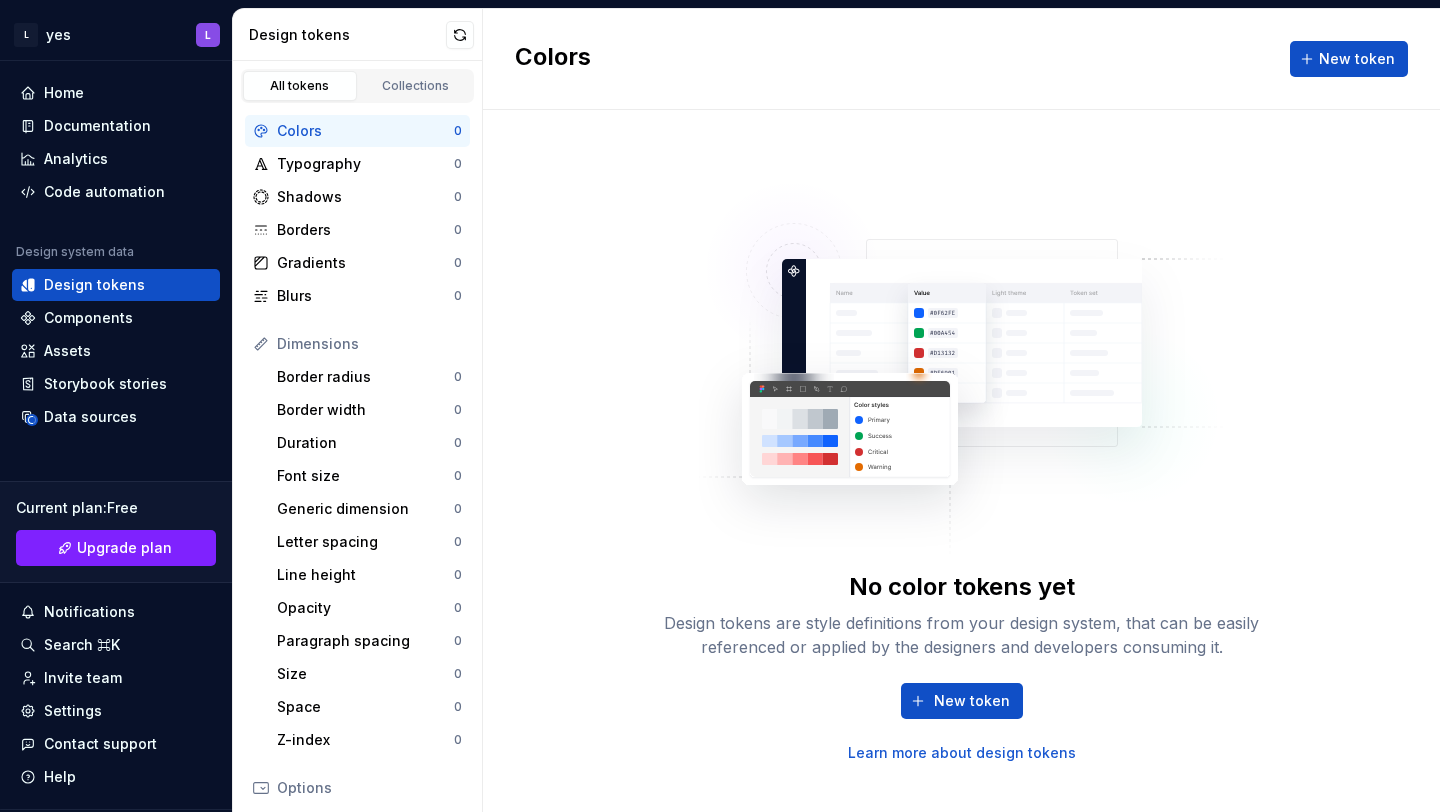 click on "All tokens" at bounding box center [300, 86] 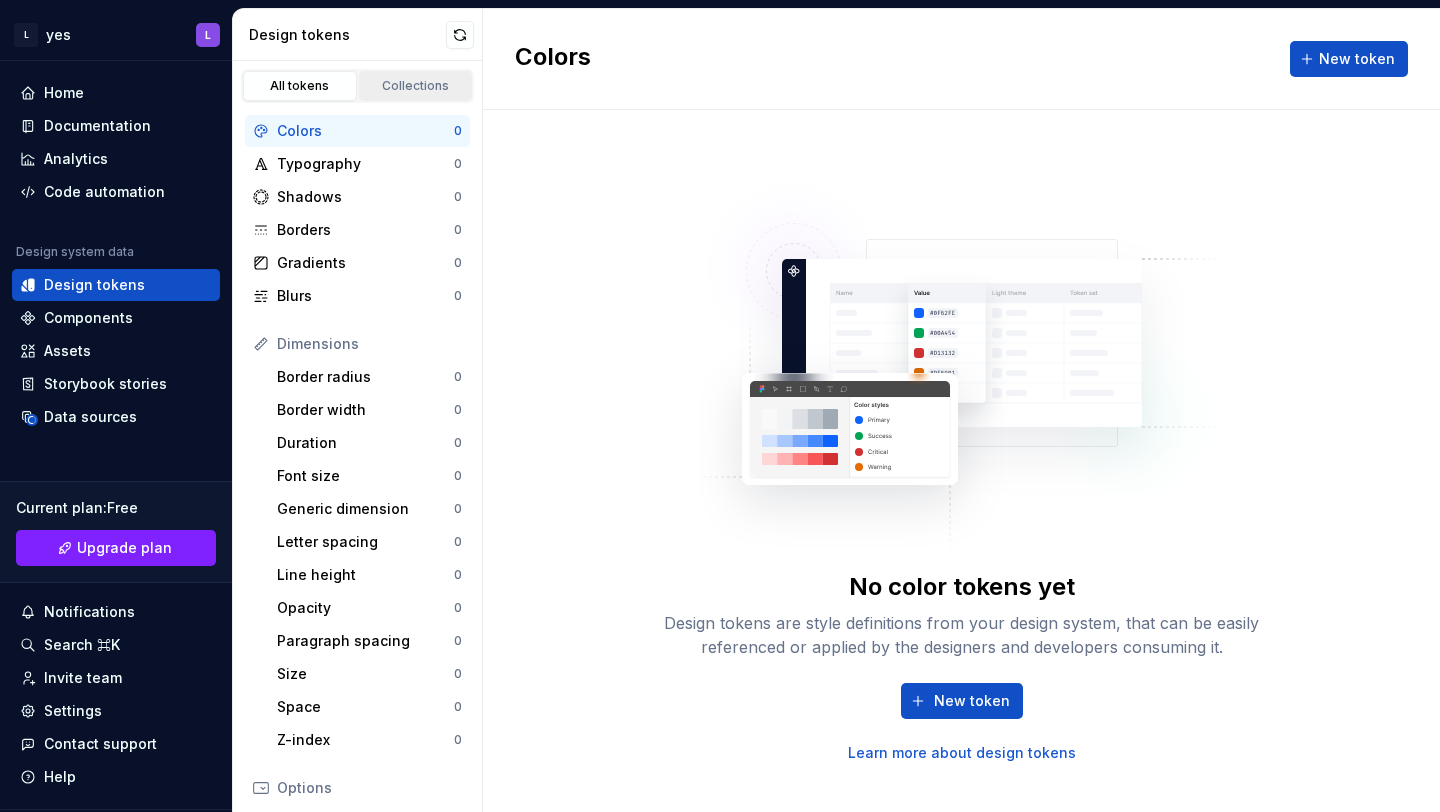 click on "Collections" at bounding box center [416, 86] 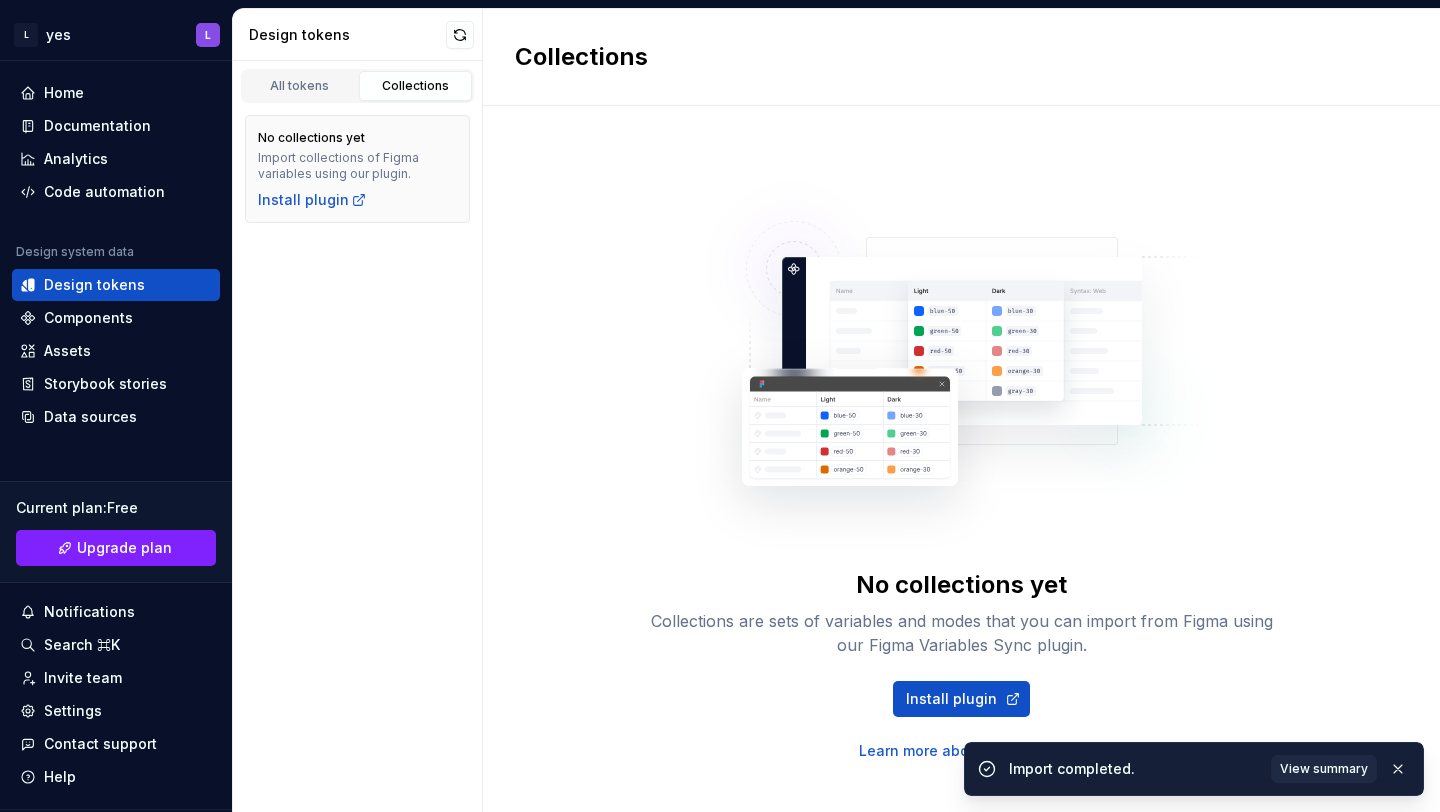click on "Collections" at bounding box center (416, 86) 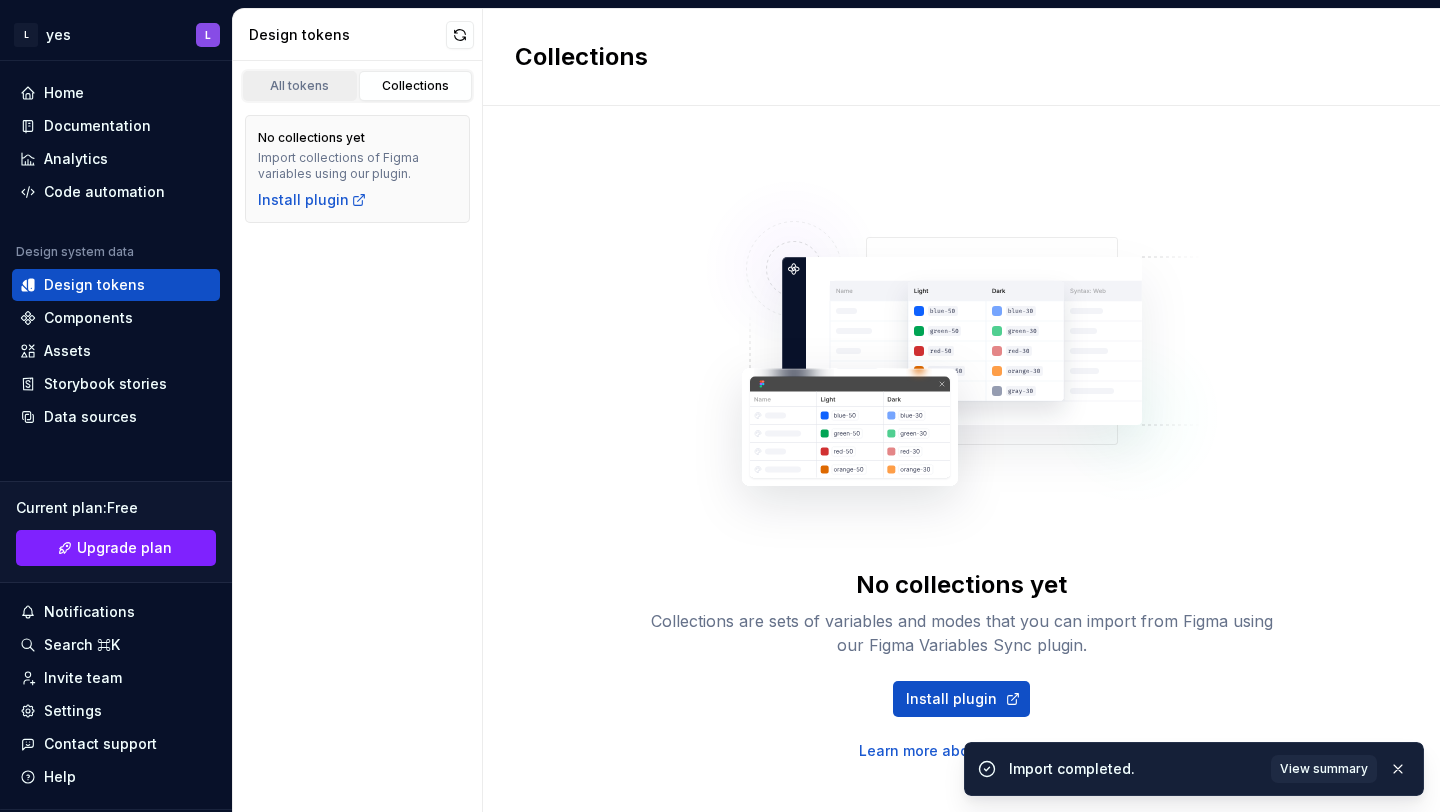 click on "All tokens" at bounding box center (300, 86) 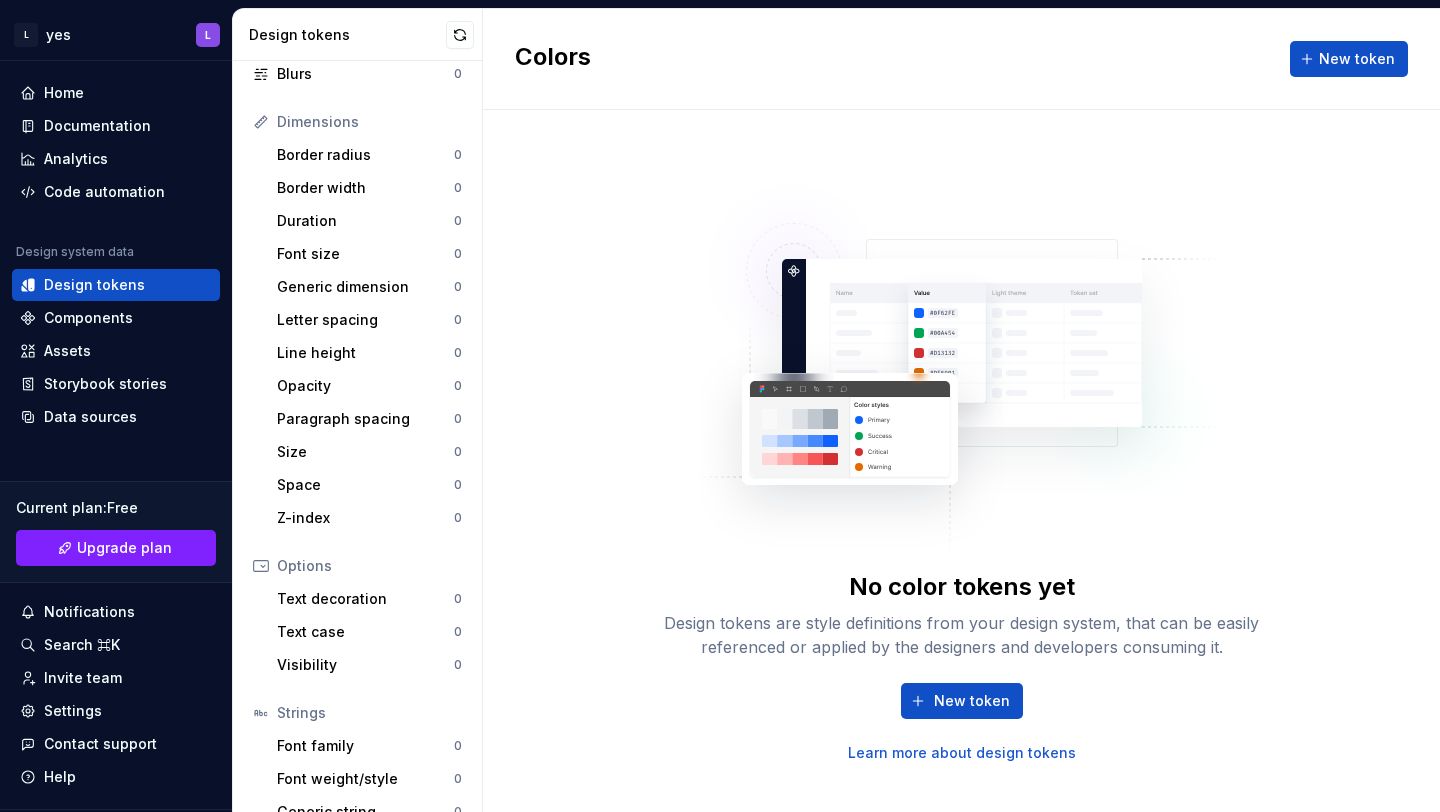 scroll, scrollTop: 0, scrollLeft: 0, axis: both 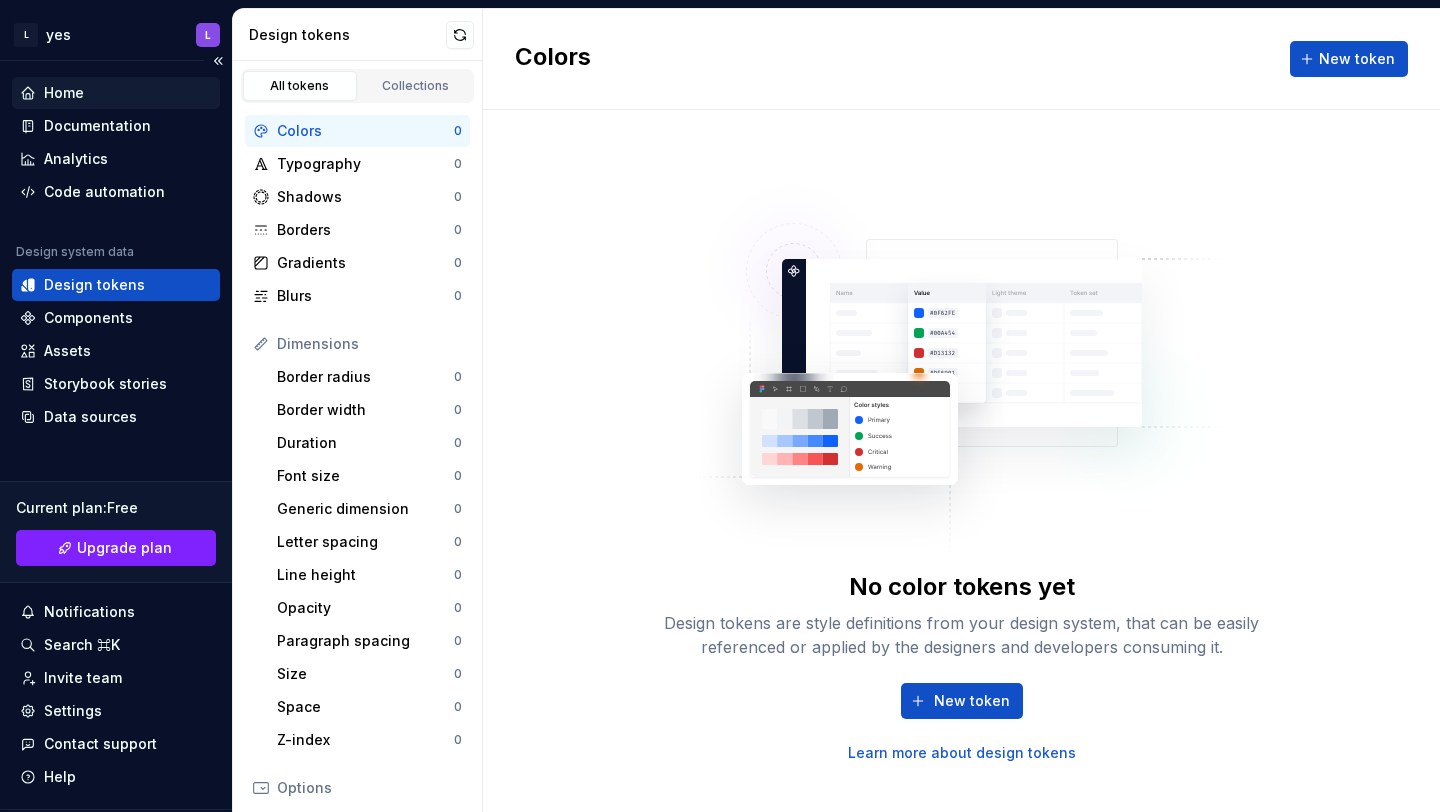 click on "Home" at bounding box center [64, 93] 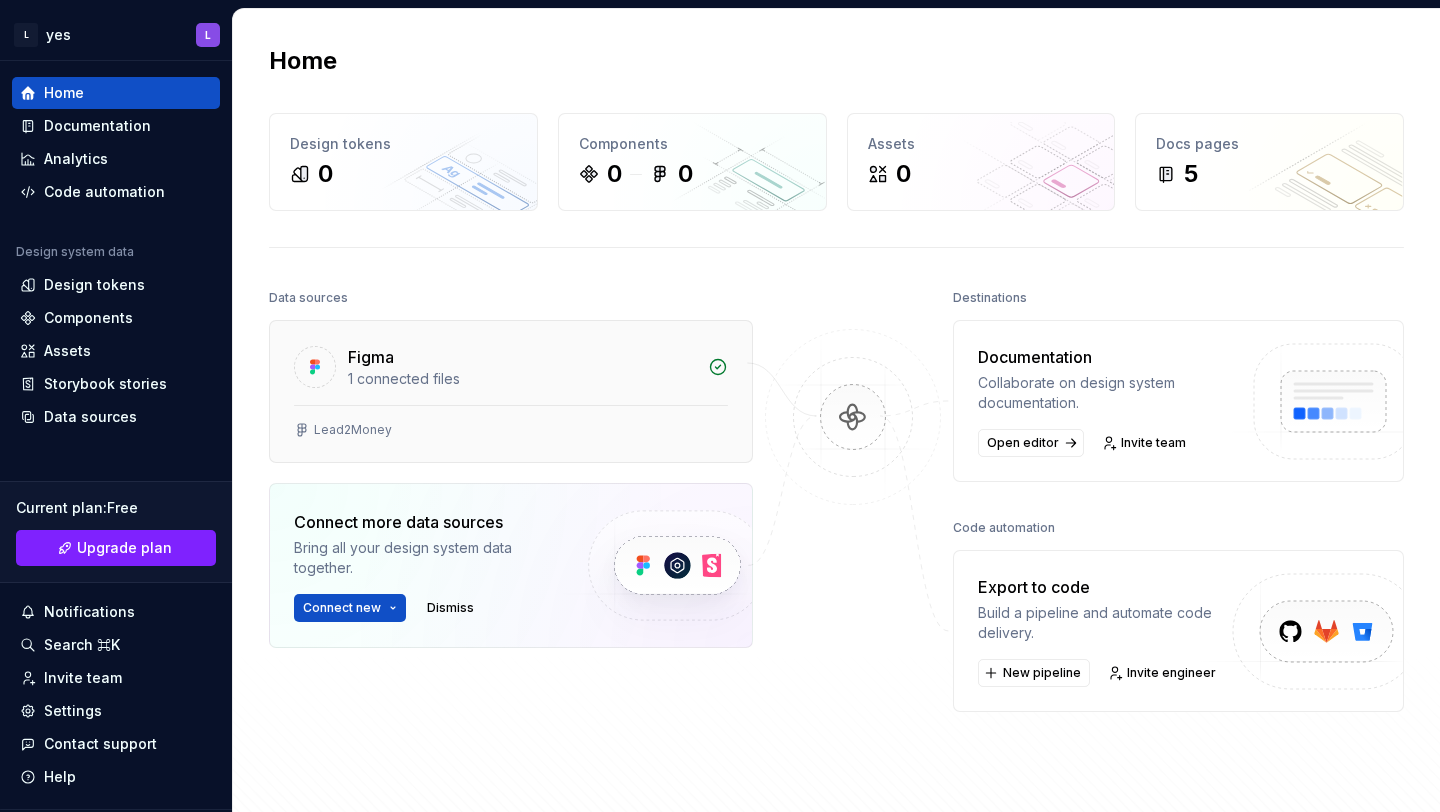 click on "Figma" at bounding box center [522, 357] 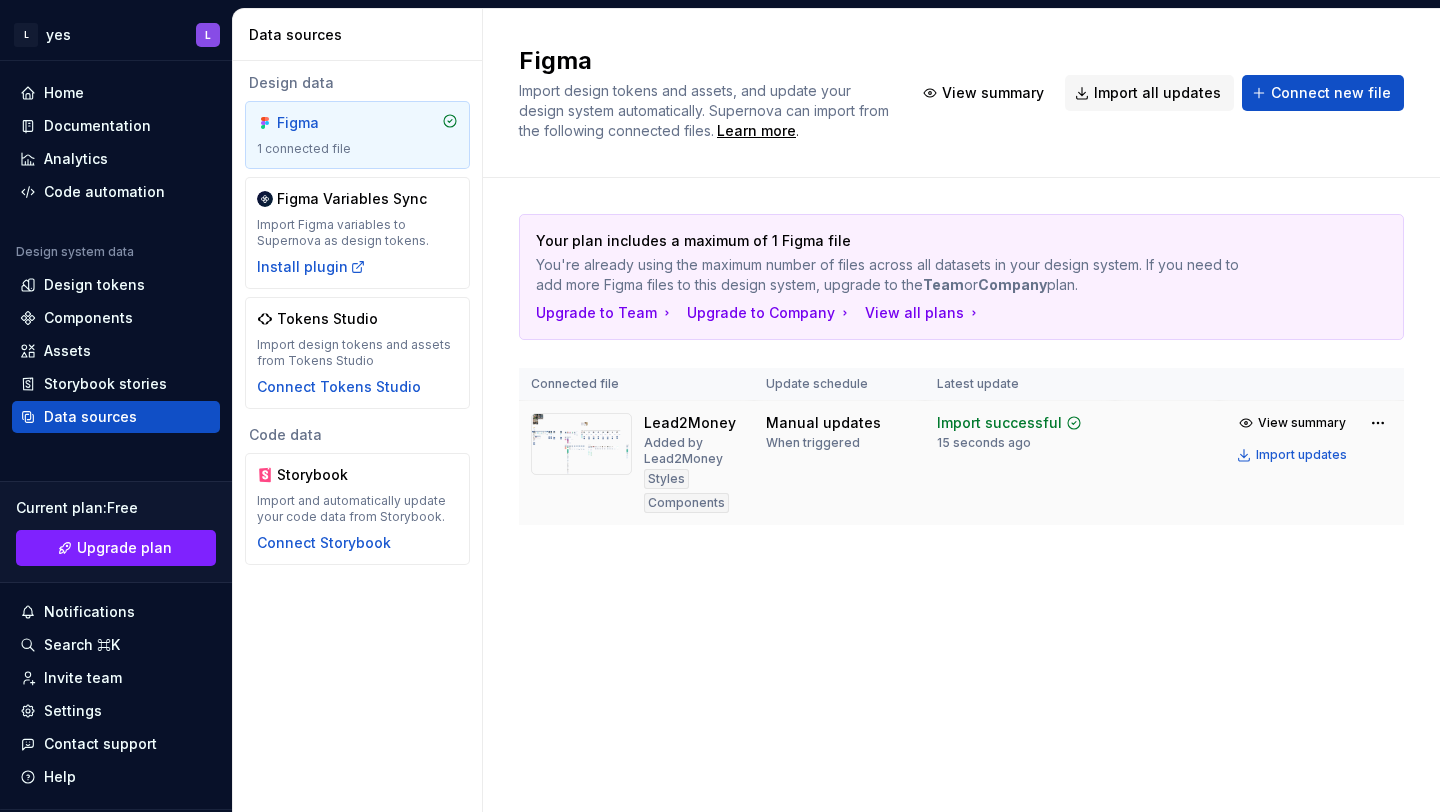 click at bounding box center [581, 444] 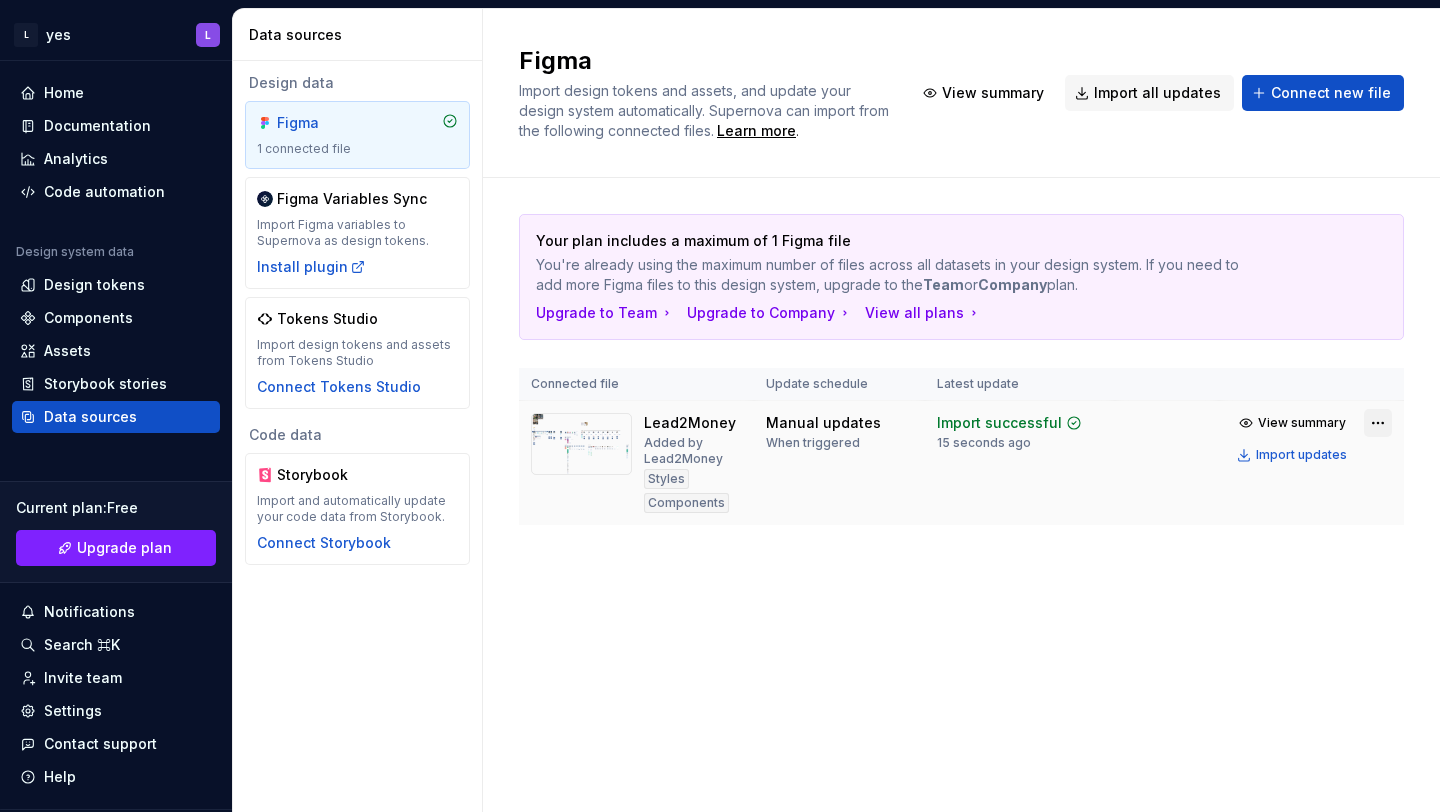 click on "L yes L Home Documentation Analytics Code automation Design system data Design tokens Components Assets Storybook stories Data sources Current plan :  Free Upgrade plan Notifications Search ⌘K Invite team Settings Contact support Help Data sources Design data Figma 1 connected file Figma Variables Sync Import Figma variables to Supernova as design tokens. Install plugin Tokens Studio Import design tokens and assets from Tokens Studio Connect Tokens Studio Code data Storybook Import and automatically update your code data from Storybook. Connect Storybook Figma Import design tokens and assets, and update your design system automatically. Supernova can import from the following connected files.   Learn more . View summary Import all updates Connect new file Your plan includes a maximum of 1 Figma file You're already using the maximum number of files across all datasets in your design system. If you need to add more Figma files to this design system, upgrade to the  Team  or  Company  plan. Upgrade to Team   *" at bounding box center (720, 406) 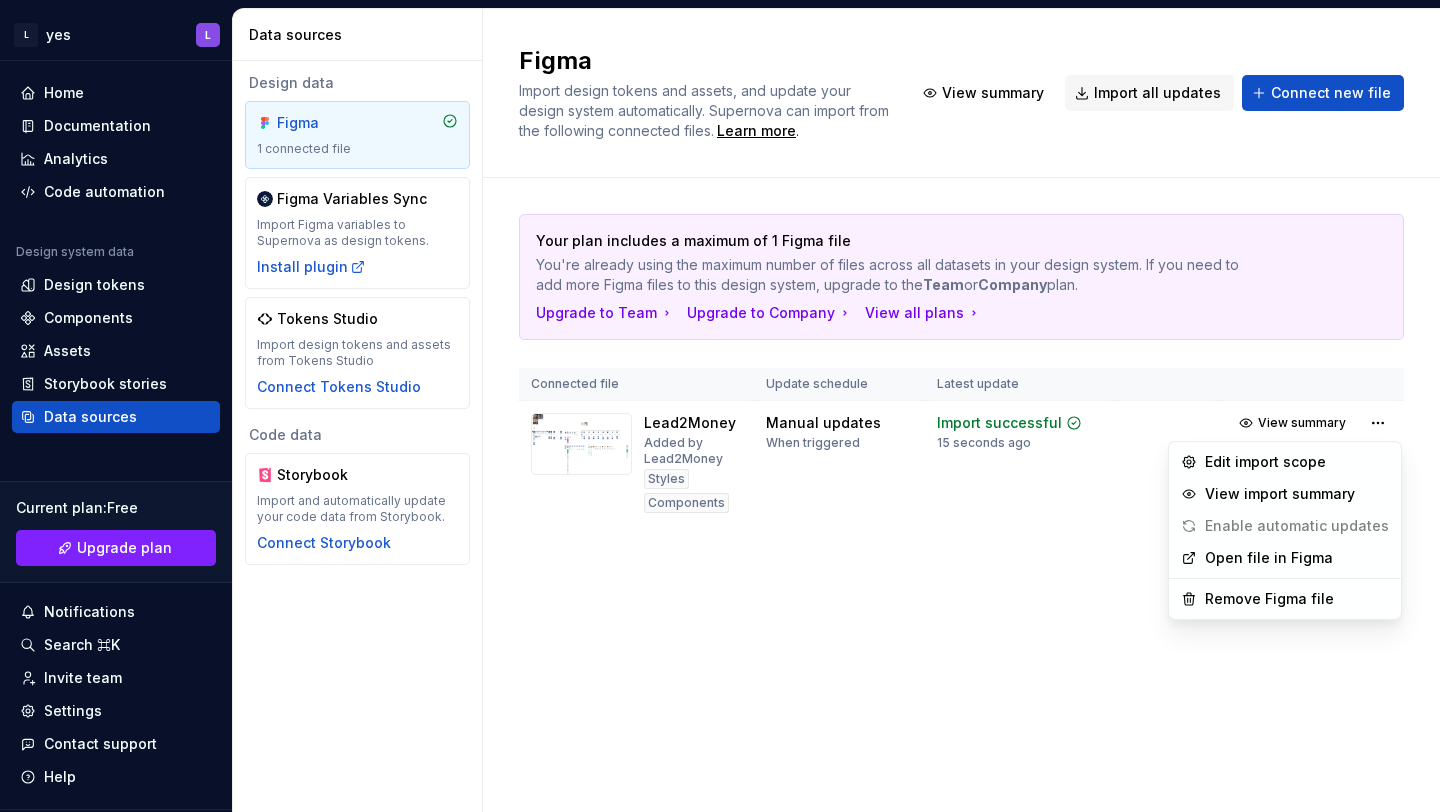 click on "Open file in Figma" at bounding box center [1297, 558] 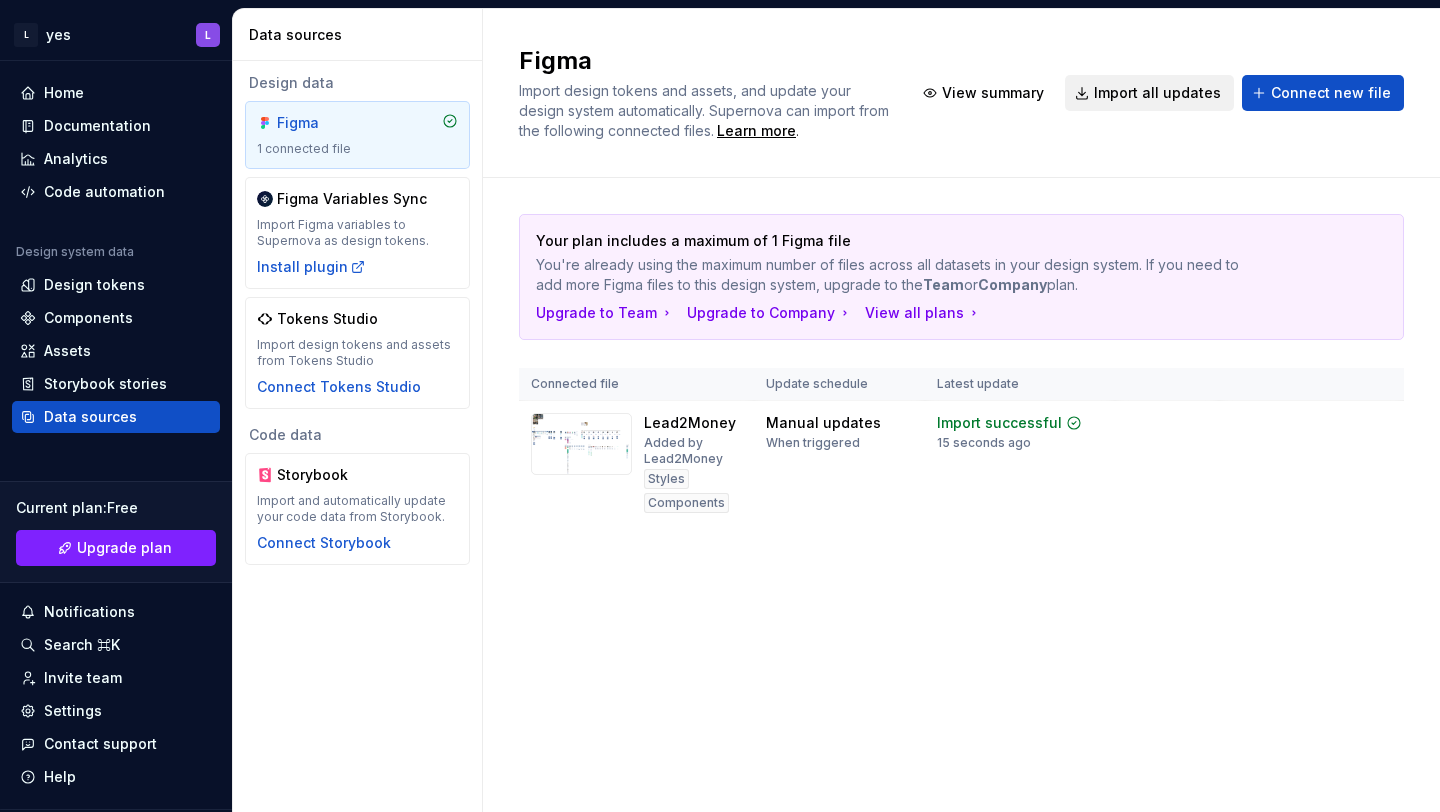 click on "Import all updates" at bounding box center (1157, 93) 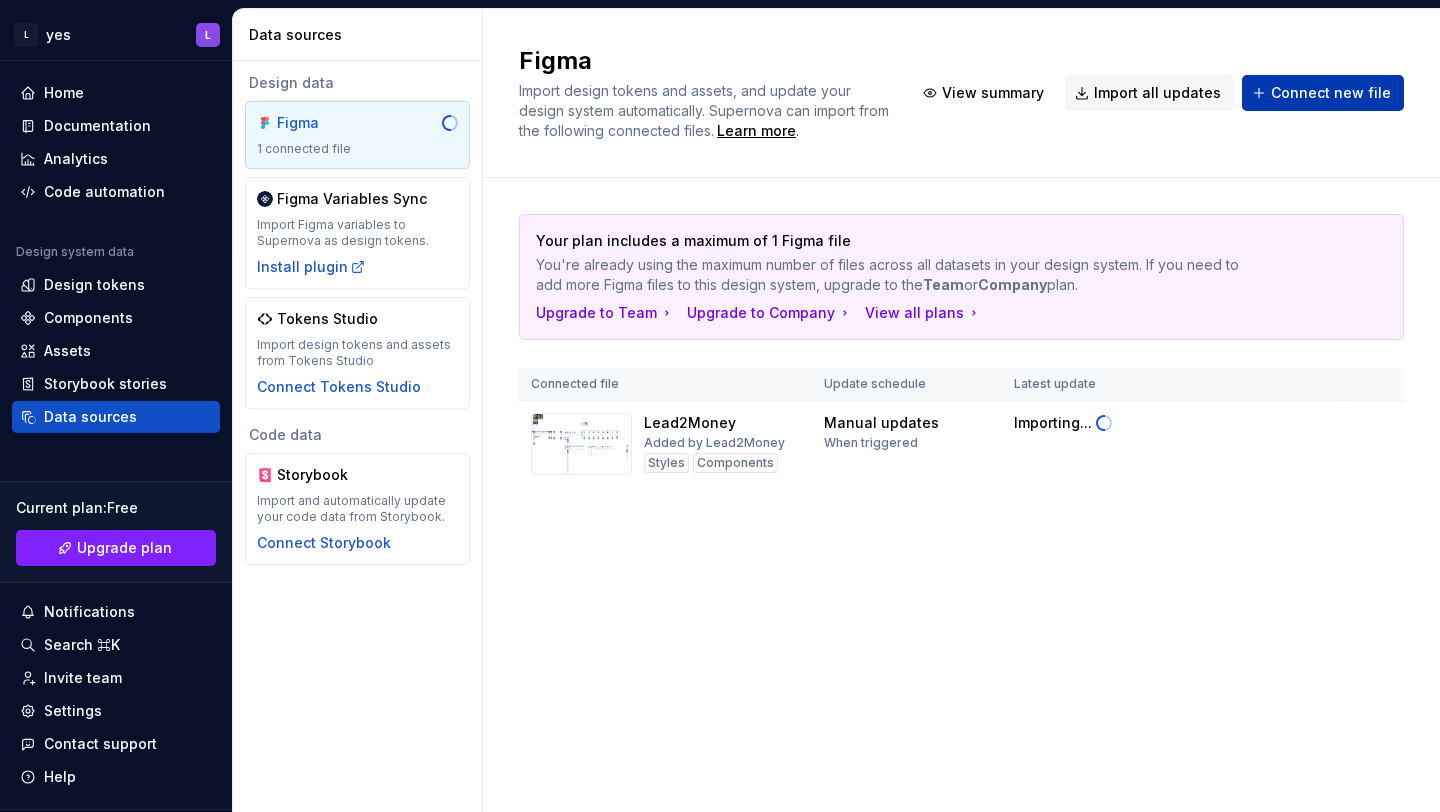 click on "Connect new file" at bounding box center [1331, 93] 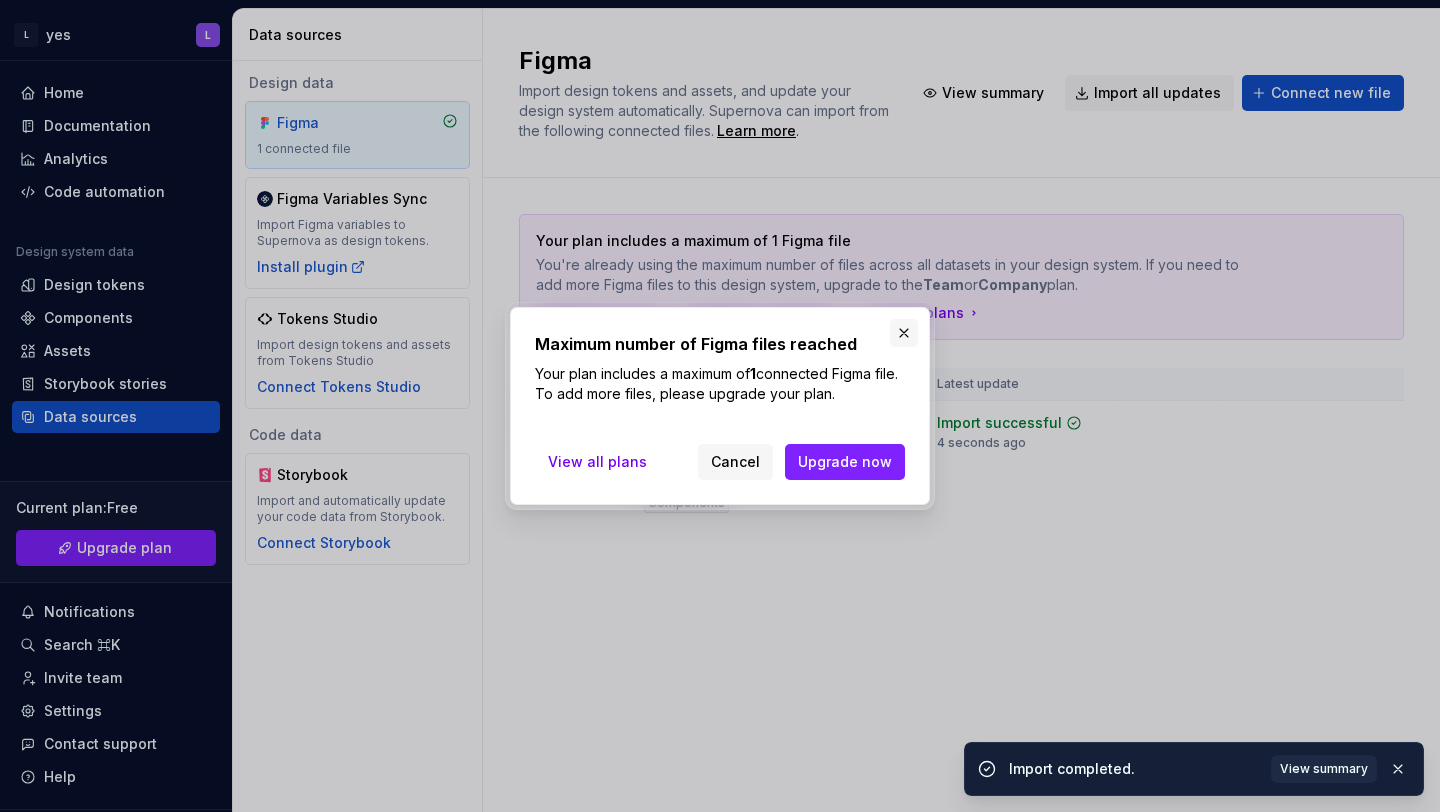 click at bounding box center (904, 333) 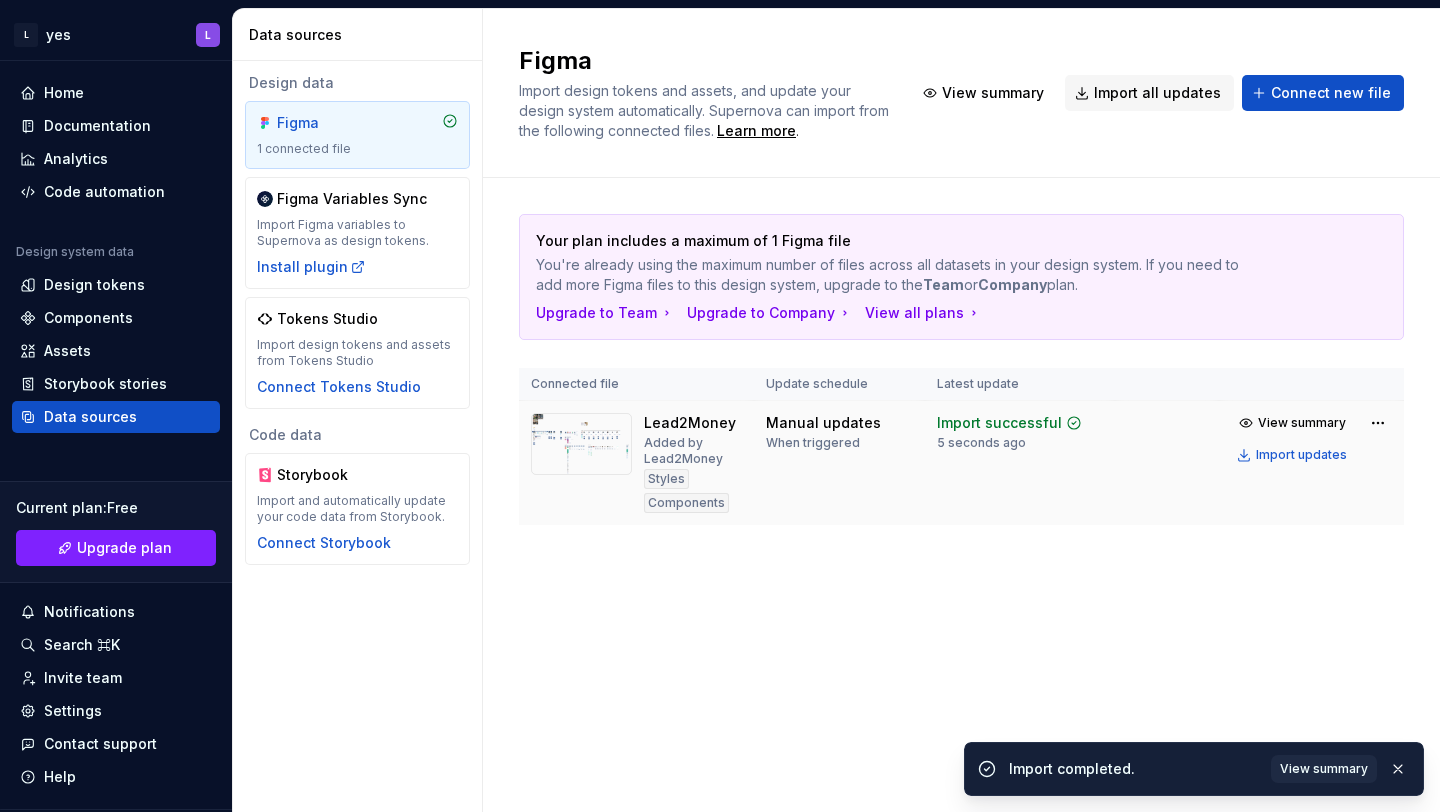 click at bounding box center (581, 444) 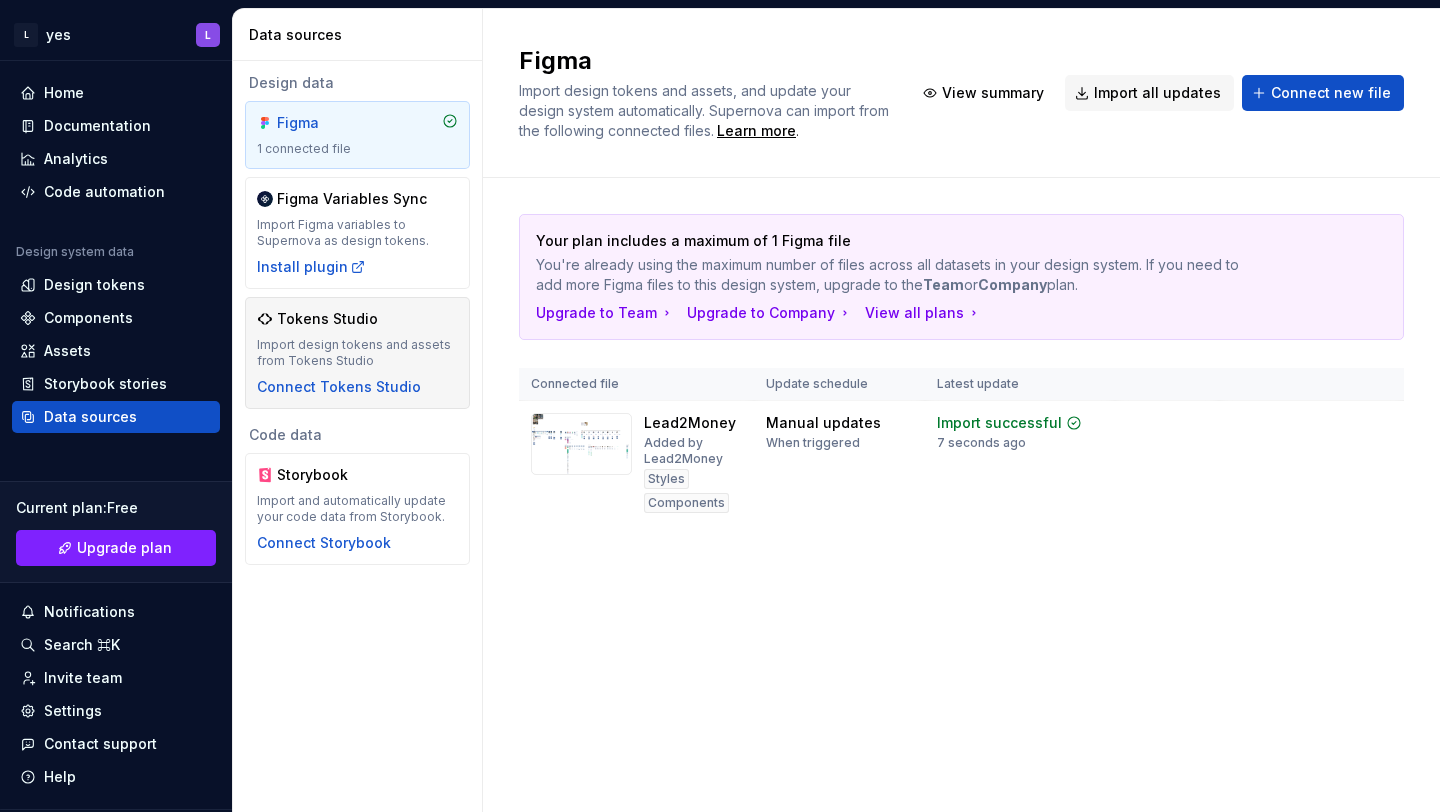 click on "Tokens Studio" at bounding box center [327, 319] 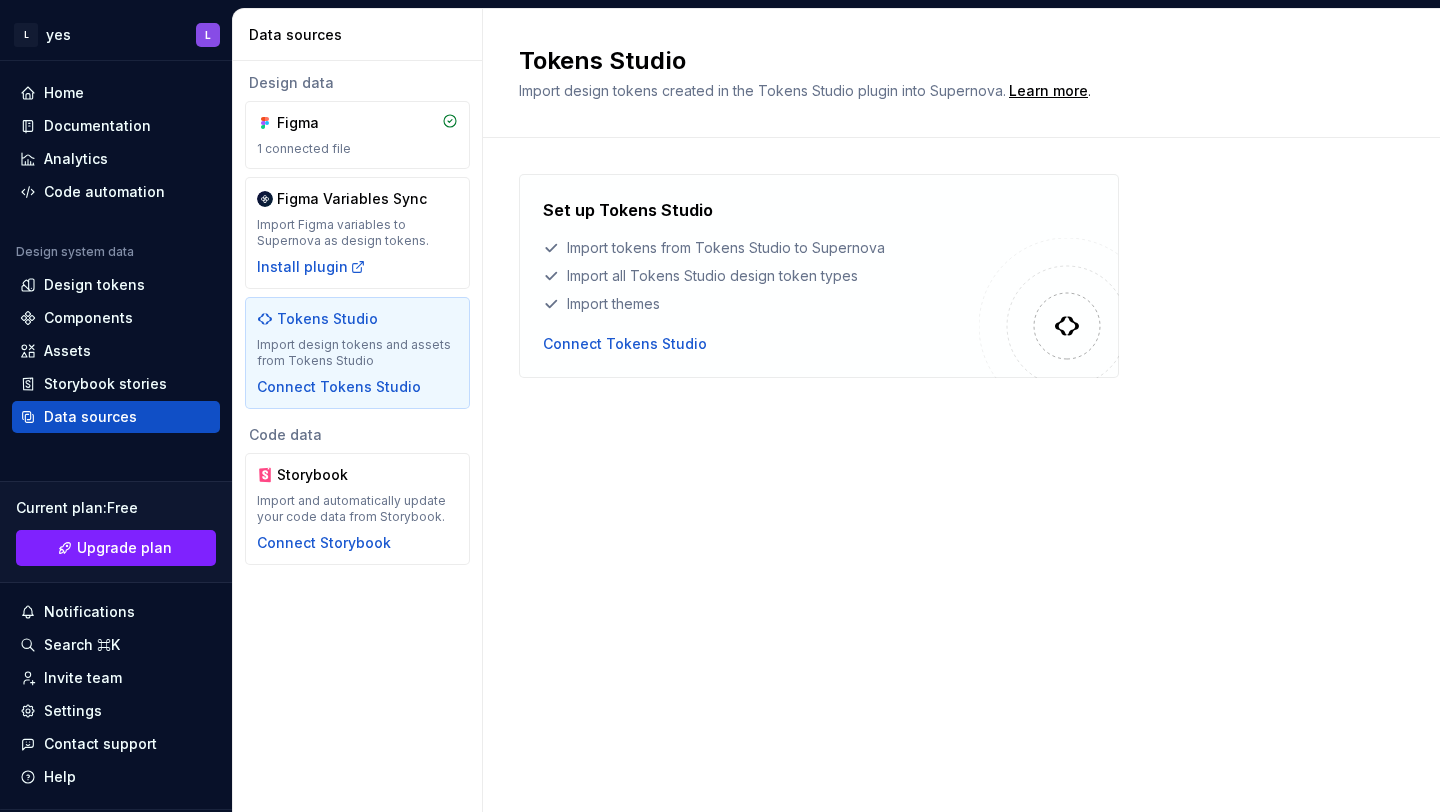 click on "Design data Figma 1 connected file Figma Variables Sync Import Figma variables to Supernova as design tokens. Install plugin Tokens Studio Import design tokens and assets from Tokens Studio Connect Tokens Studio Code data Storybook Import and automatically update your code data from Storybook. Connect Storybook" at bounding box center [357, 319] 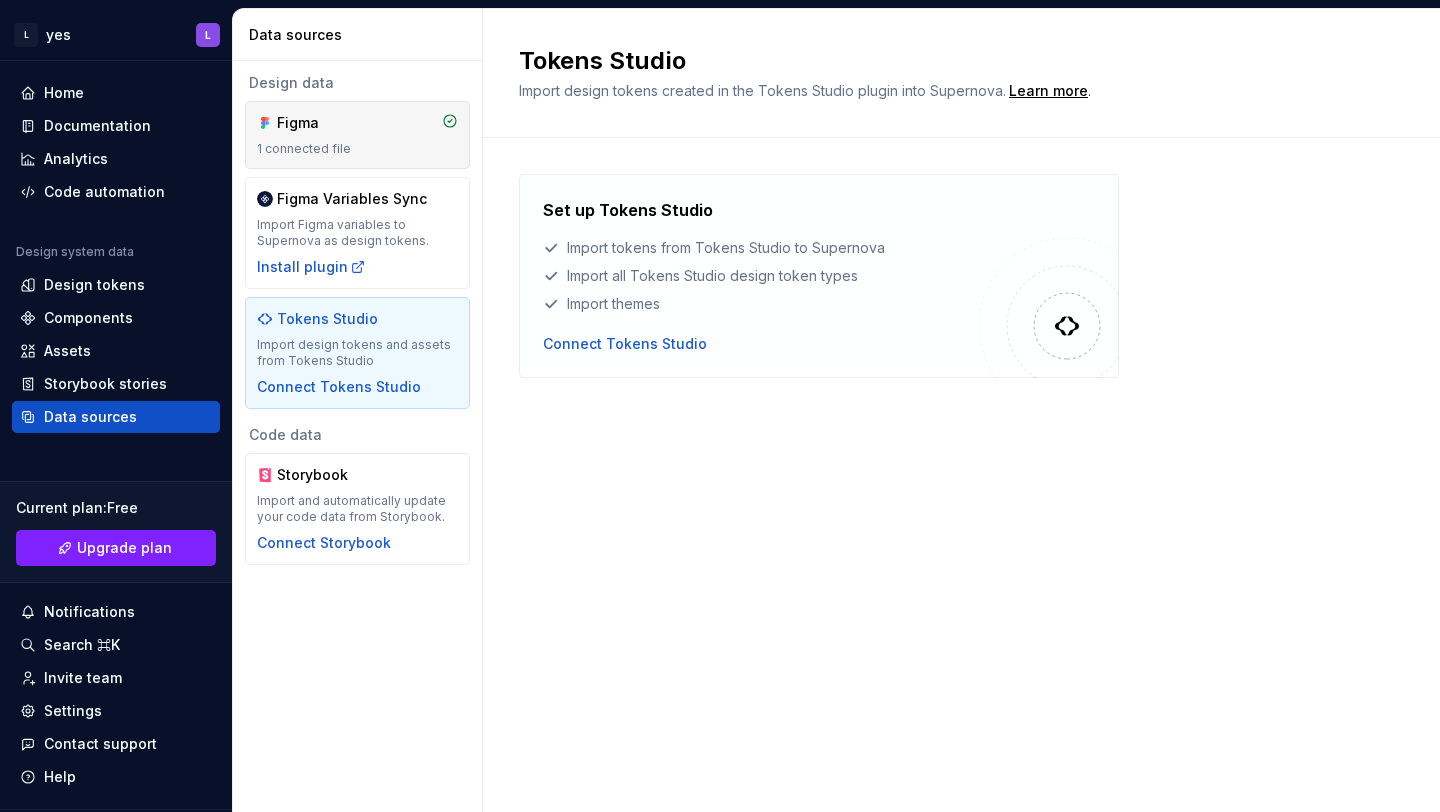 click on "Figma 1 connected file" at bounding box center (357, 135) 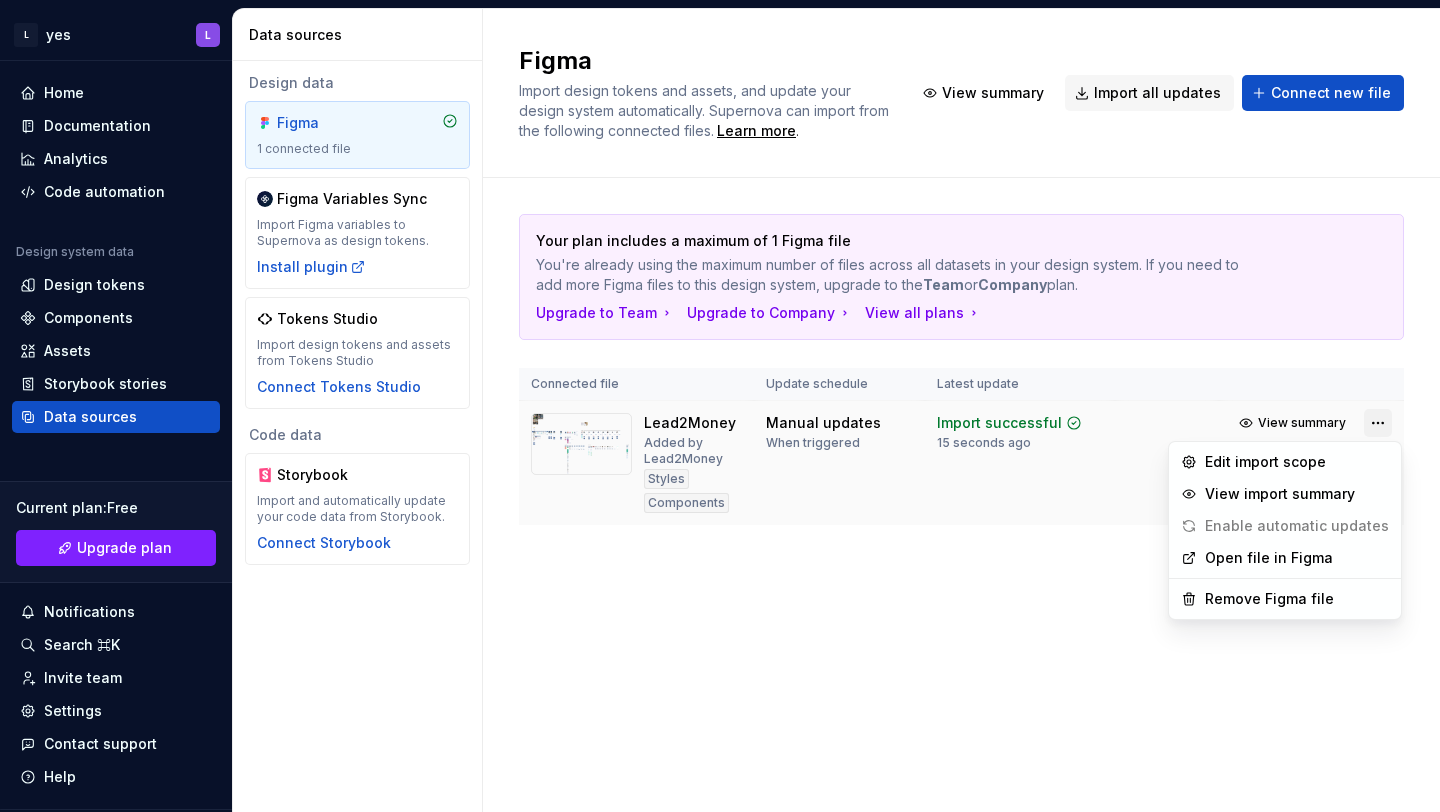 click on "L yes L Home Documentation Analytics Code automation Design system data Design tokens Components Assets Storybook stories Data sources Current plan :  Free Upgrade plan Notifications Search ⌘K Invite team Settings Contact support Help Data sources Design data Figma 1 connected file Figma Variables Sync Import Figma variables to Supernova as design tokens. Install plugin Tokens Studio Import design tokens and assets from Tokens Studio Connect Tokens Studio Code data Storybook Import and automatically update your code data from Storybook. Connect Storybook Figma Import design tokens and assets, and update your design system automatically. Supernova can import from the following connected files.   Learn more . View summary Import all updates Connect new file Your plan includes a maximum of 1 Figma file You're already using the maximum number of files across all datasets in your design system. If you need to add more Figma files to this design system, upgrade to the  Team  or  Company  plan. Upgrade to Team   *" at bounding box center (720, 406) 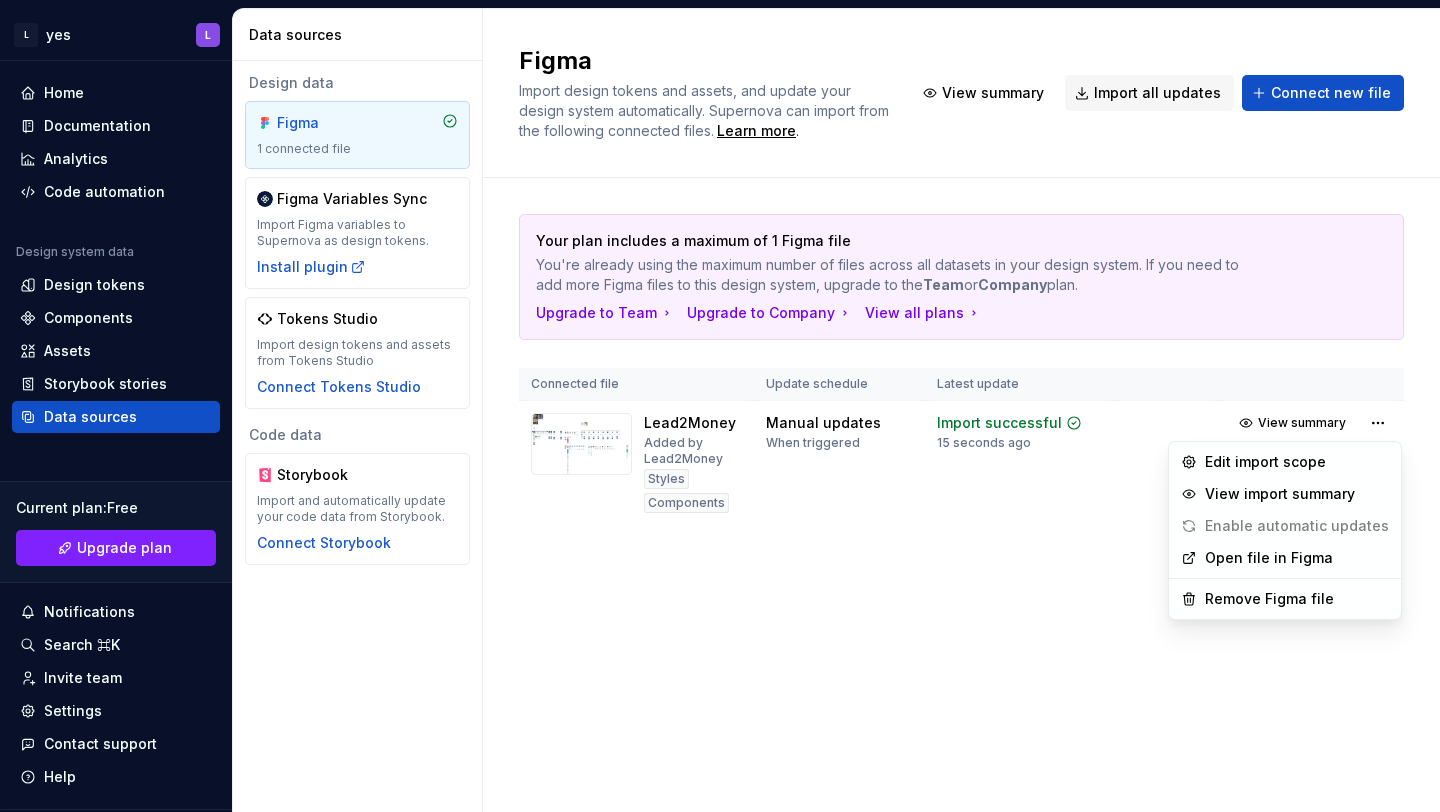 click on "L yes L Home Documentation Analytics Code automation Design system data Design tokens Components Assets Storybook stories Data sources Current plan :  Free Upgrade plan Notifications Search ⌘K Invite team Settings Contact support Help Data sources Design data Figma 1 connected file Figma Variables Sync Import Figma variables to Supernova as design tokens. Install plugin Tokens Studio Import design tokens and assets from Tokens Studio Connect Tokens Studio Code data Storybook Import and automatically update your code data from Storybook. Connect Storybook Figma Import design tokens and assets, and update your design system automatically. Supernova can import from the following connected files.   Learn more . View summary Import all updates Connect new file Your plan includes a maximum of 1 Figma file You're already using the maximum number of files across all datasets in your design system. If you need to add more Figma files to this design system, upgrade to the  Team  or  Company  plan. Upgrade to Team   *" at bounding box center (720, 406) 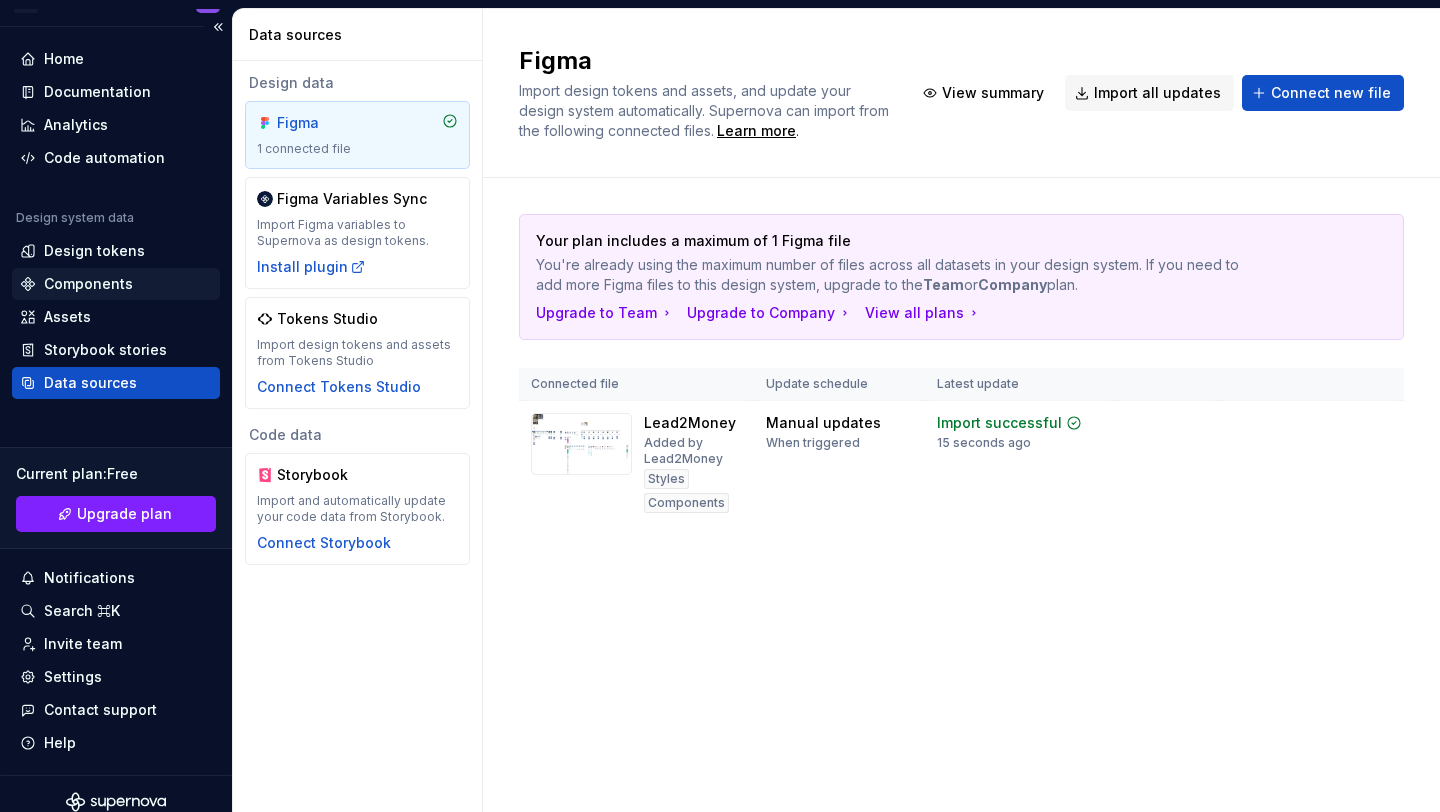 scroll, scrollTop: 0, scrollLeft: 0, axis: both 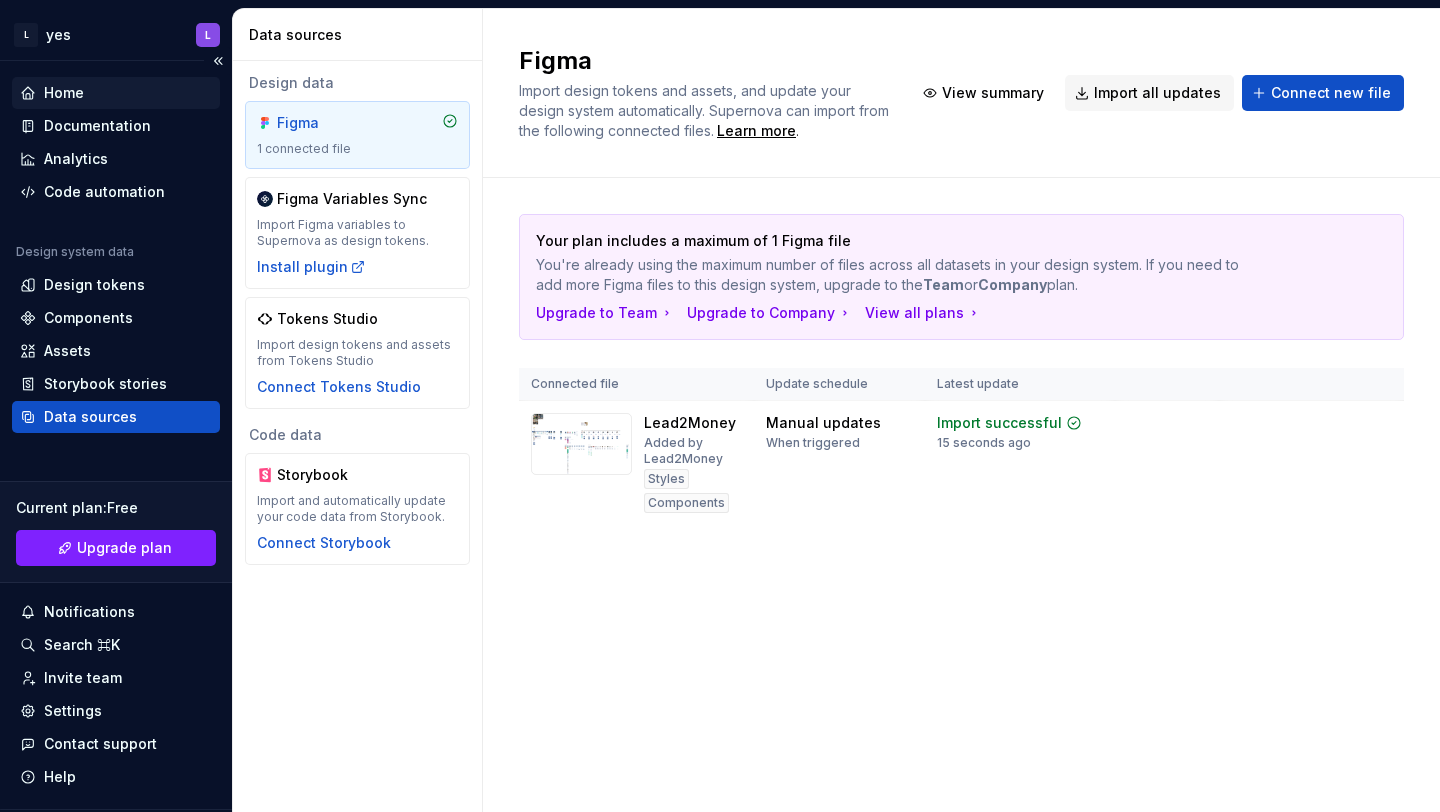 click on "Home" at bounding box center (64, 93) 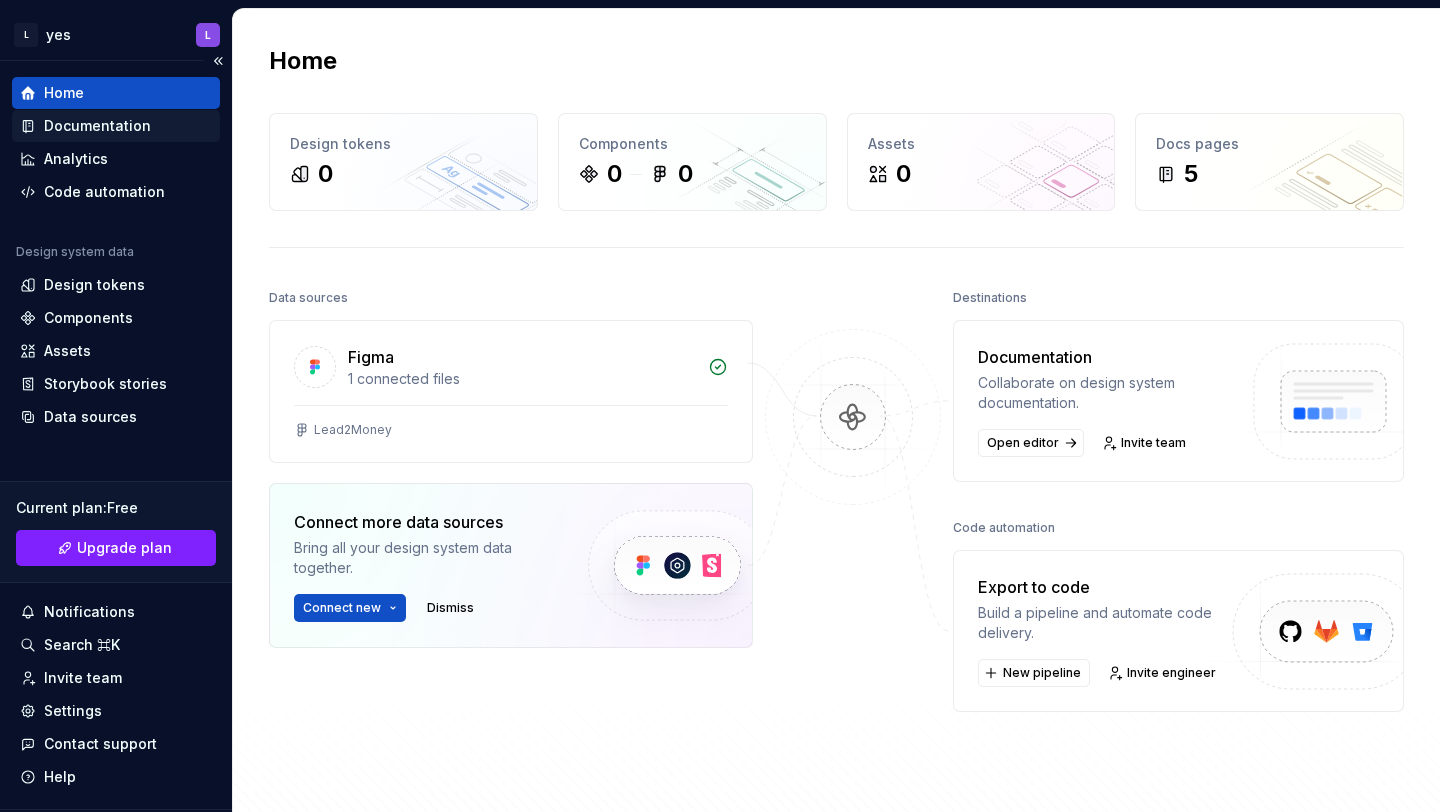 click on "Documentation" at bounding box center (97, 126) 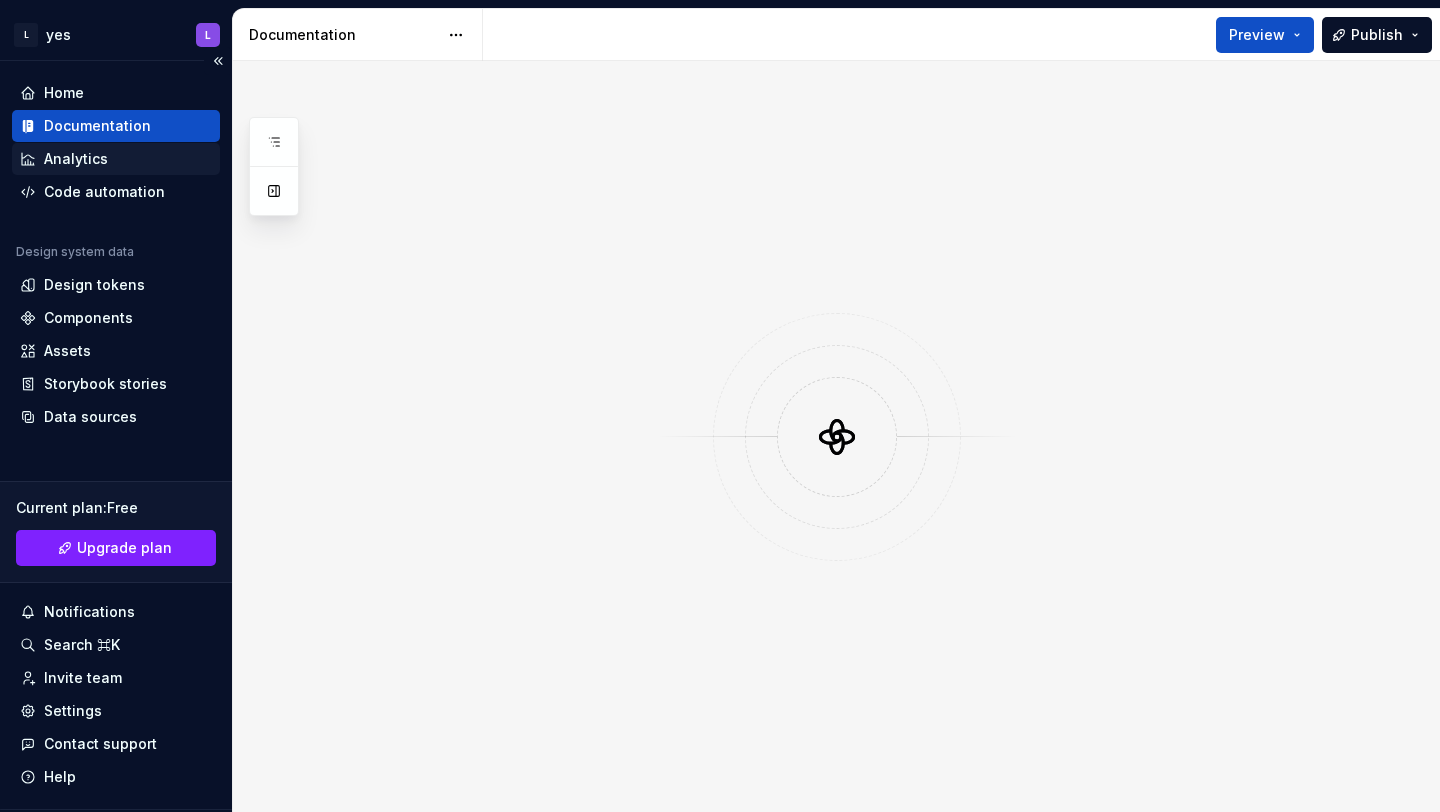 click on "Analytics" at bounding box center [76, 159] 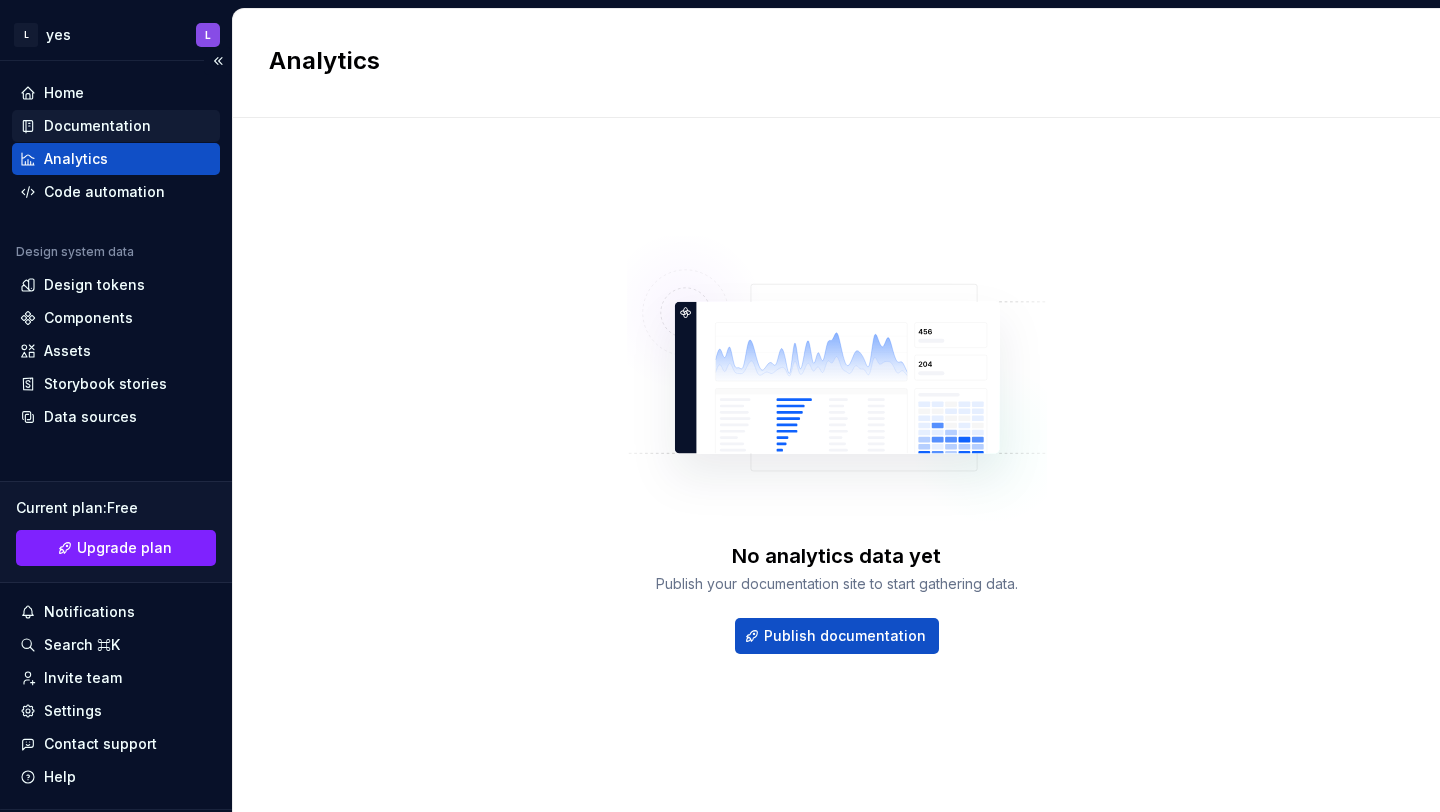 click on "Documentation" at bounding box center [97, 126] 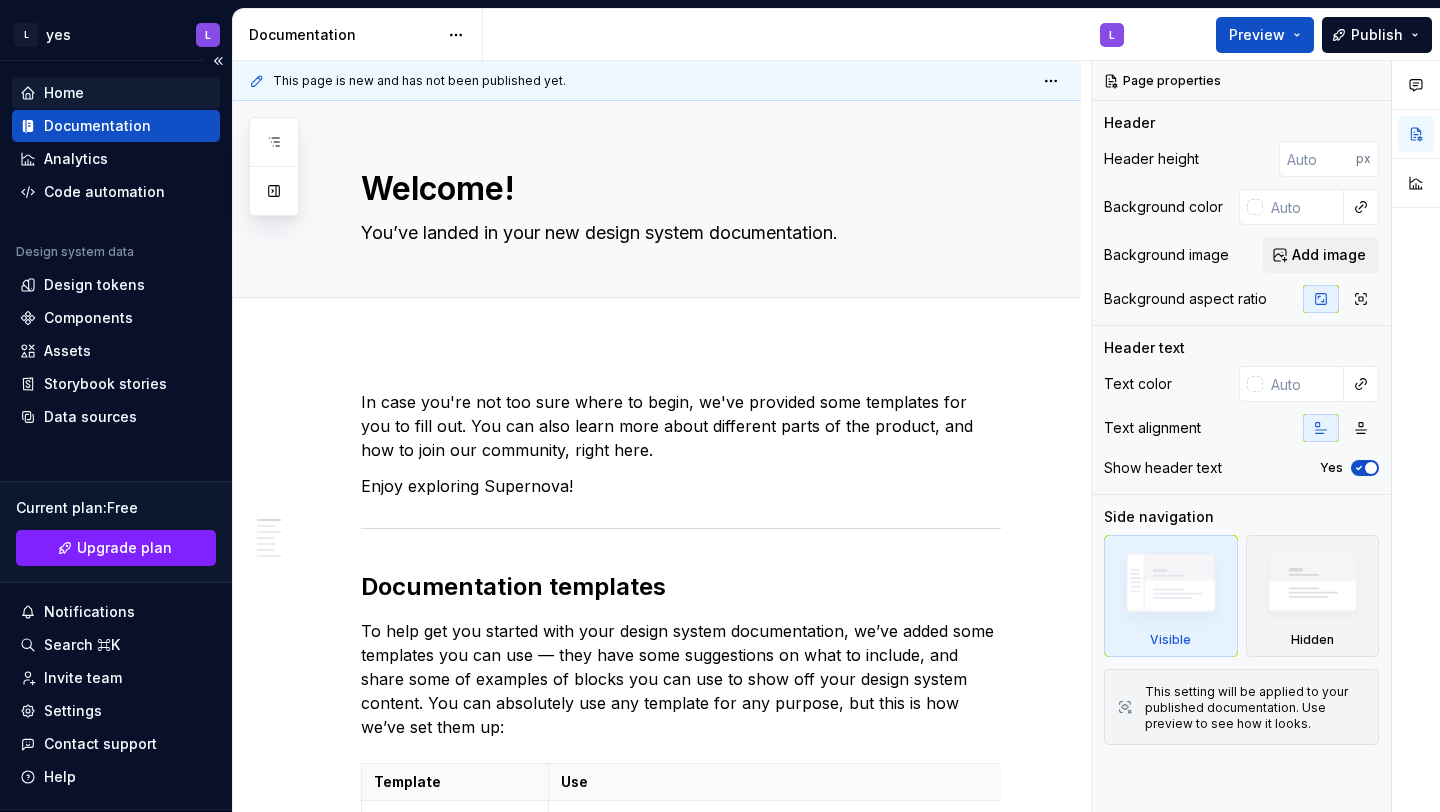 click on "Home" at bounding box center [64, 93] 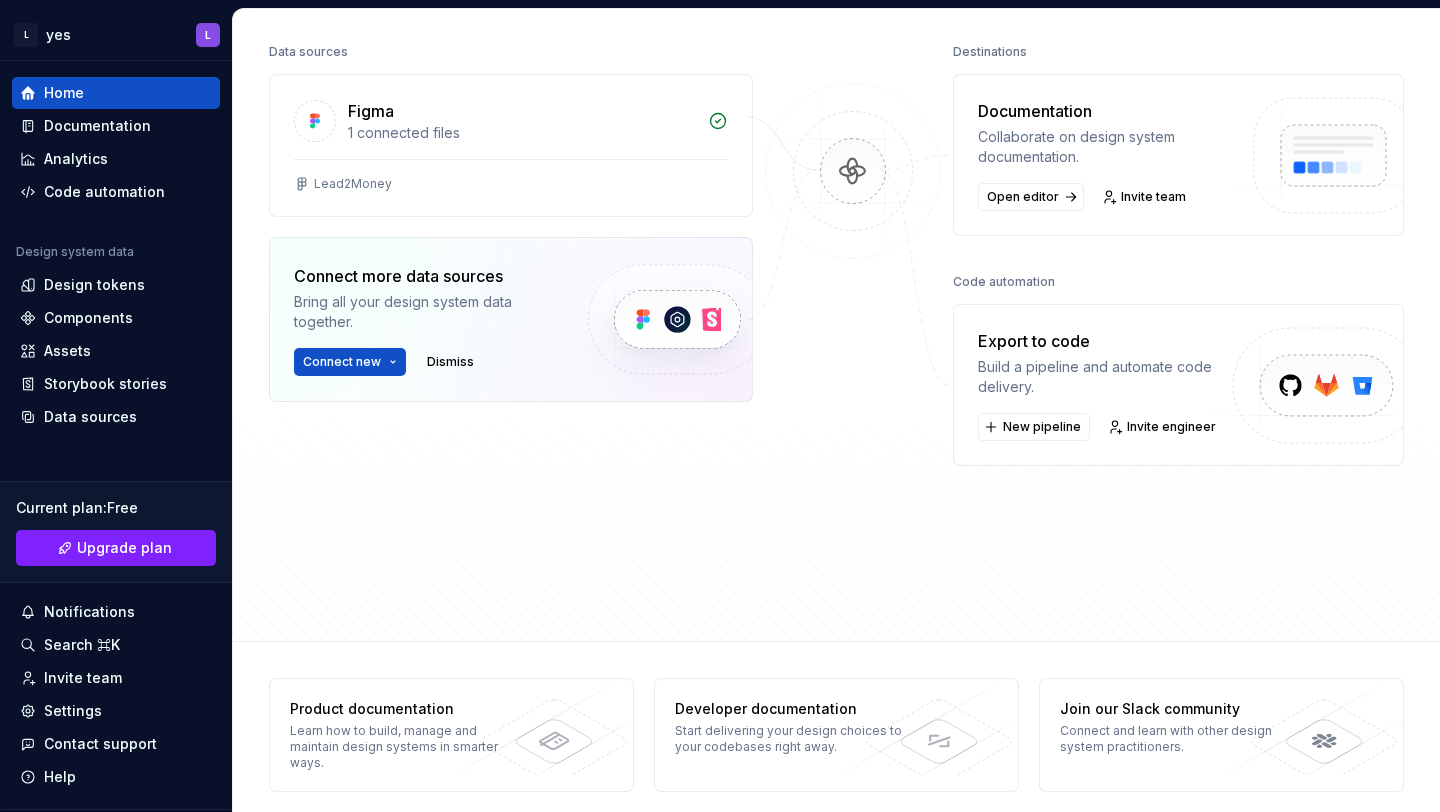 scroll, scrollTop: 262, scrollLeft: 0, axis: vertical 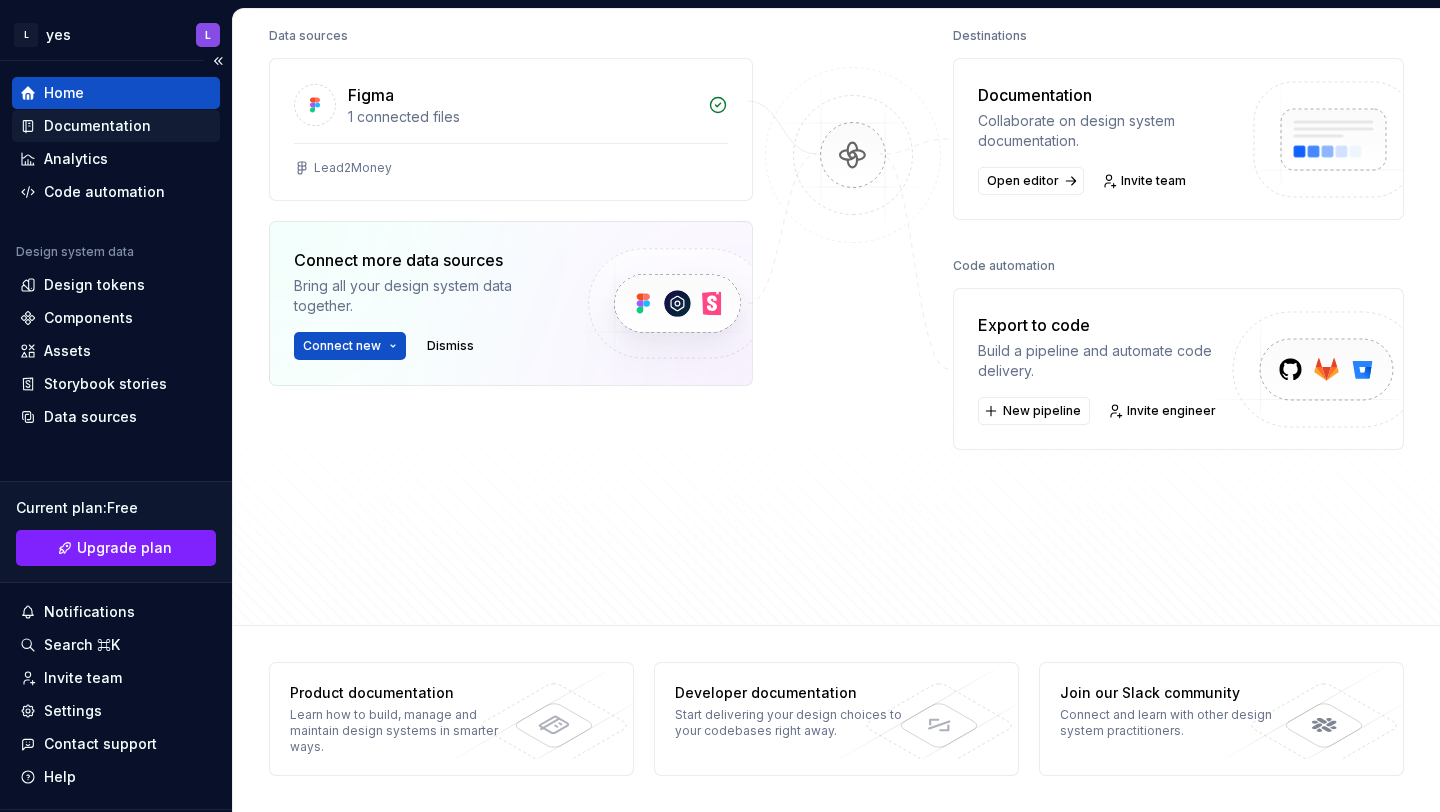click on "Documentation" at bounding box center (116, 126) 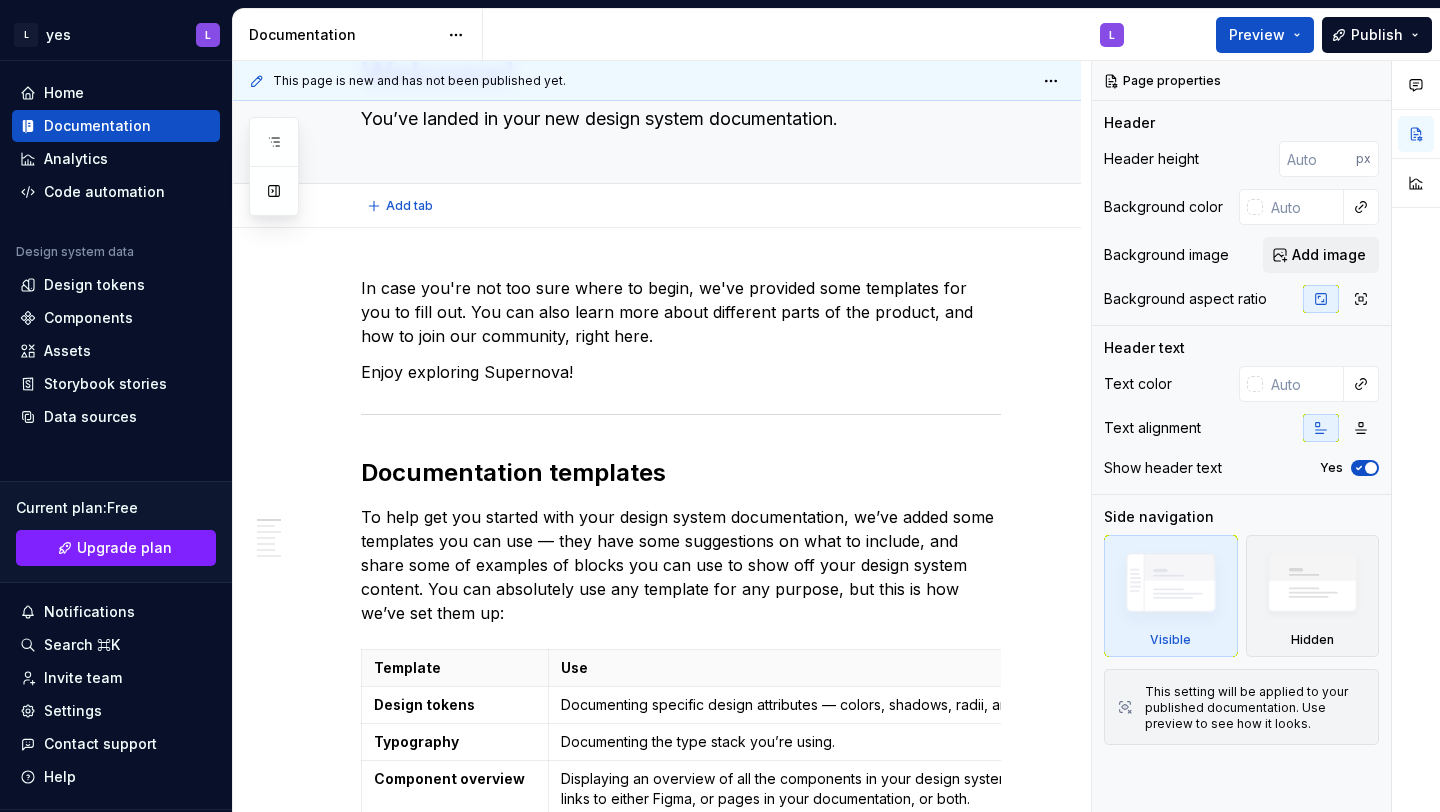 type on "*" 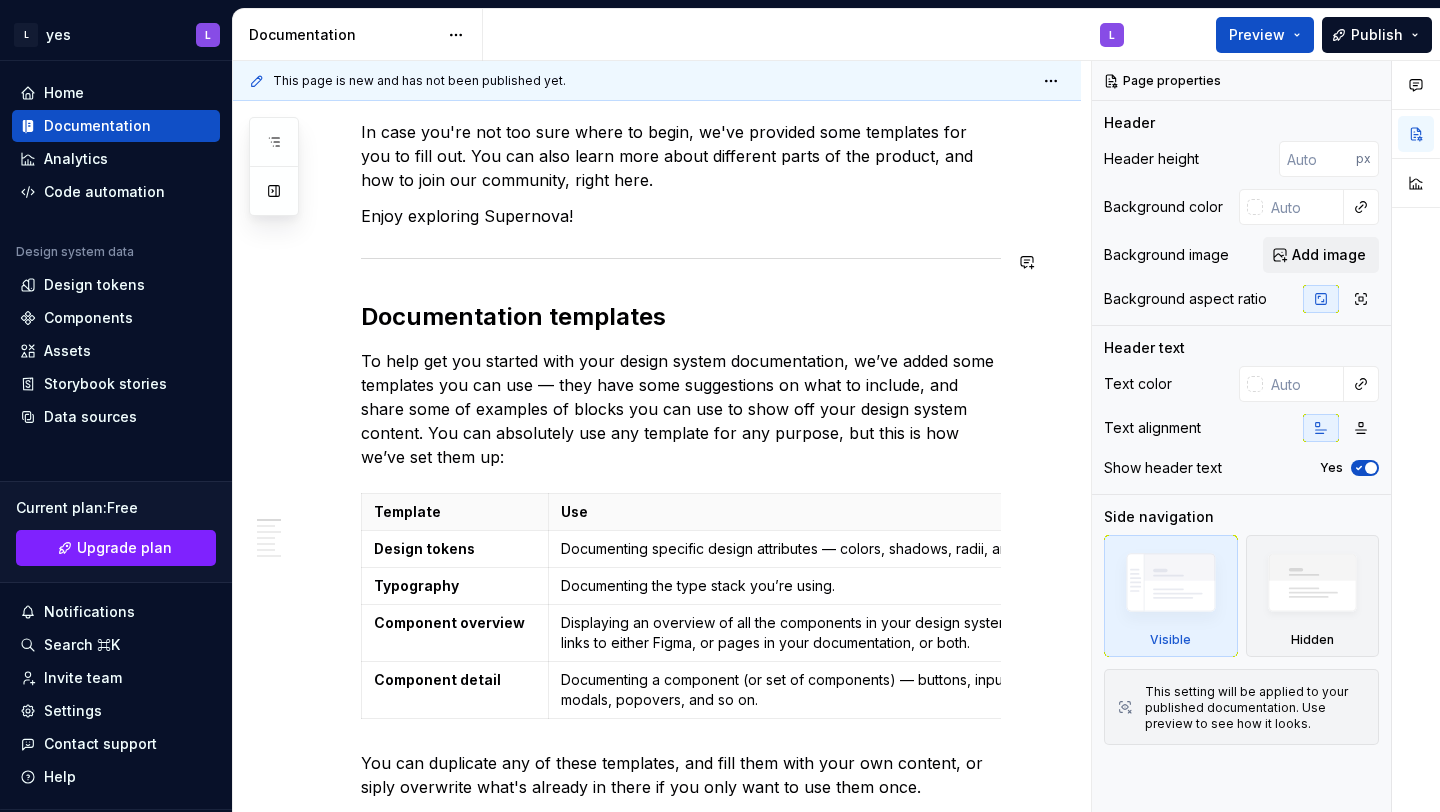 scroll, scrollTop: 198, scrollLeft: 0, axis: vertical 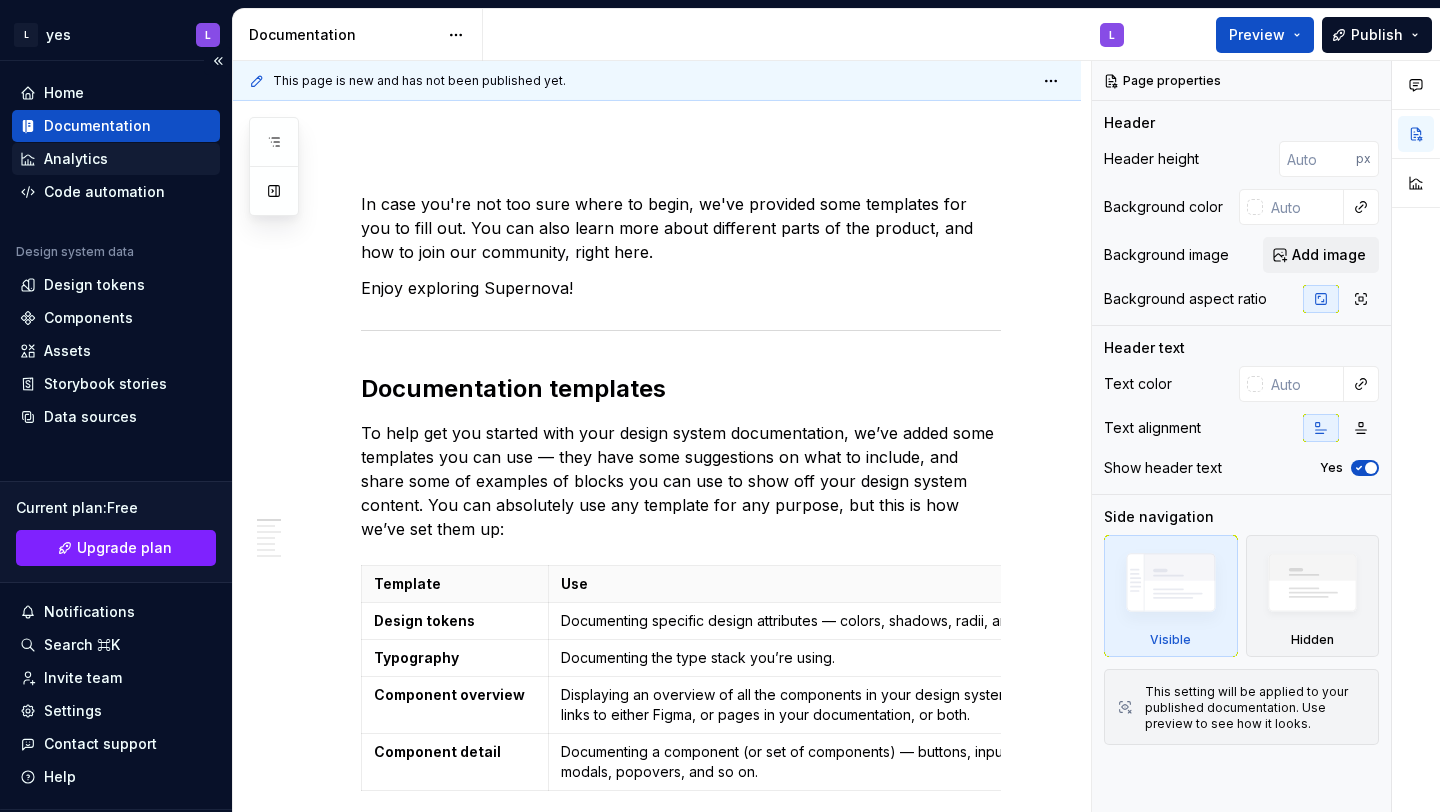 click on "Analytics" at bounding box center [116, 159] 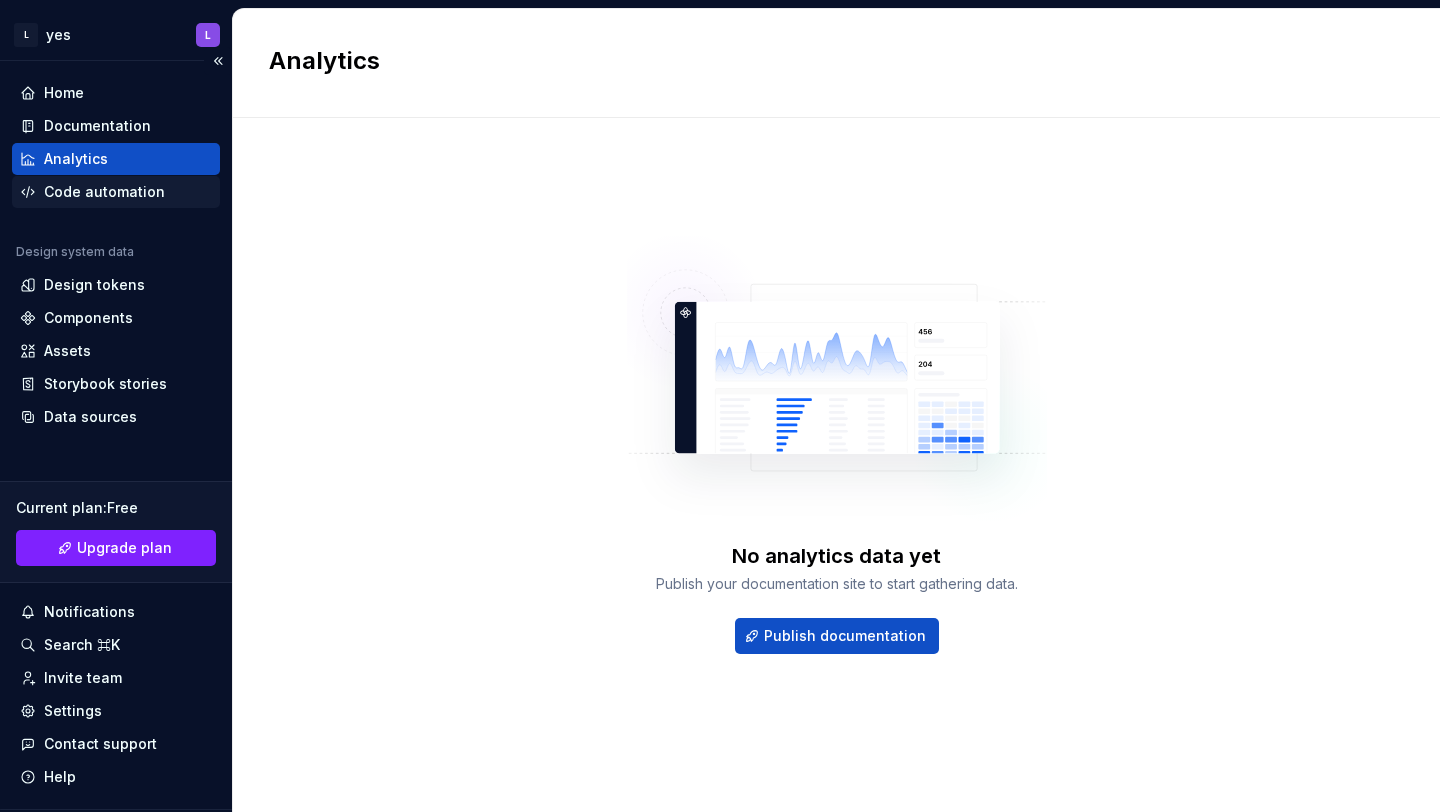 click on "Code automation" at bounding box center [104, 192] 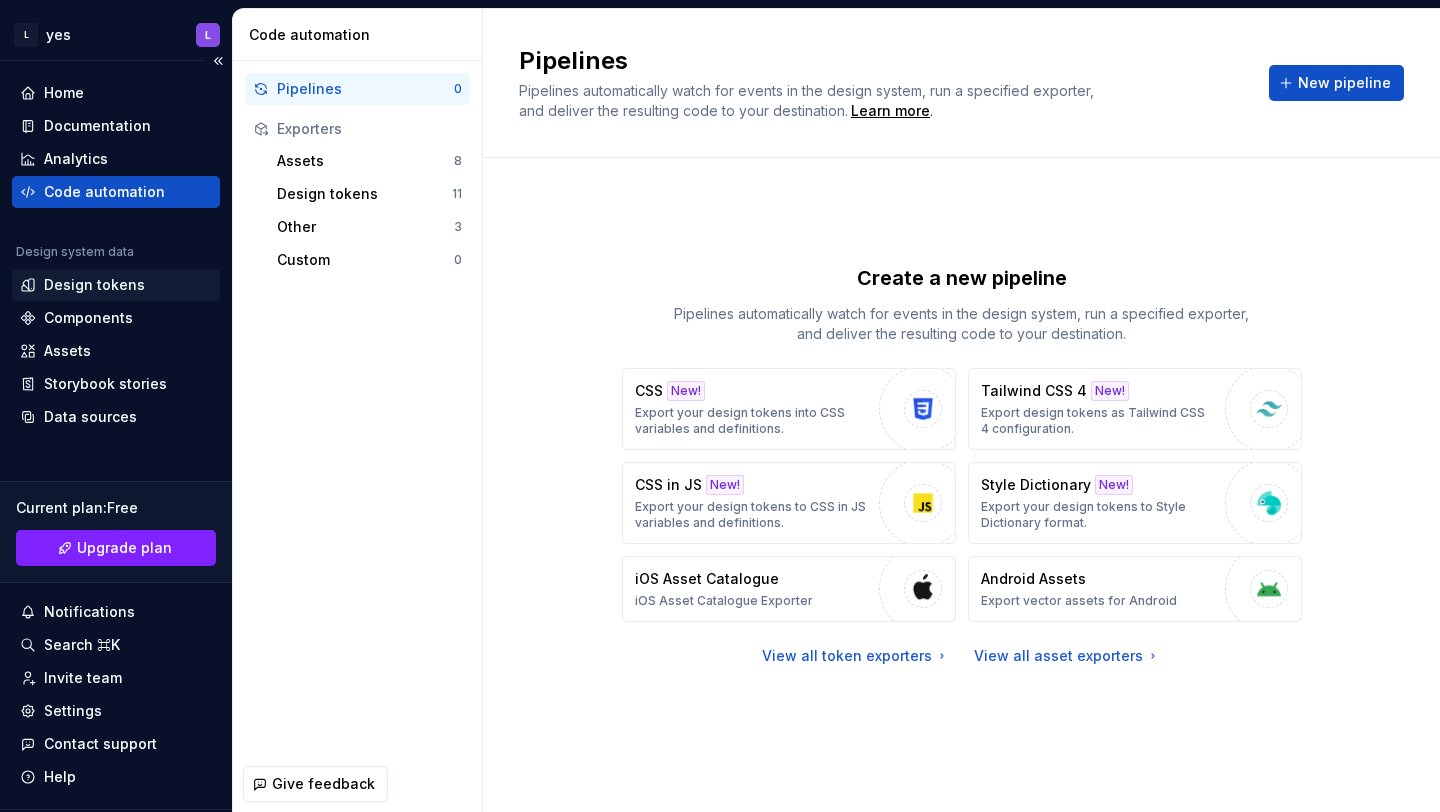 click on "Design tokens" at bounding box center [94, 285] 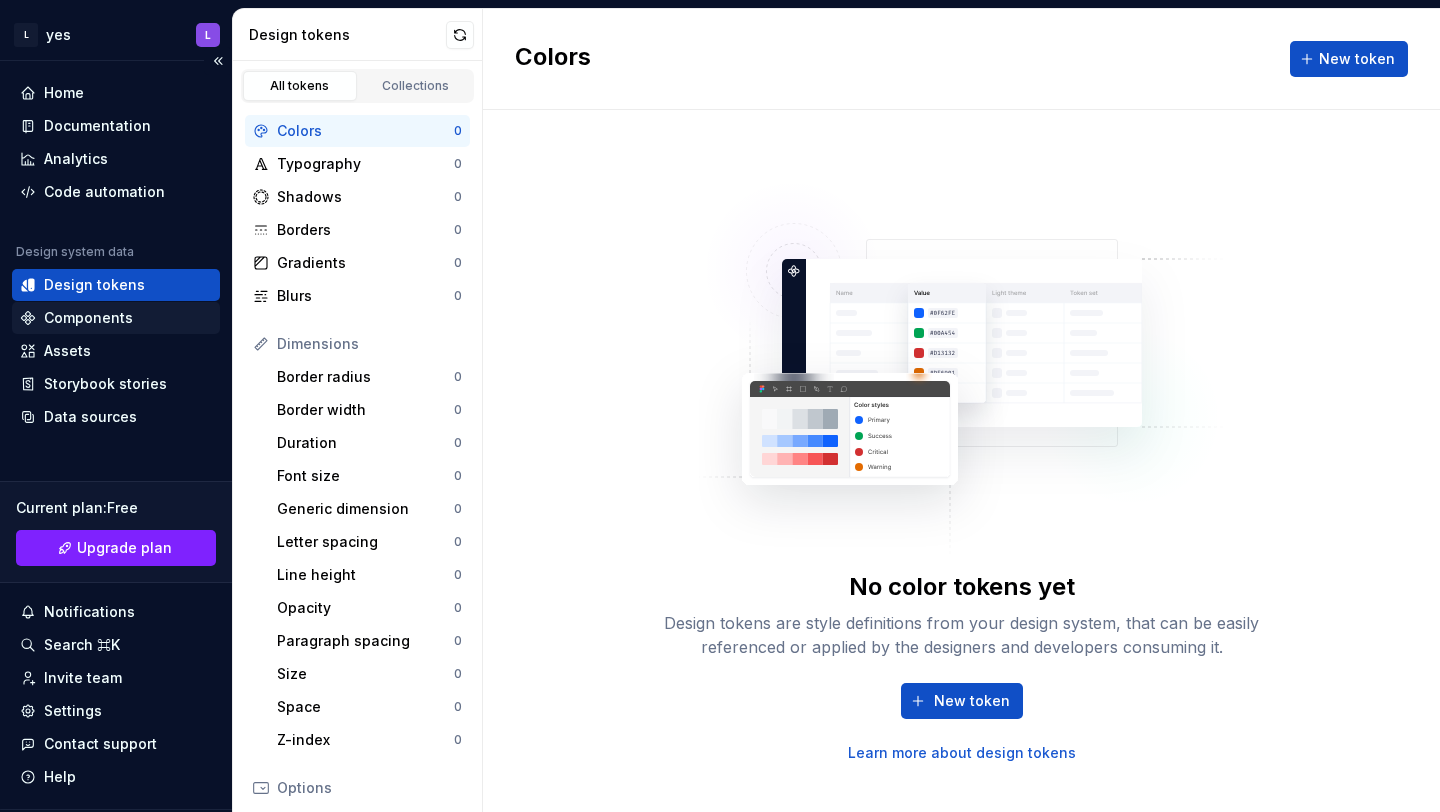 click on "Components" at bounding box center [88, 318] 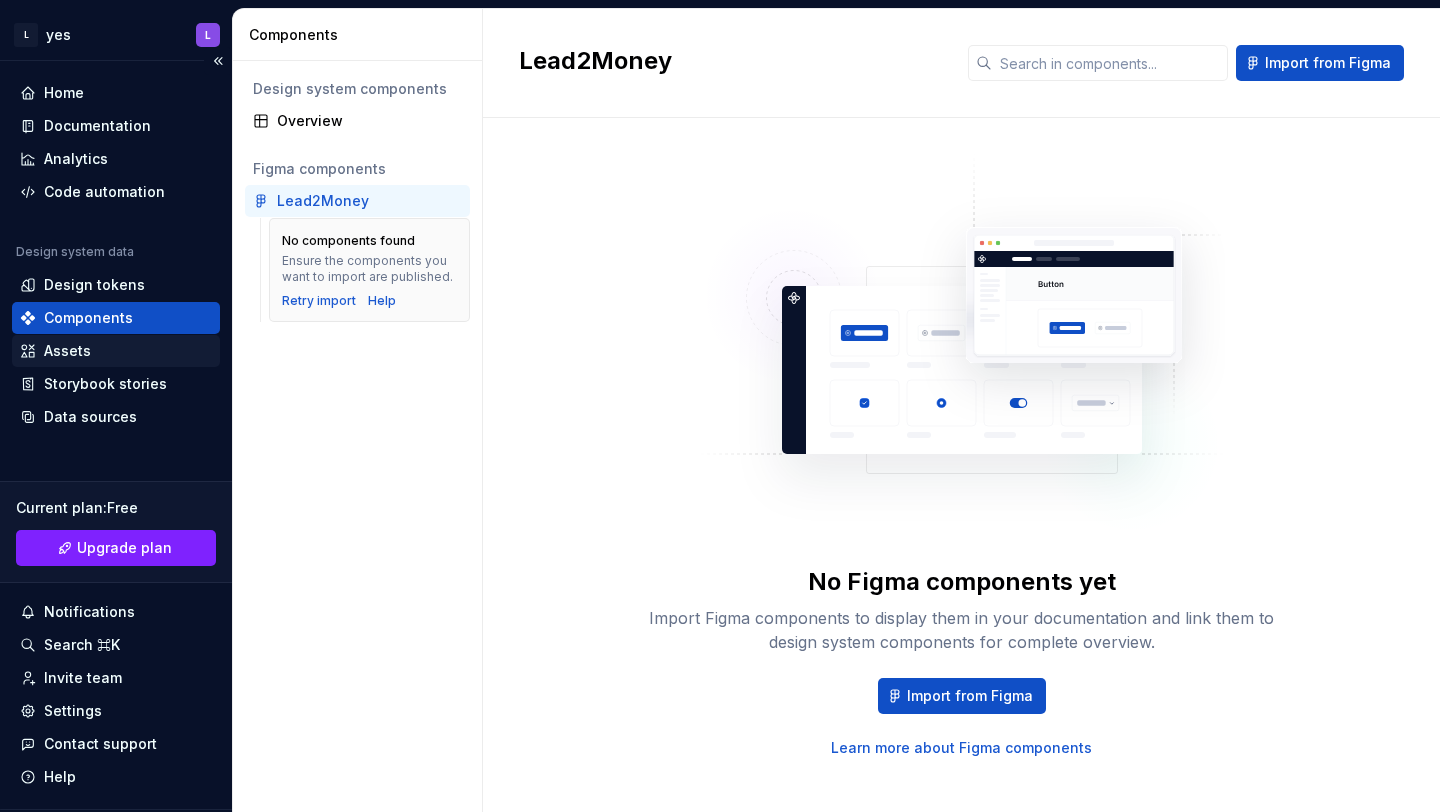 click on "Assets" at bounding box center [67, 351] 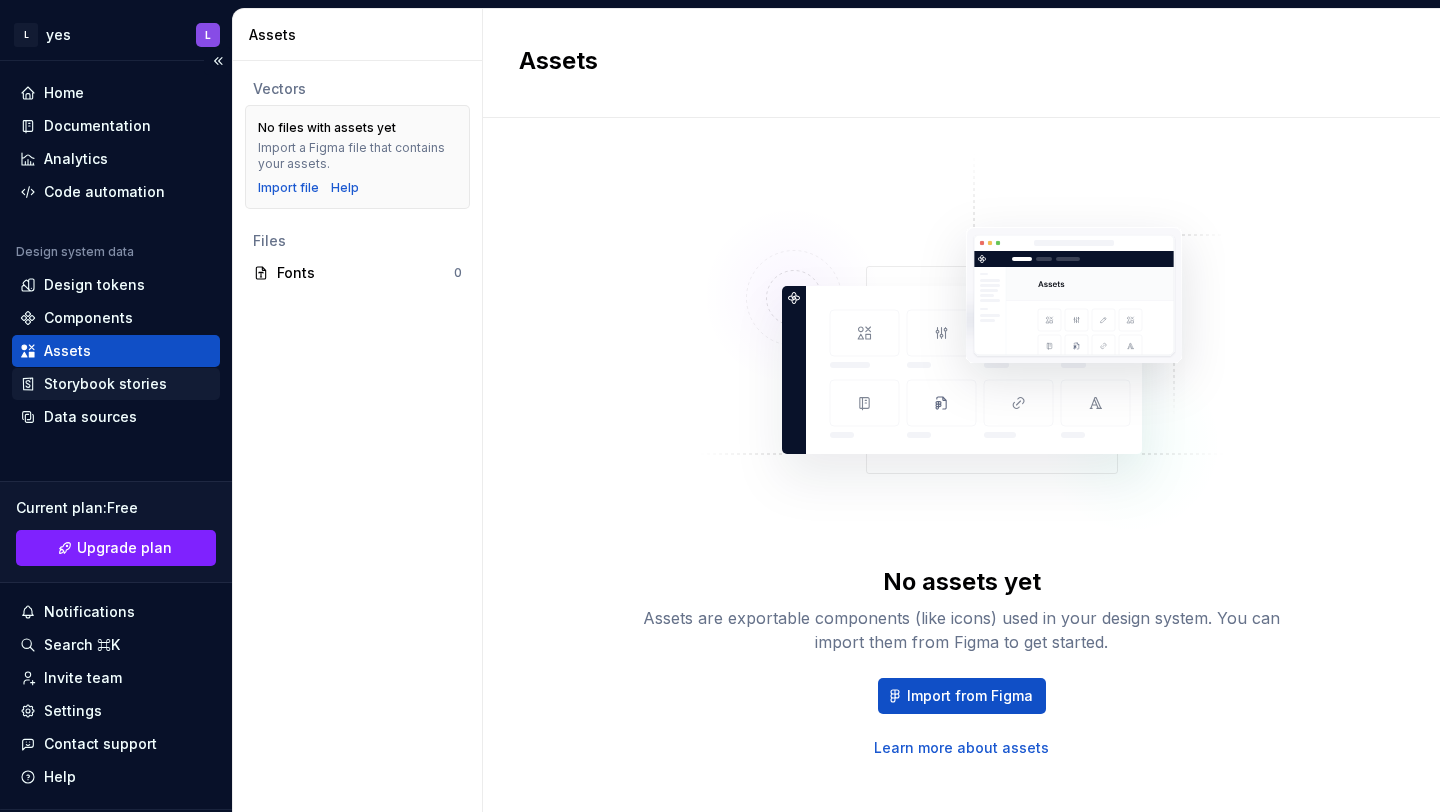 click on "Storybook stories" at bounding box center (105, 384) 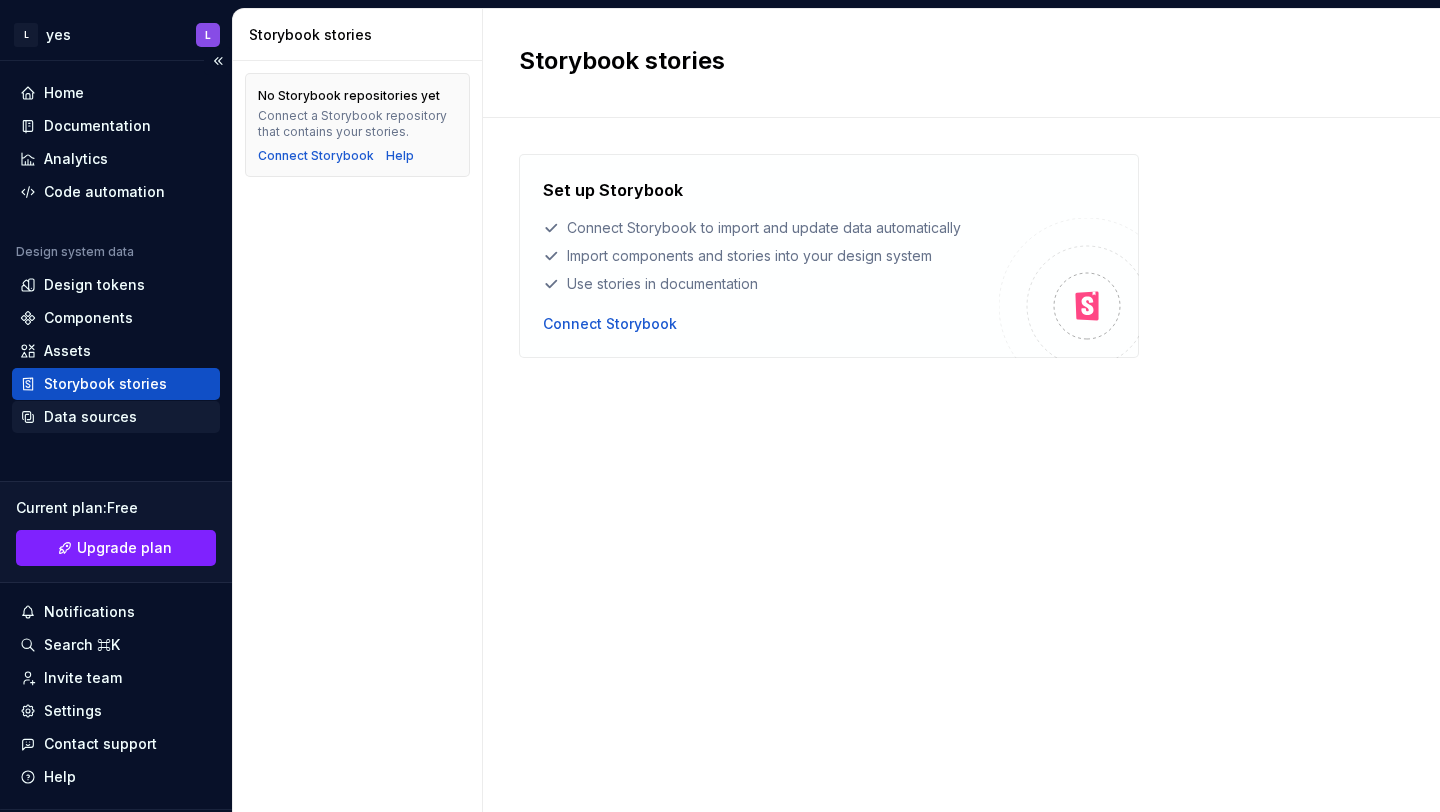 click on "Data sources" at bounding box center [90, 417] 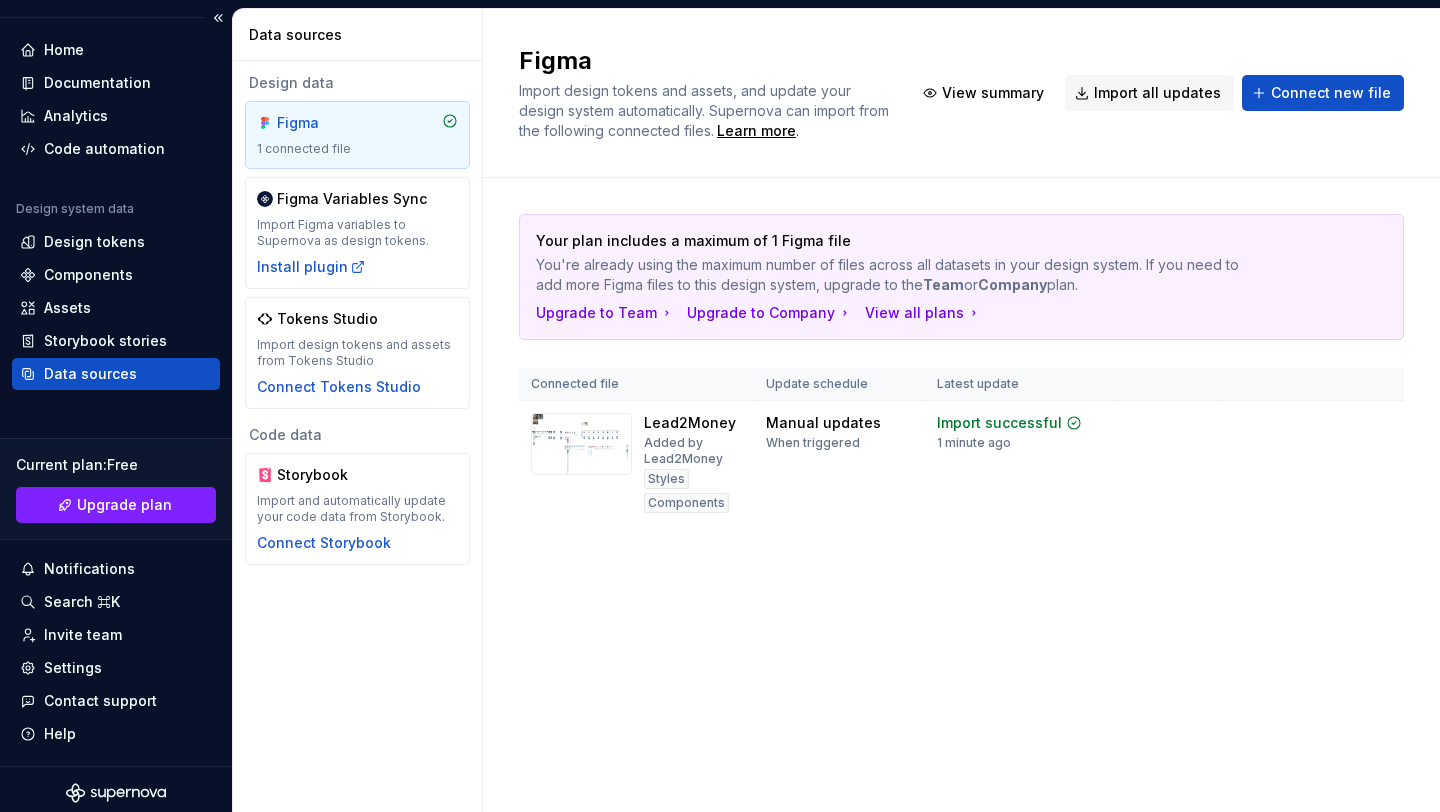 scroll, scrollTop: 50, scrollLeft: 0, axis: vertical 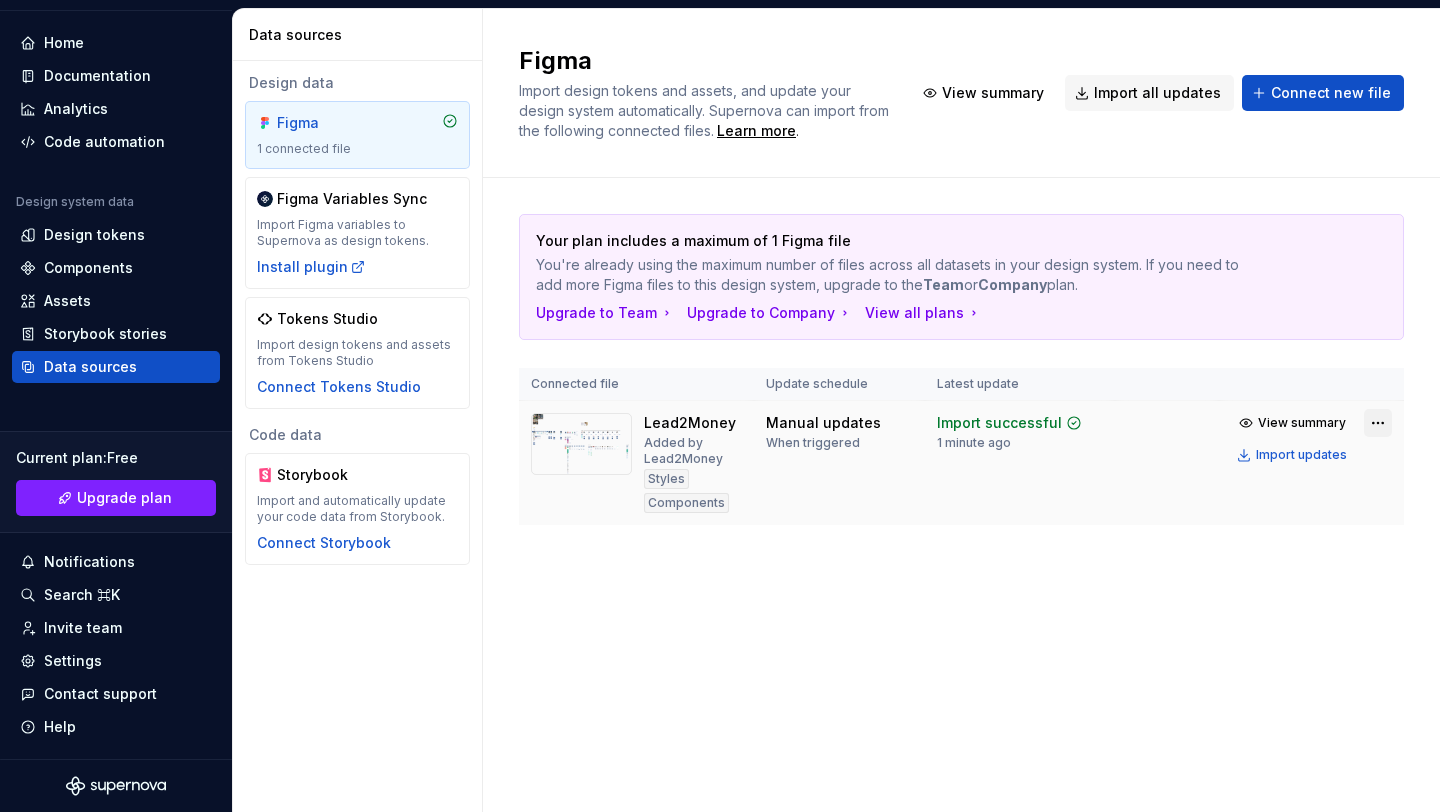 click on "L yes L Home Documentation Analytics Code automation Design system data Design tokens Components Assets Storybook stories Data sources Current plan :  Free Upgrade plan Notifications Search ⌘K Invite team Settings Contact support Help Data sources Design data Figma 1 connected file Figma Variables Sync Import Figma variables to Supernova as design tokens. Install plugin Tokens Studio Import design tokens and assets from Tokens Studio Connect Tokens Studio Code data Storybook Import and automatically update your code data from Storybook. Connect Storybook Figma Import design tokens and assets, and update your design system automatically. Supernova can import from the following connected files.   Learn more . View summary Import all updates Connect new file Your plan includes a maximum of 1 Figma file You're already using the maximum number of files across all datasets in your design system. If you need to add more Figma files to this design system, upgrade to the  Team  or  Company  plan. Upgrade to Team   *" at bounding box center [720, 406] 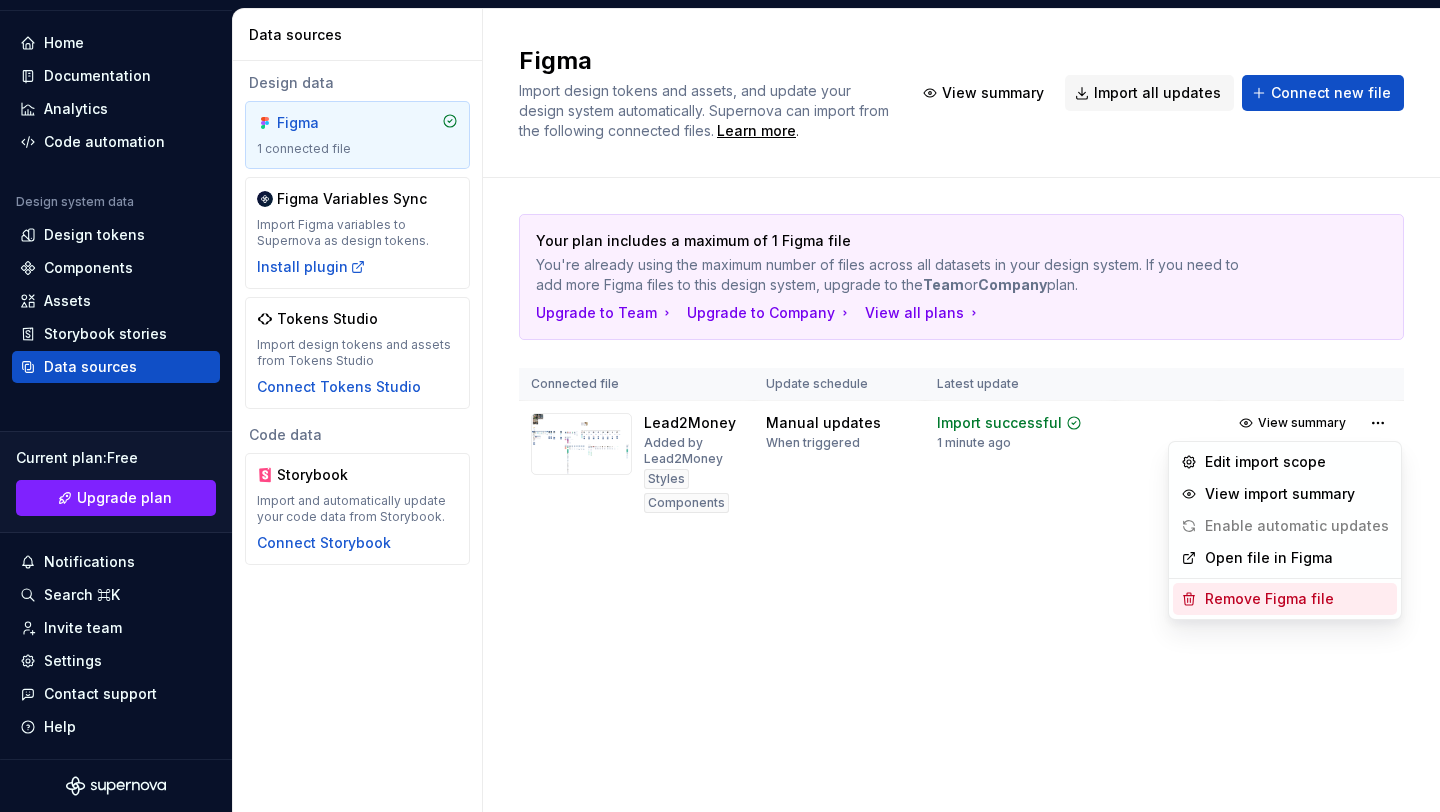 click on "Remove Figma file" at bounding box center (1297, 599) 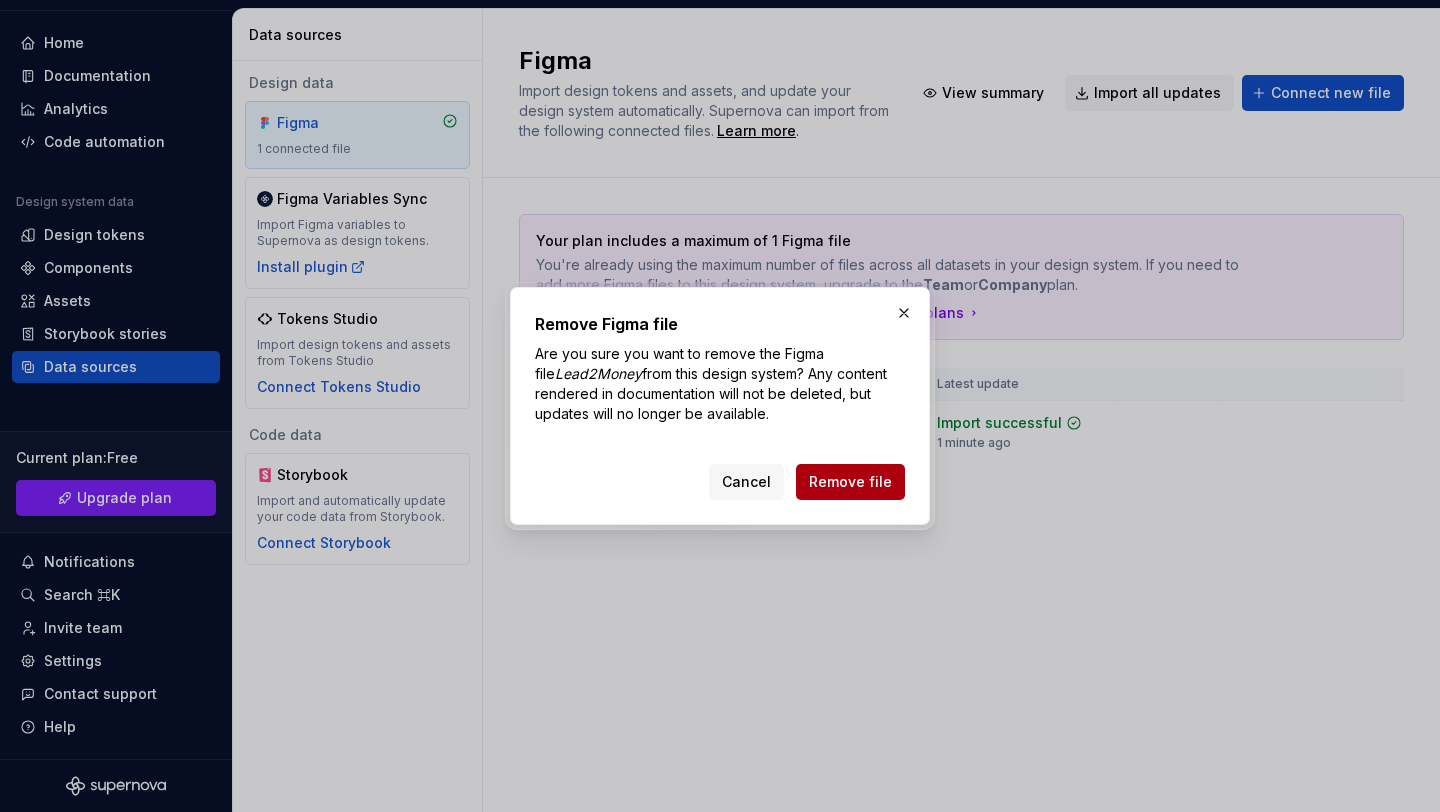 click on "Remove file" at bounding box center [850, 482] 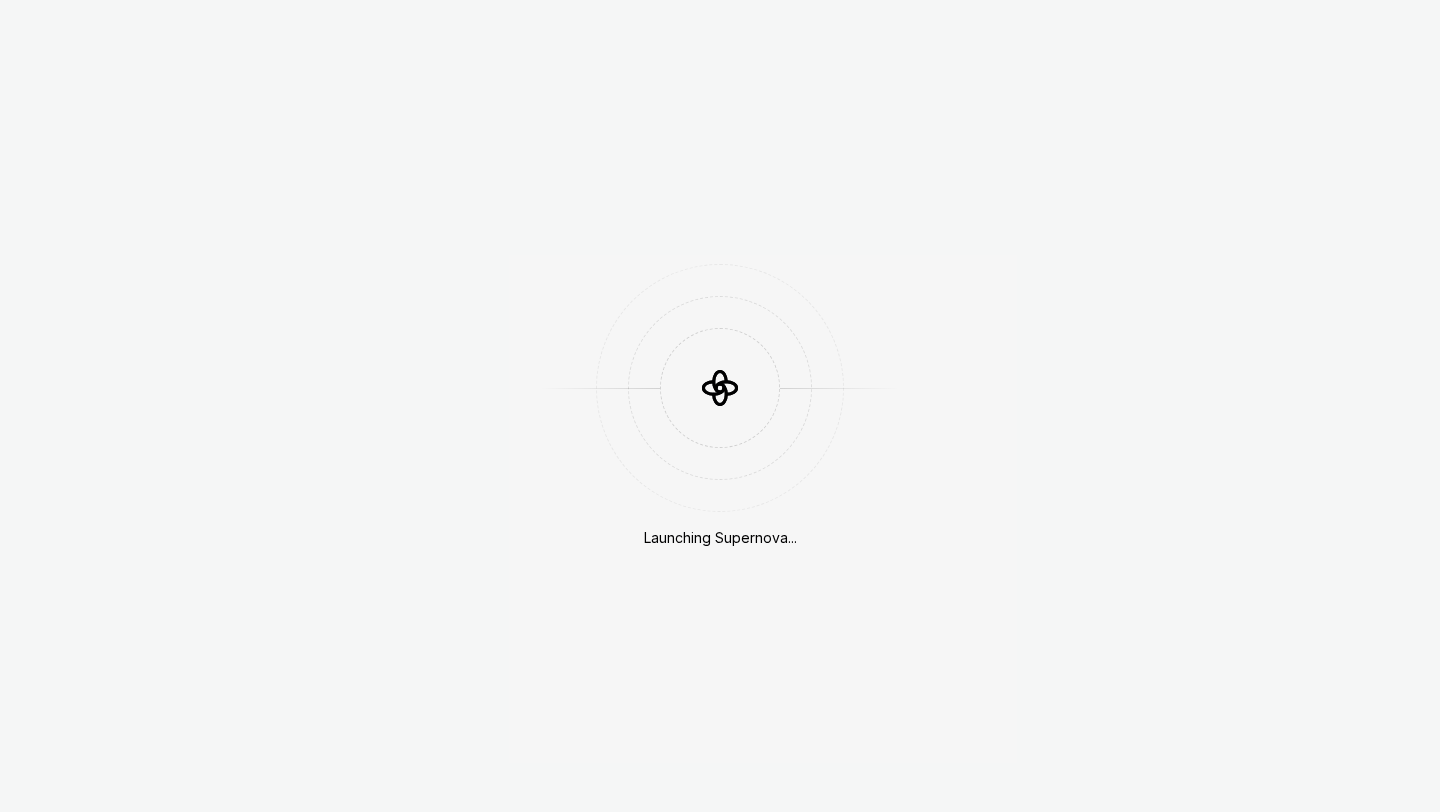 scroll, scrollTop: 0, scrollLeft: 0, axis: both 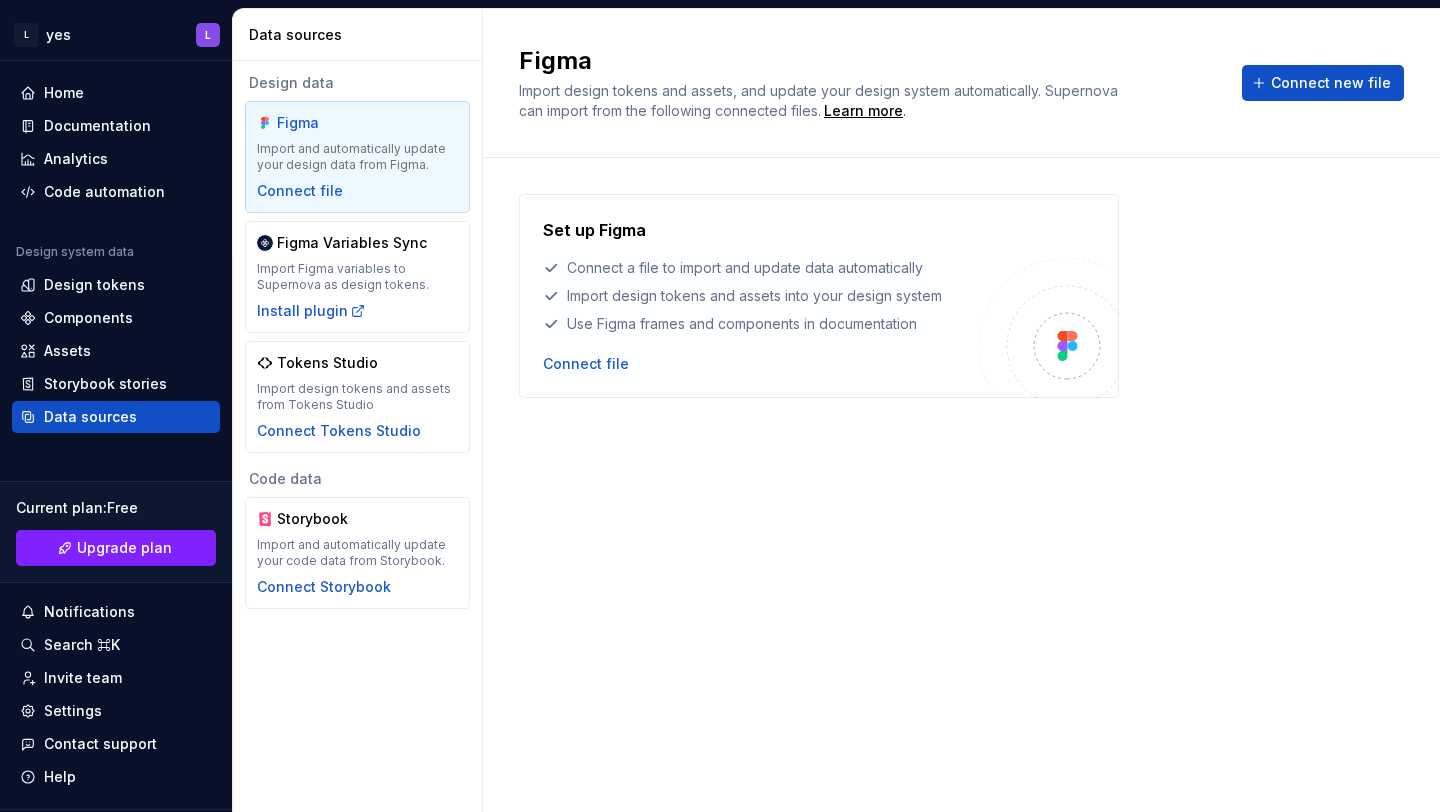 click on "Set up Figma Connect a file to import and update data automatically Import design tokens and assets into your design system Use Figma frames and components in documentation Connect file" at bounding box center [961, 465] 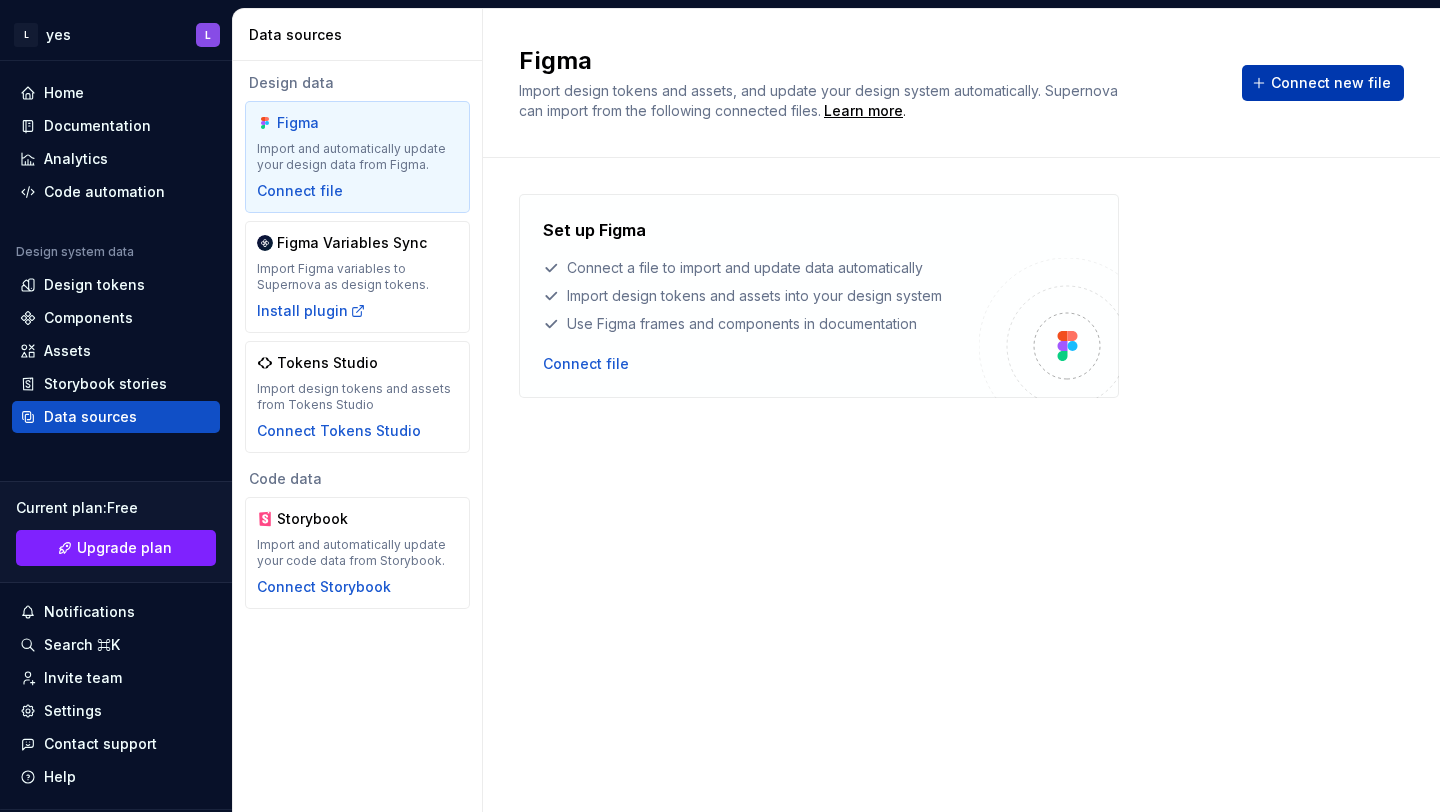 click on "Connect new file" at bounding box center (1331, 83) 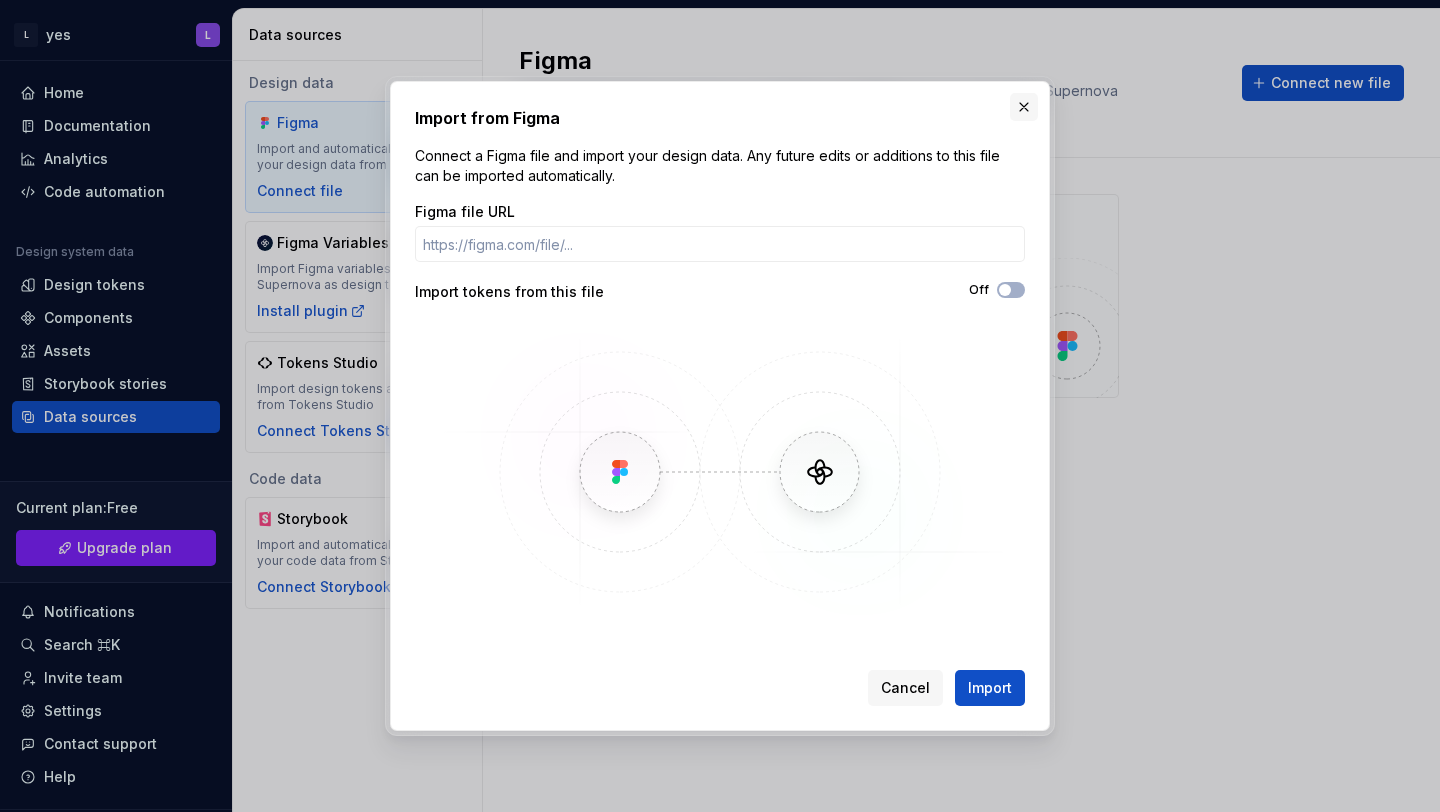 click at bounding box center (1024, 107) 